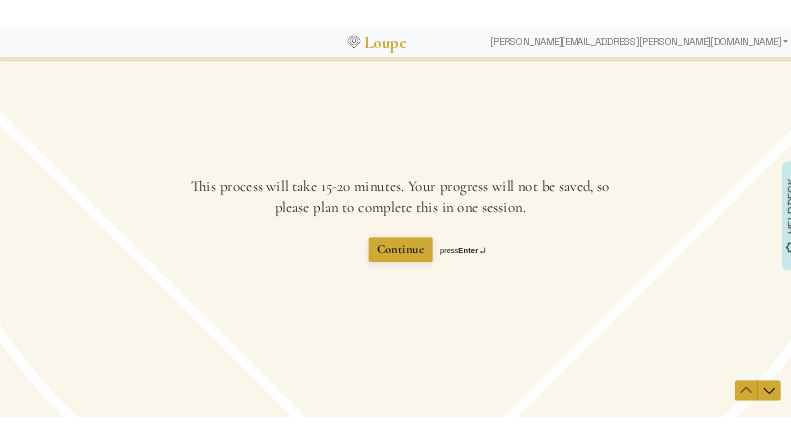 scroll, scrollTop: 0, scrollLeft: 0, axis: both 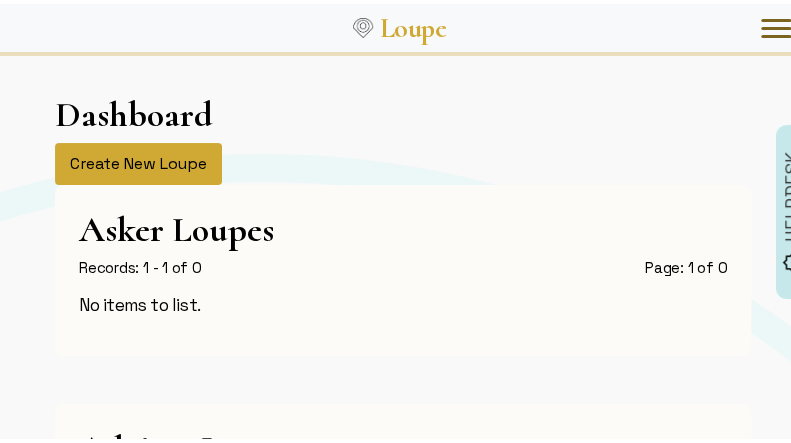click on "Create New Loupe" 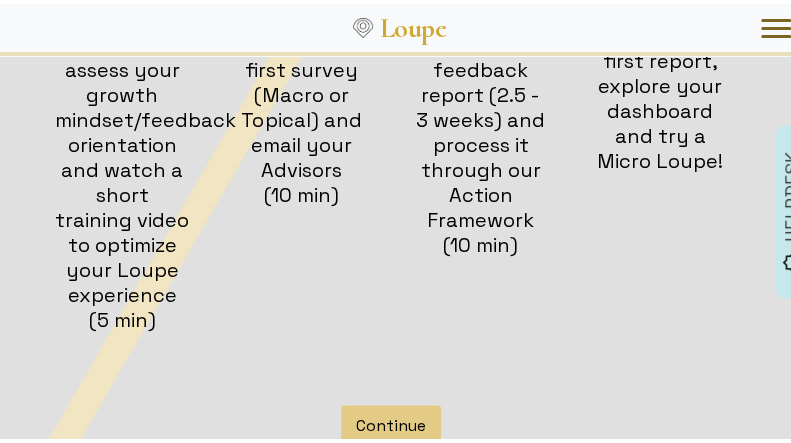 scroll, scrollTop: 631, scrollLeft: 0, axis: vertical 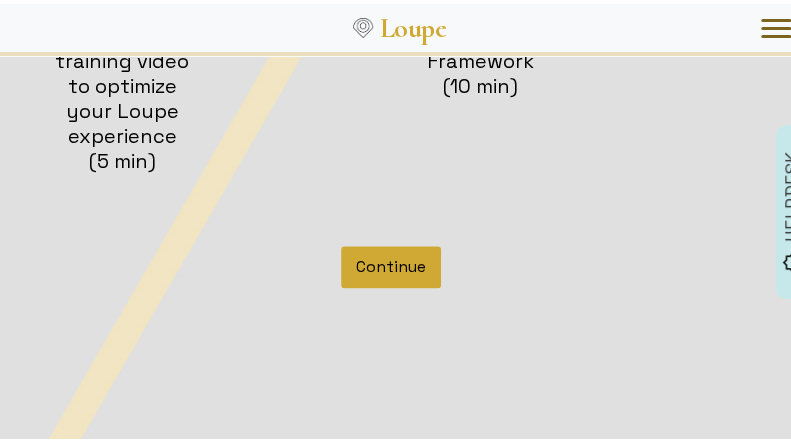 click on "Continue" 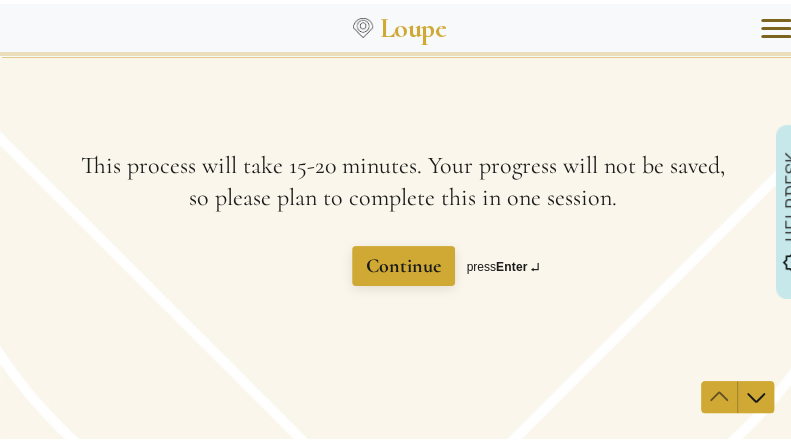 scroll, scrollTop: 0, scrollLeft: 0, axis: both 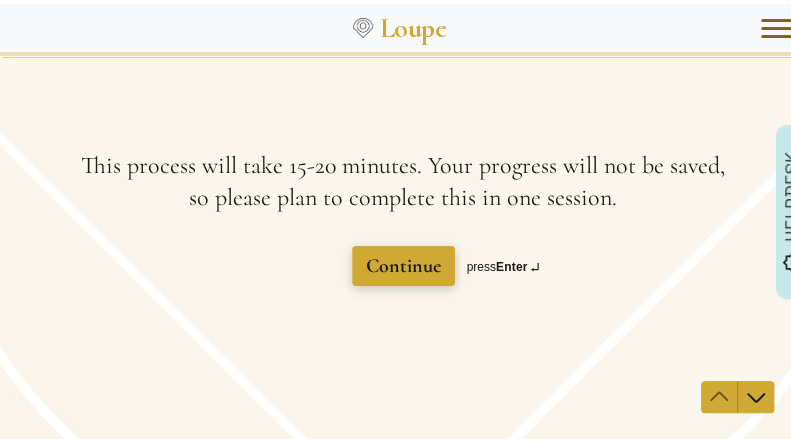 click on "Continue" at bounding box center (403, 266) 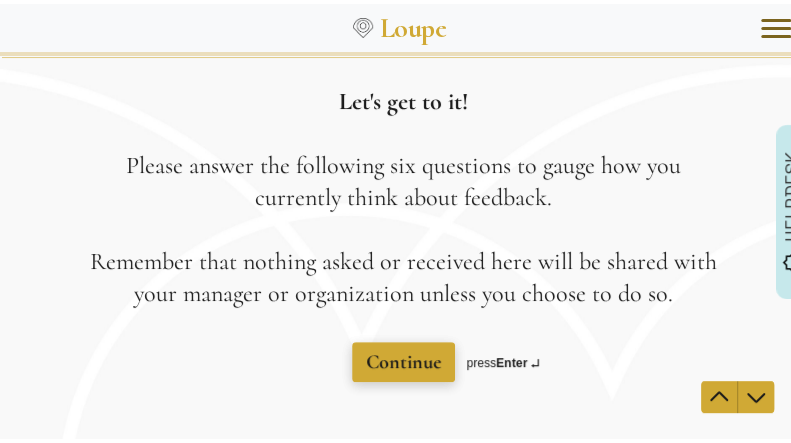 click on "Continue" at bounding box center (403, 362) 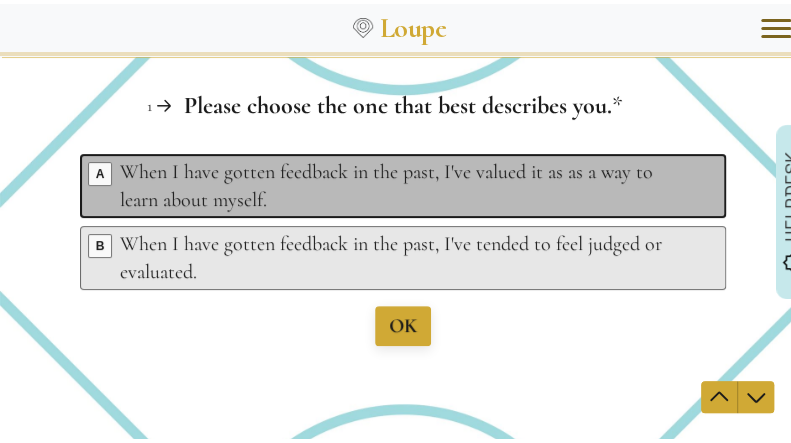 click on "When I have gotten feedback in the past, I've valued it as as a way to learn about myself." at bounding box center [406, 186] 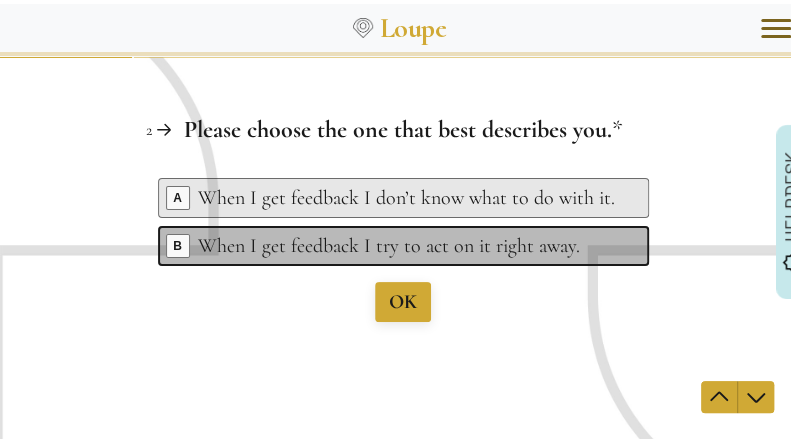 click on "When I get feedback I try to act on it right away." at bounding box center [406, 246] 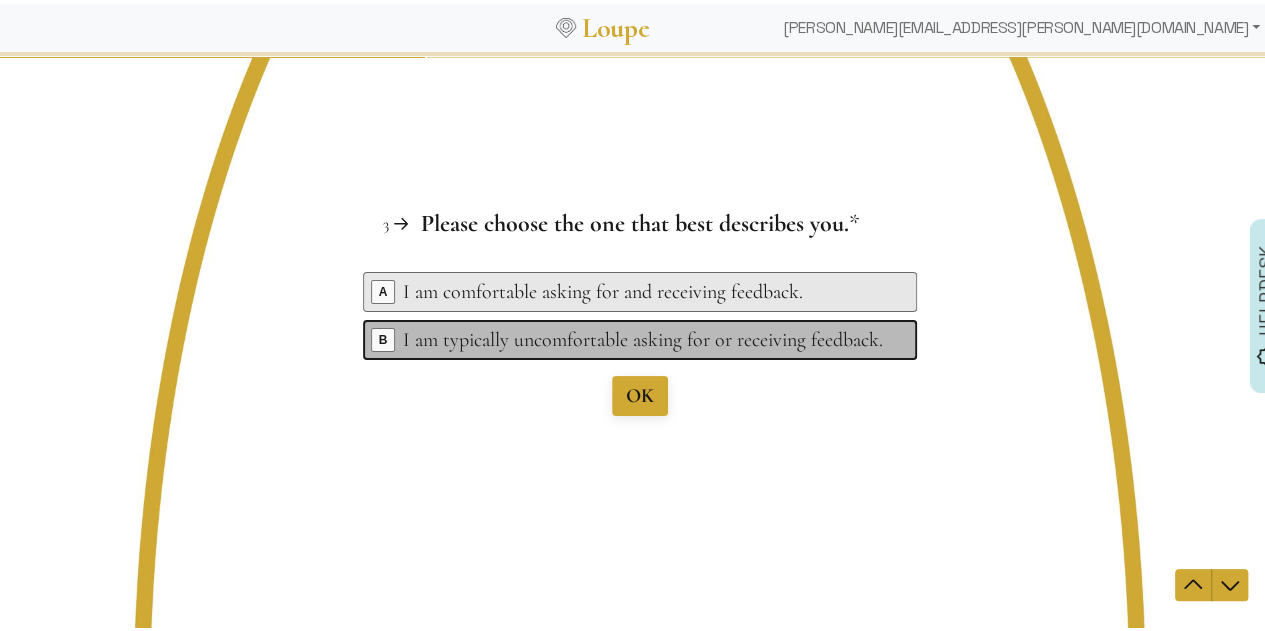 click on "I am typically uncomfortable asking for or receiving feedback." at bounding box center (643, 339) 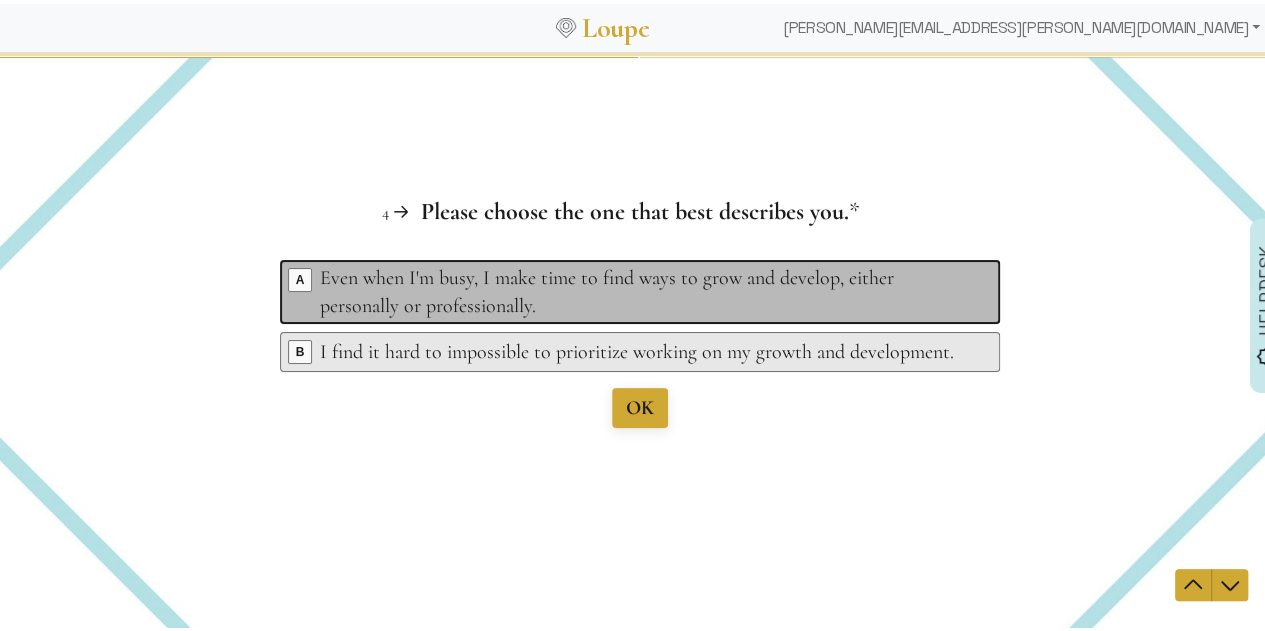 click on "Key A Even when I'm busy, I make time to find ways to grow and develop, either personally or professionally. Key B I find it hard to impossible to prioritize working on my growth and development. OK press  Enter ↵" at bounding box center (640, 343) 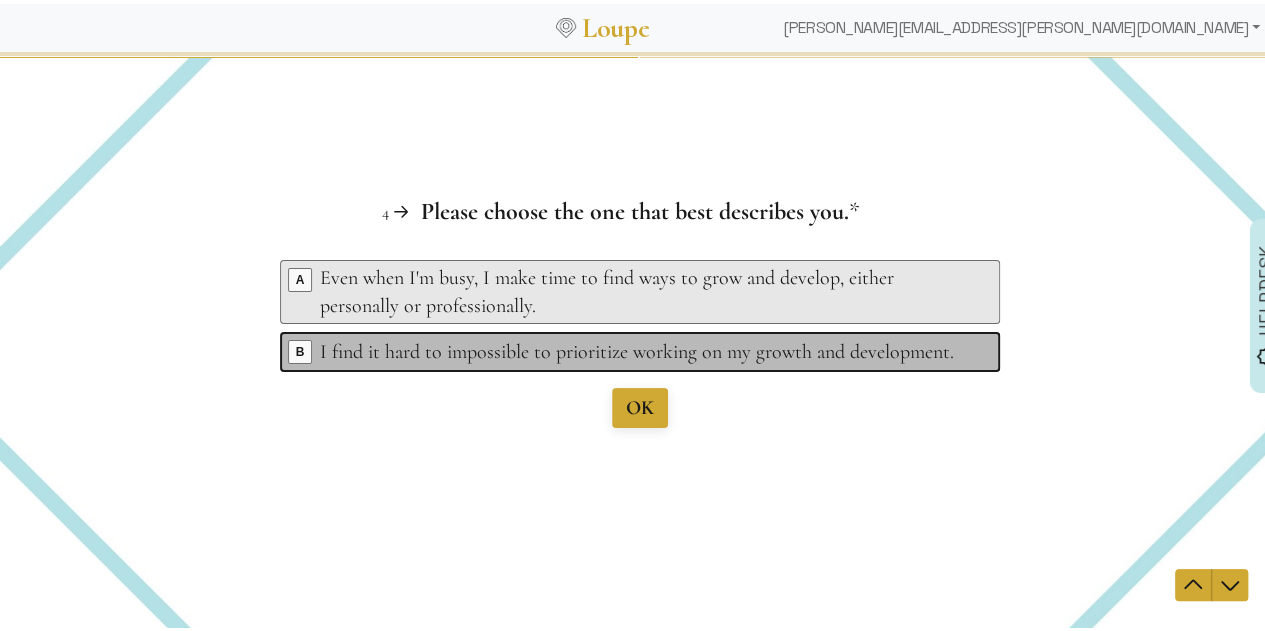click on "I find it hard to impossible to prioritize working on my growth and development." at bounding box center [643, 351] 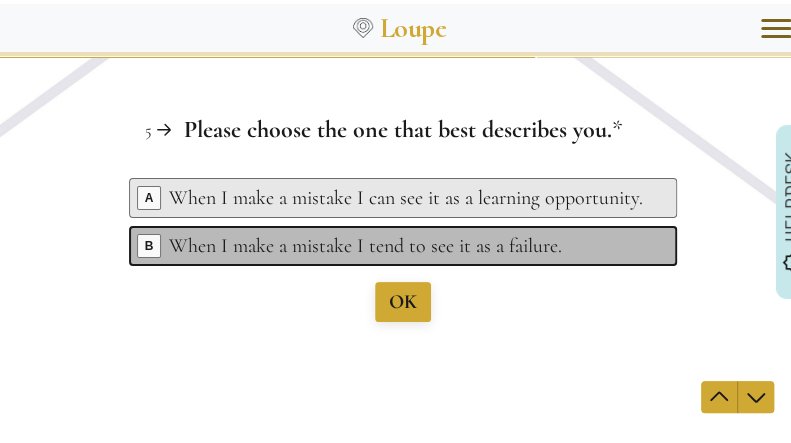 click on "When I make a mistake I tend to see it as a failure." at bounding box center (406, 246) 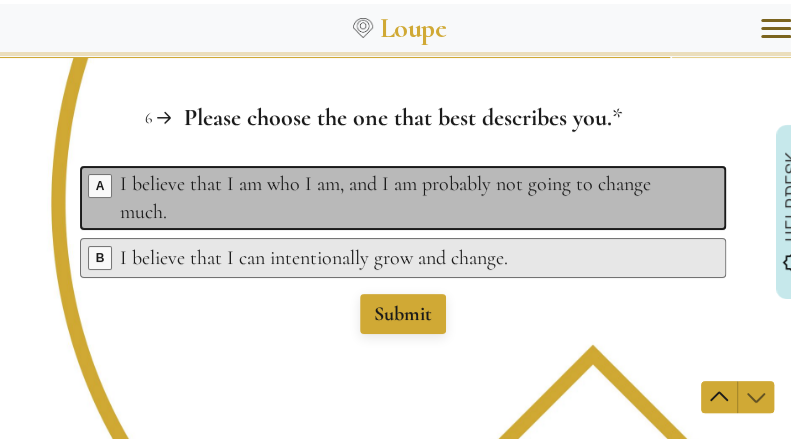 click on "Key A I believe that I am who I am, and I am probably not going to change much. Key B I believe that I can intentionally grow and change." at bounding box center [403, 226] 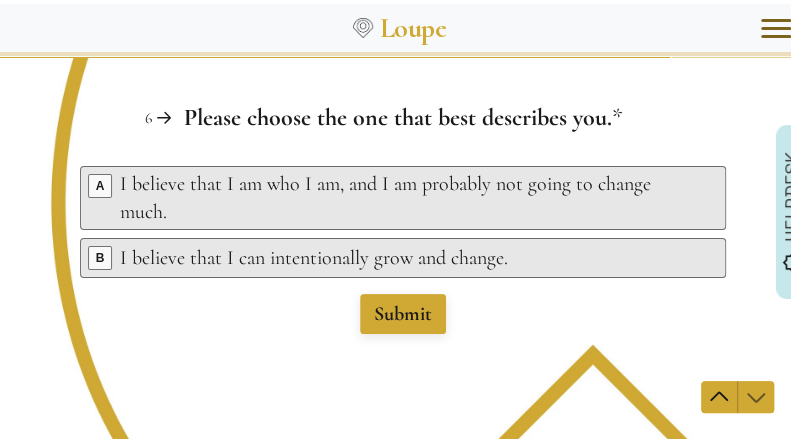 click on "Key A I believe that I am who I am, and I am probably not going to change much. Key B I believe that I can intentionally grow and change. Submit" at bounding box center [403, 250] 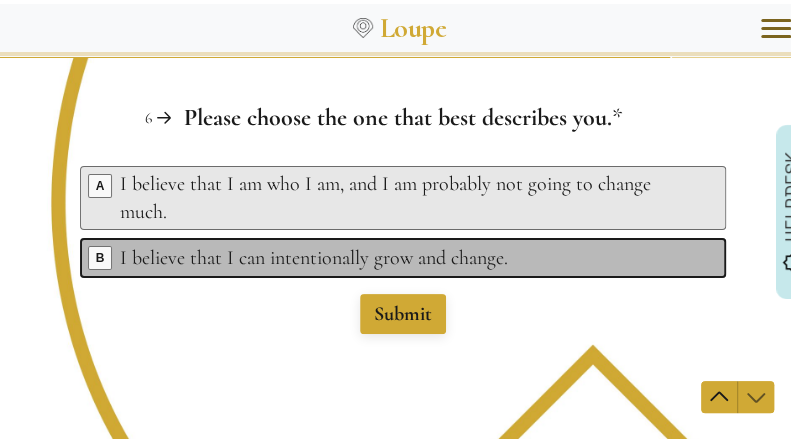 click on "Key B I believe that I can intentionally grow and change." at bounding box center (403, 258) 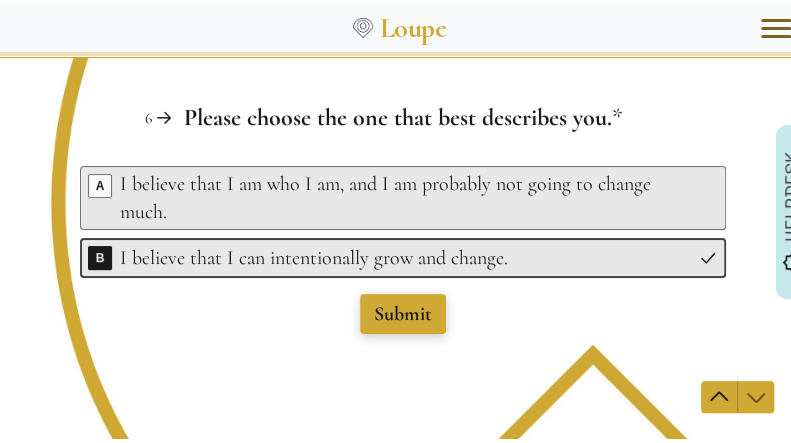 click on "Submit" at bounding box center [403, 314] 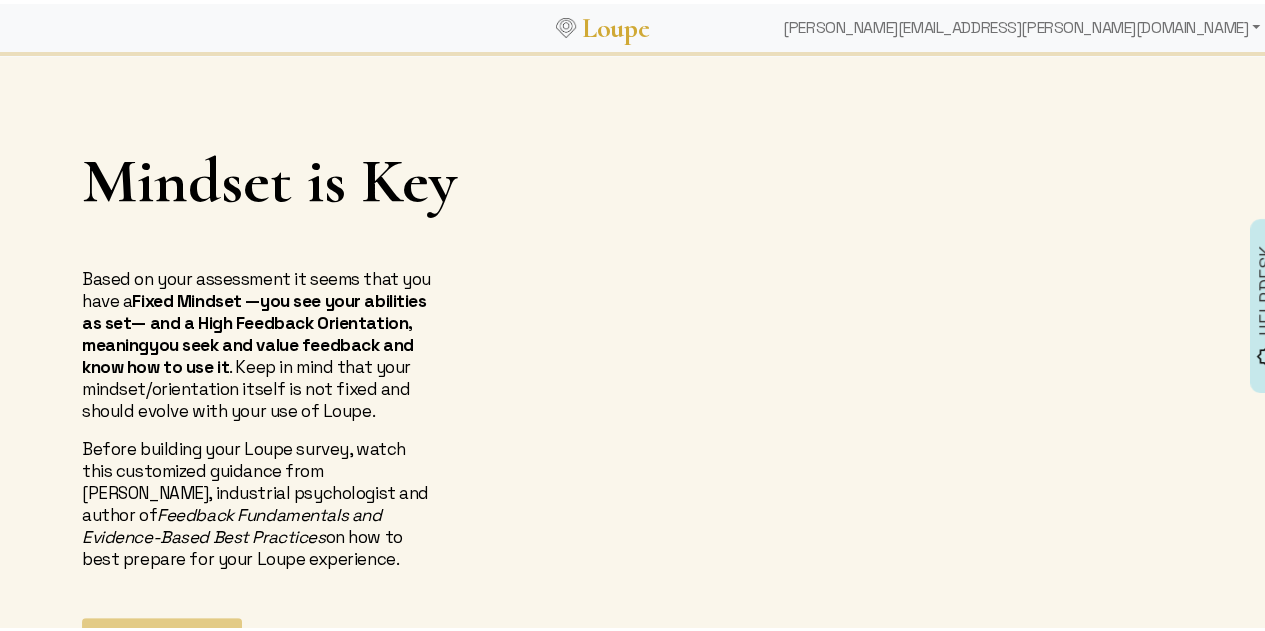 scroll, scrollTop: 184, scrollLeft: 0, axis: vertical 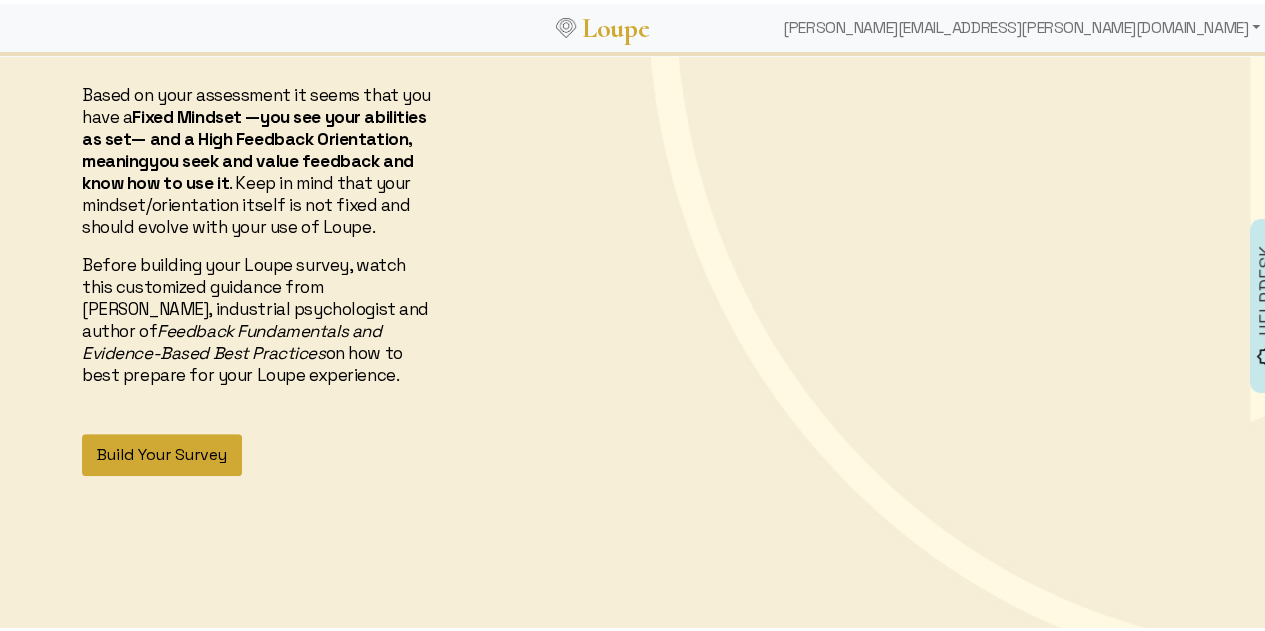click on "Build Your Survey" 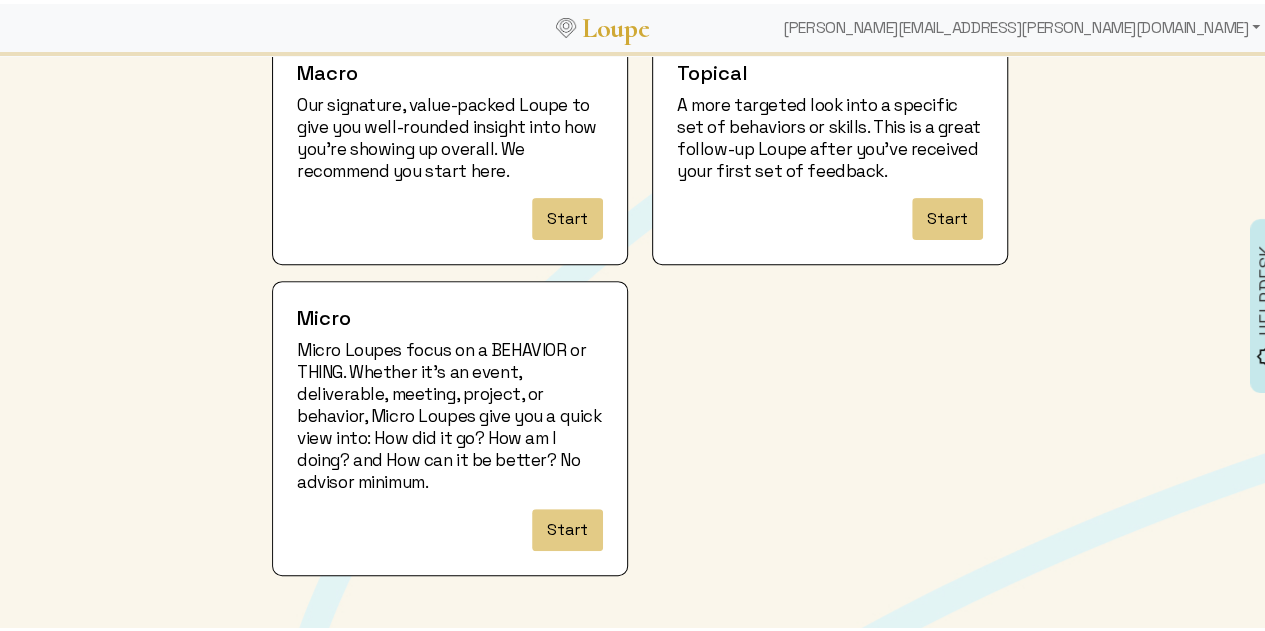 scroll, scrollTop: 218, scrollLeft: 0, axis: vertical 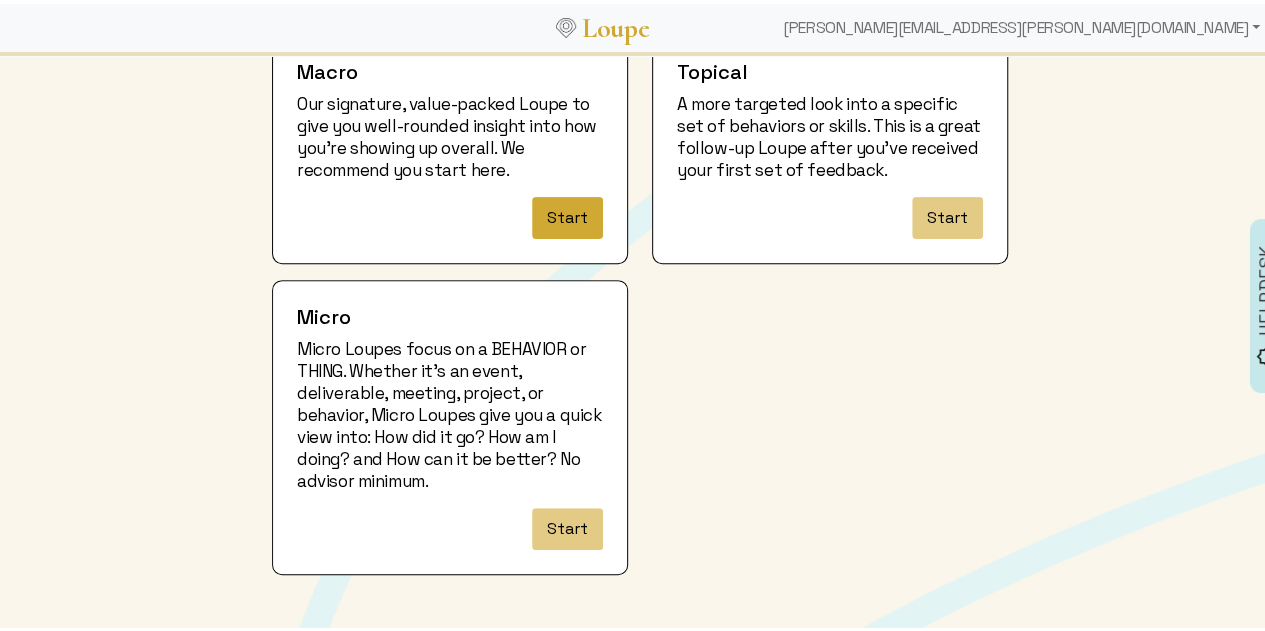 click on "Start" 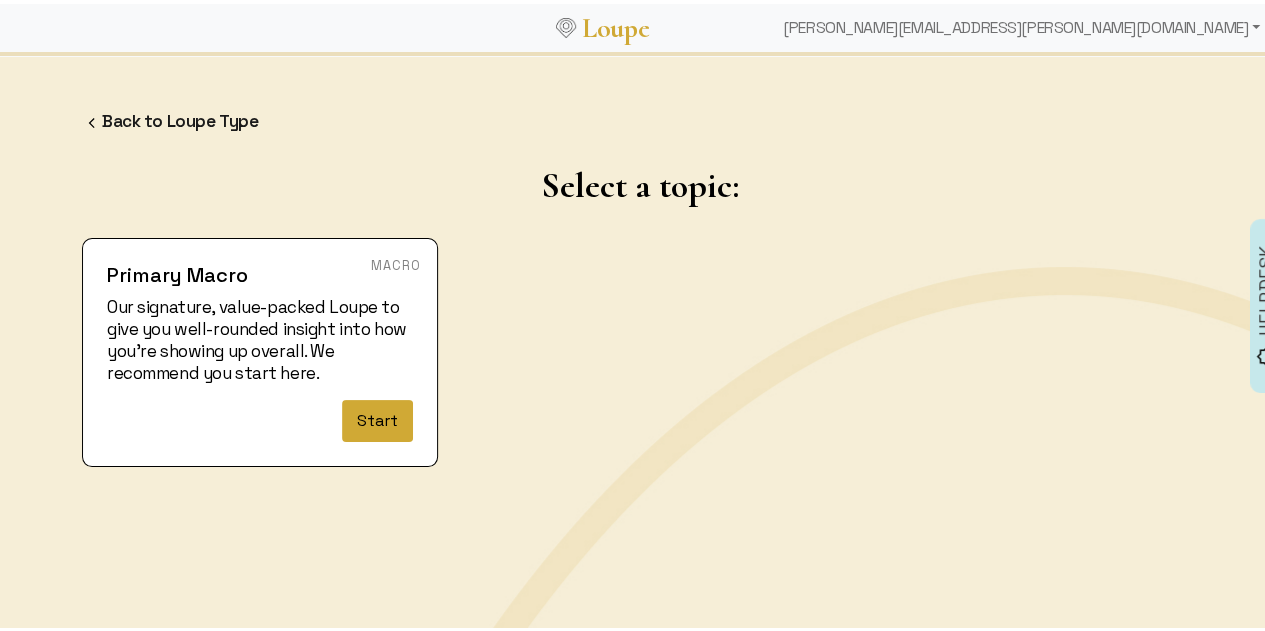 click on "Start" 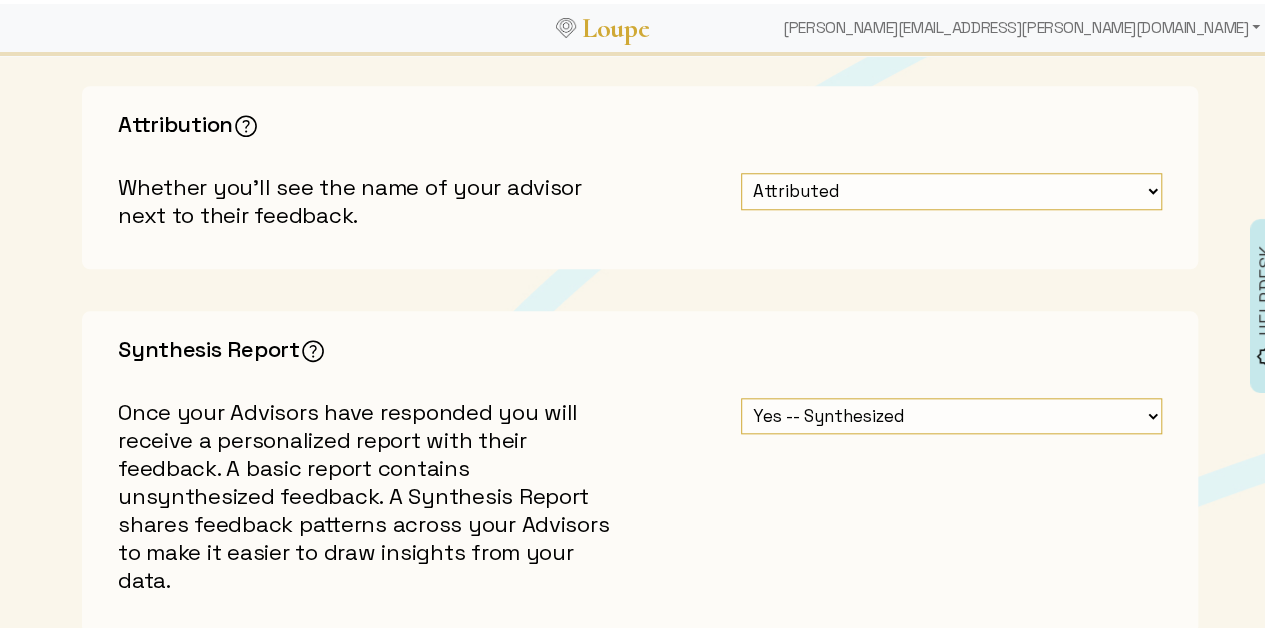 scroll, scrollTop: 1132, scrollLeft: 0, axis: vertical 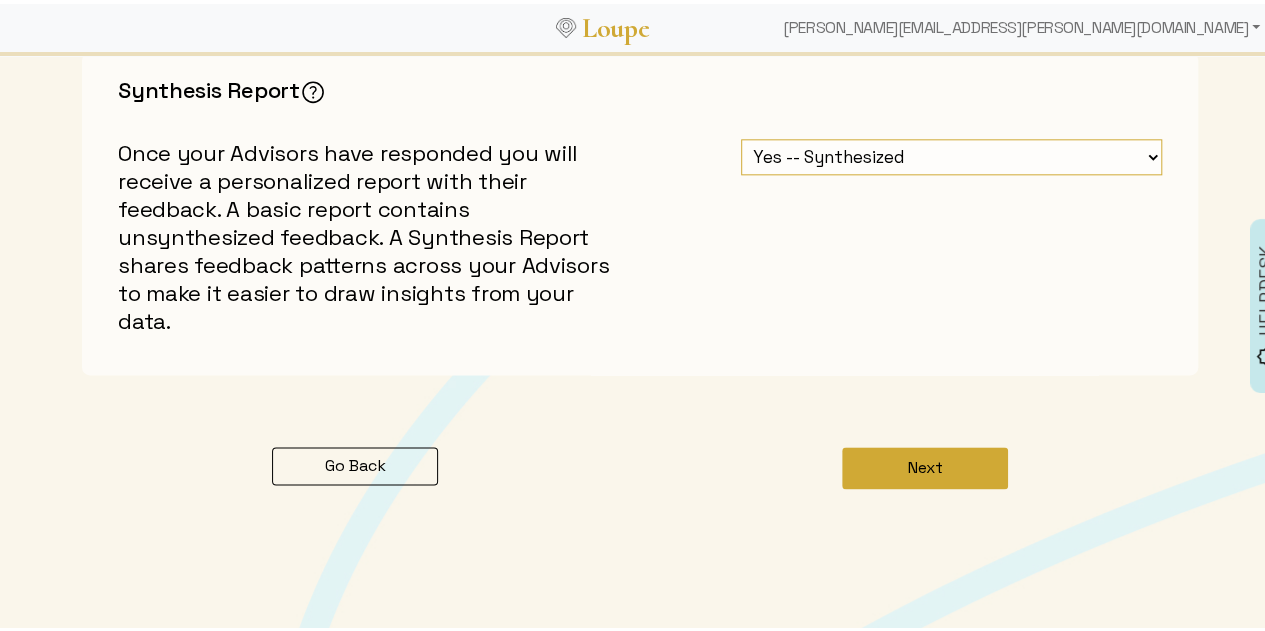 click on "Next" 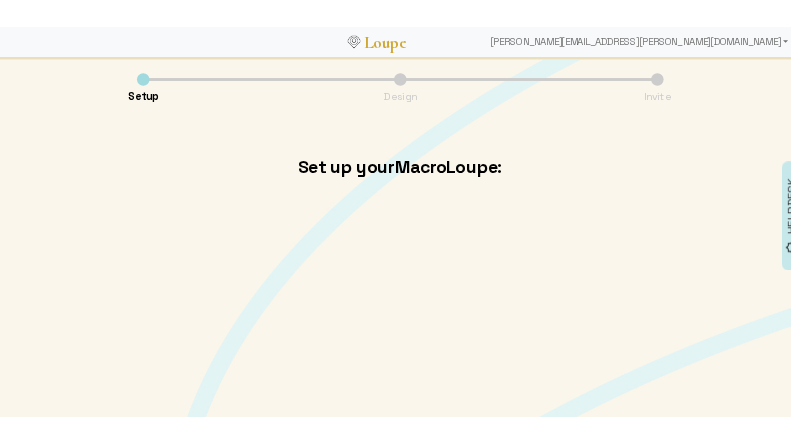 scroll, scrollTop: 0, scrollLeft: 0, axis: both 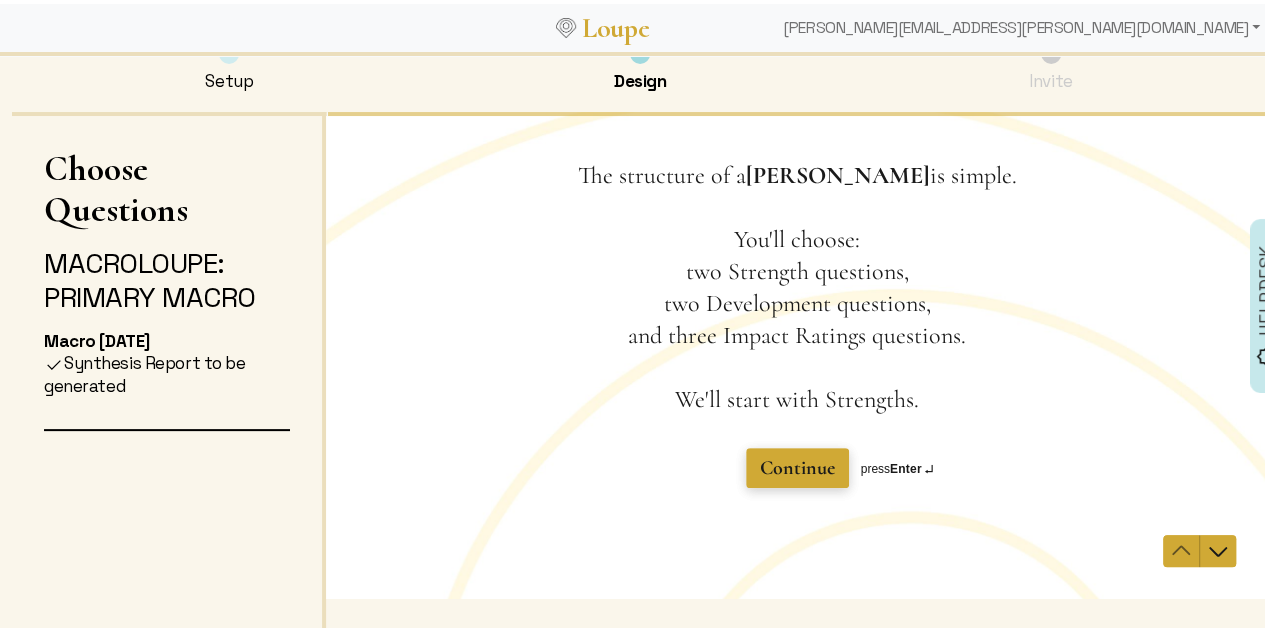 click on "Continue" at bounding box center (797, 467) 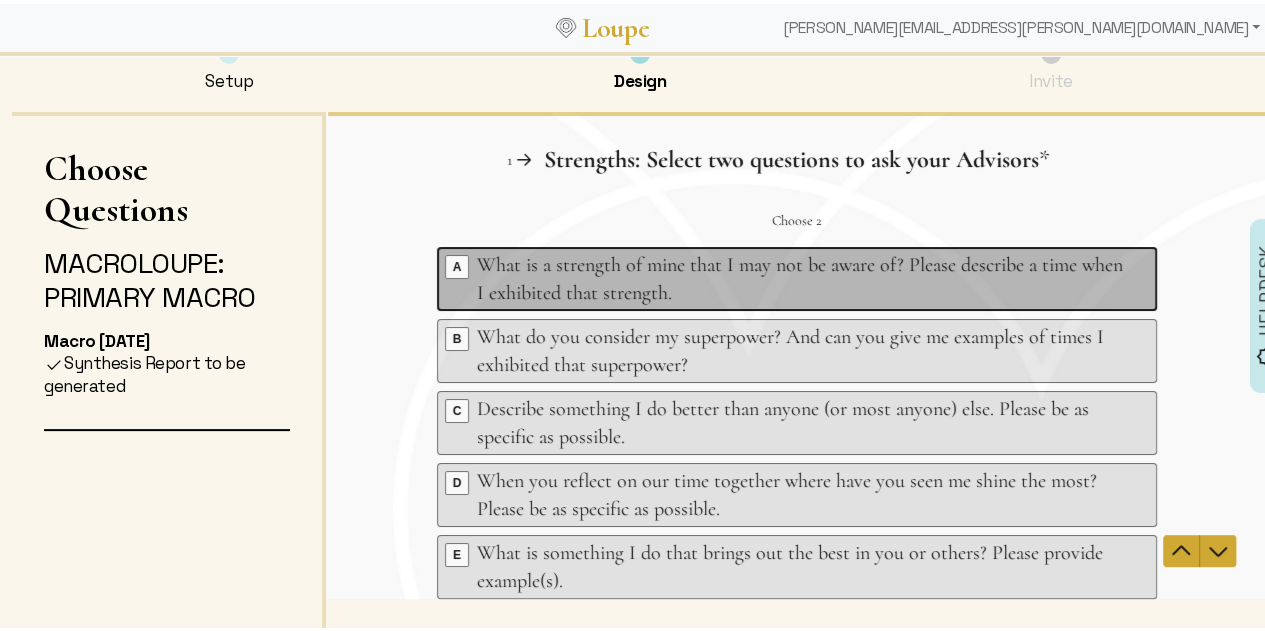 click on "What is a strength of mine that I may not be aware of? Please describe a time when I exhibited that strength." at bounding box center (800, 278) 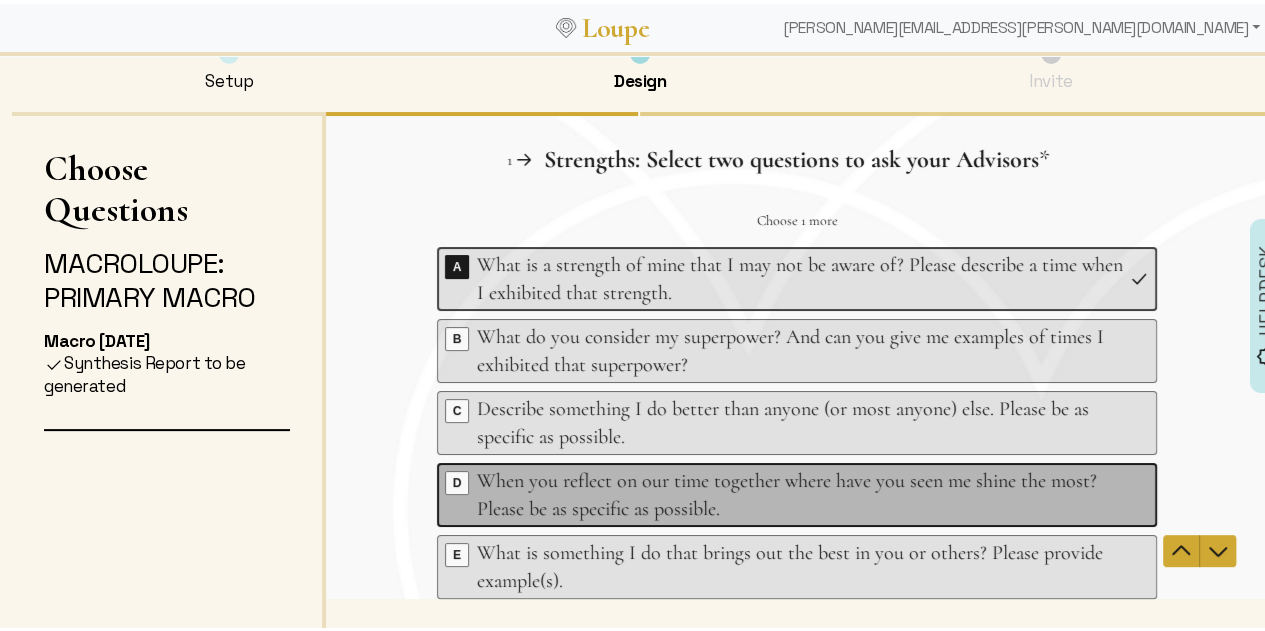 click on "When you reflect on our time together where have you seen me shine the most? Please be as specific as possible." at bounding box center [800, 494] 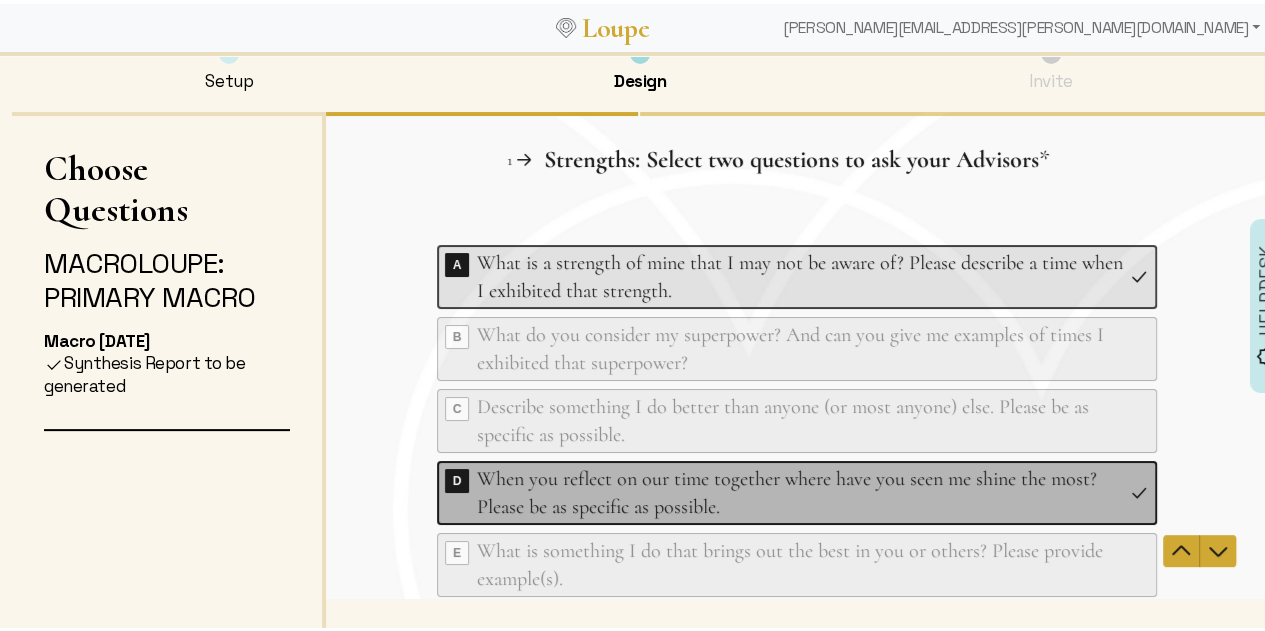 scroll, scrollTop: 150, scrollLeft: 0, axis: vertical 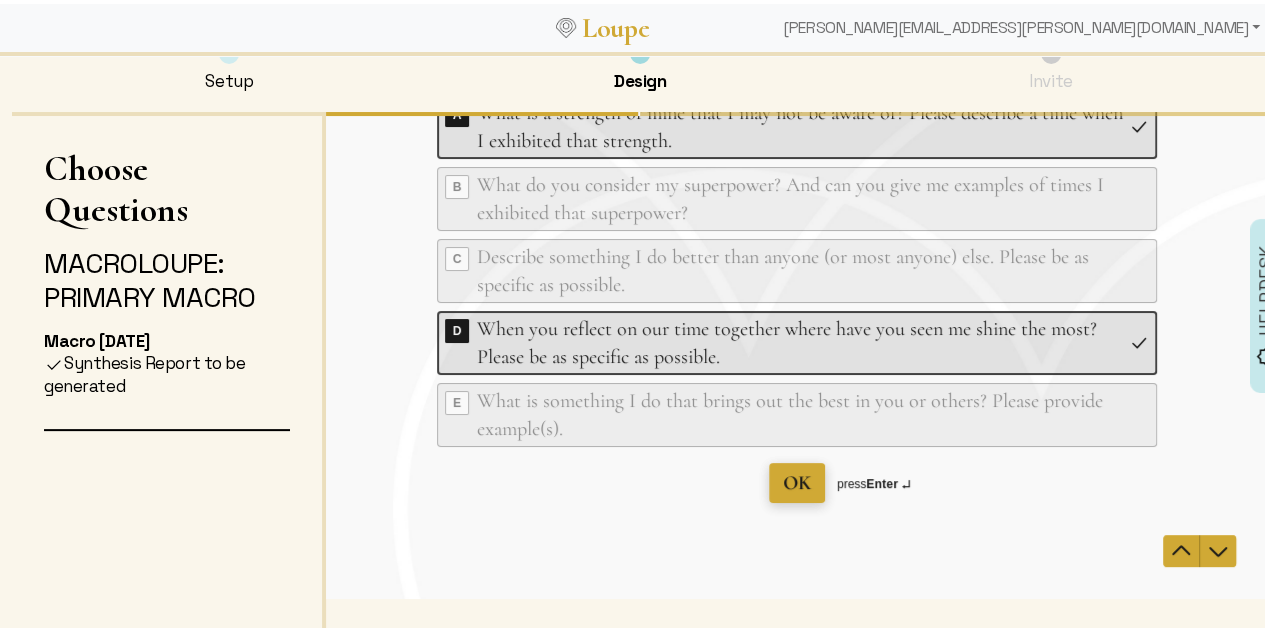 click on "OK" at bounding box center [797, 482] 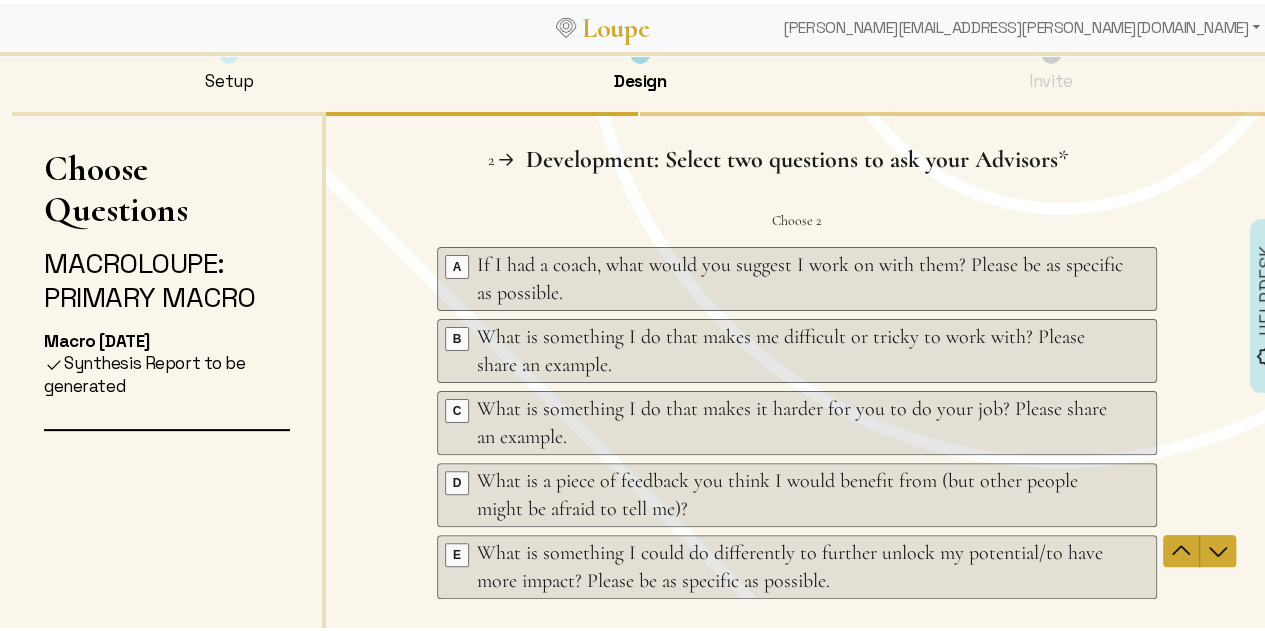 scroll, scrollTop: 0, scrollLeft: 0, axis: both 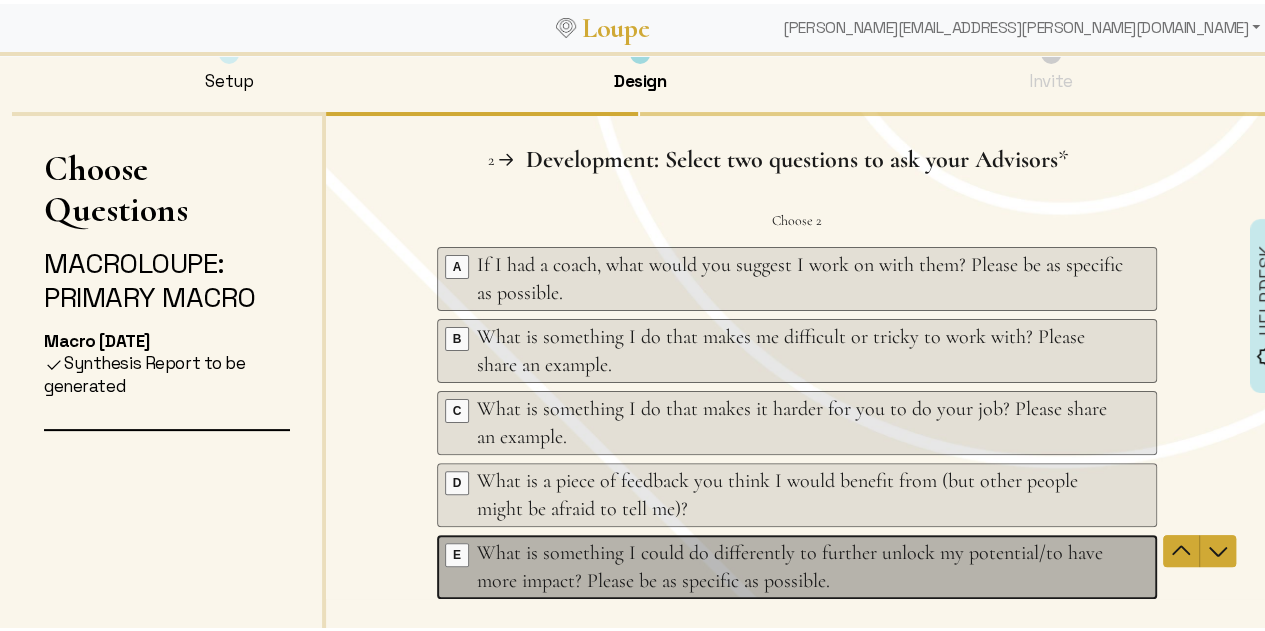 click on "What is something I could do differently to further unlock my potential/to have more impact? Please be as specific as possible." at bounding box center [800, 566] 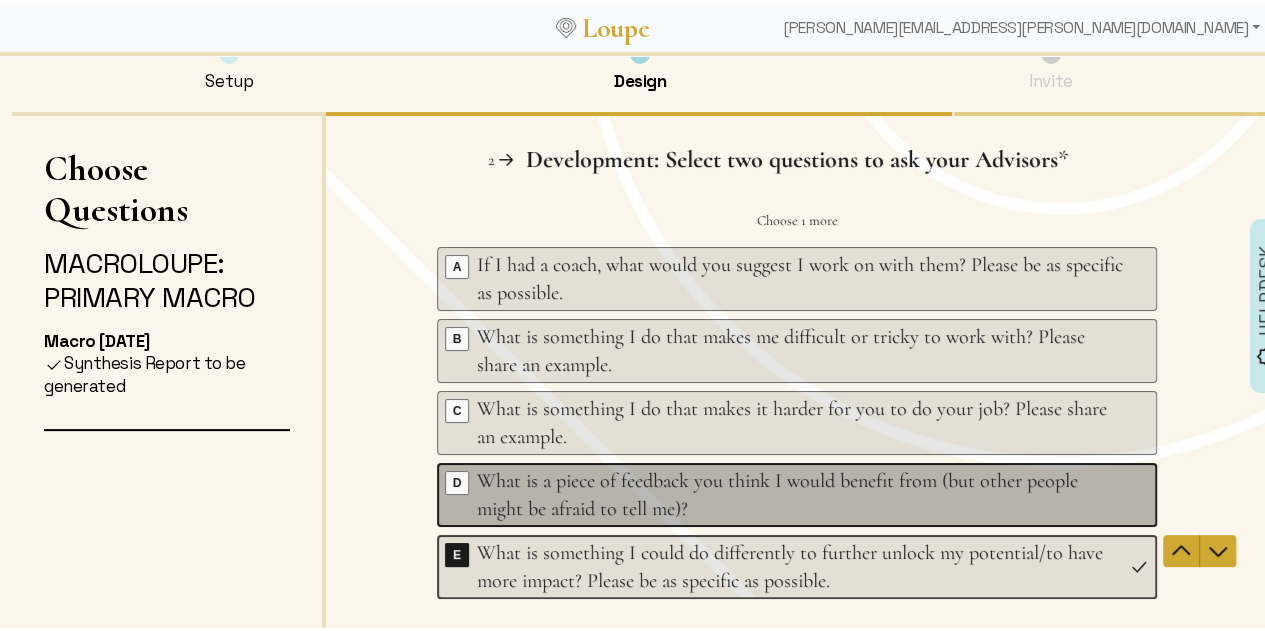 click on "What is a piece of feedback you think I would benefit from (but other people might be afraid to tell me)?" at bounding box center (800, 494) 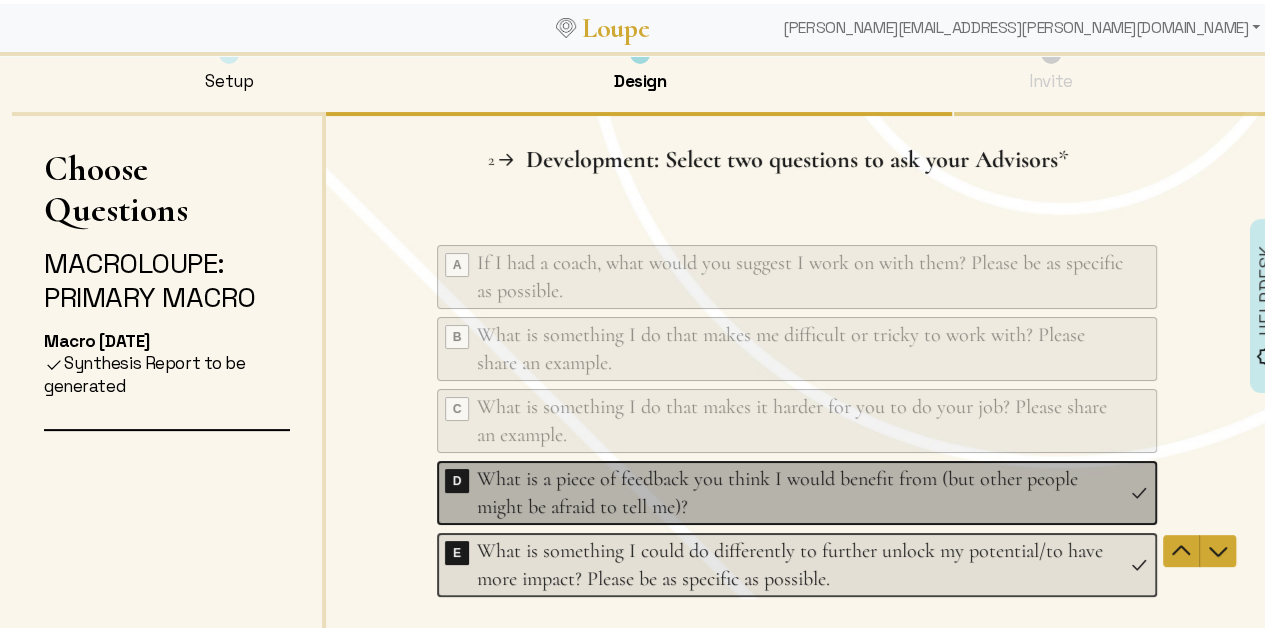 scroll, scrollTop: 150, scrollLeft: 0, axis: vertical 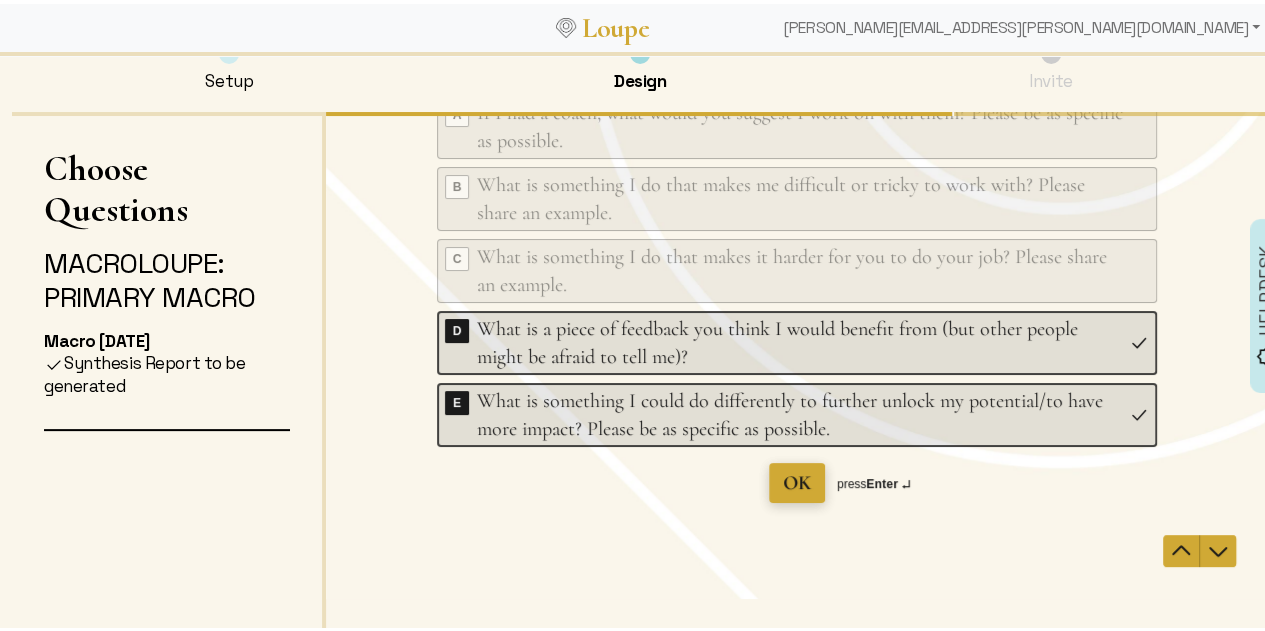 click on "OK" at bounding box center (797, 482) 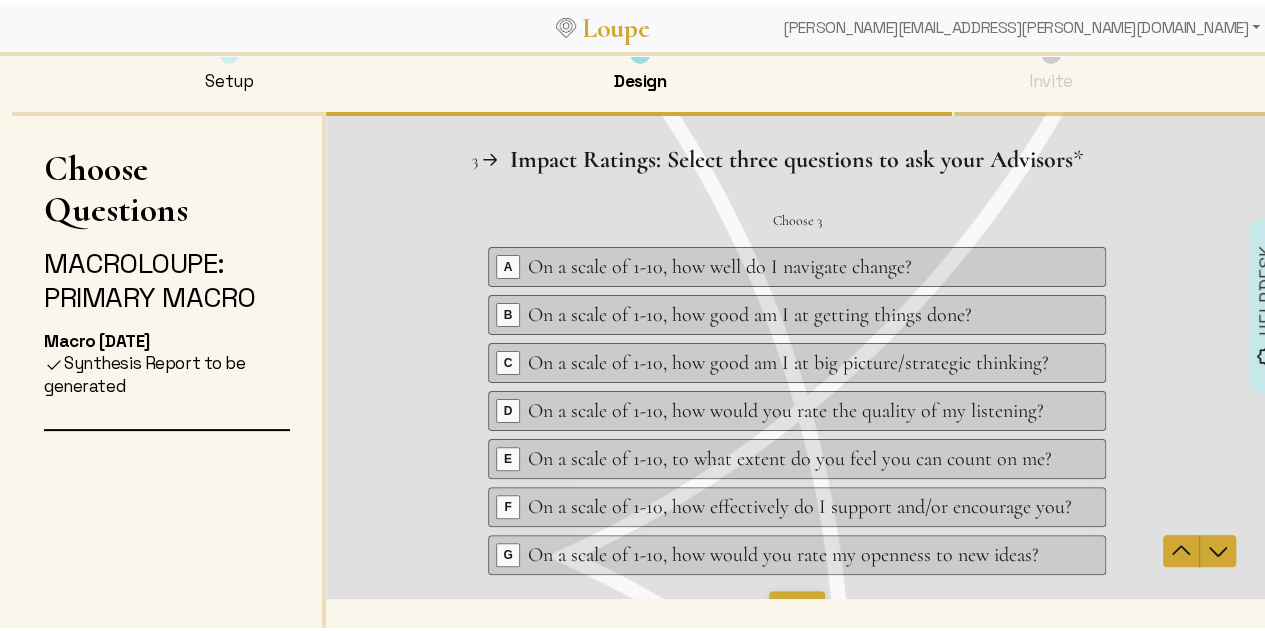 scroll, scrollTop: 0, scrollLeft: 0, axis: both 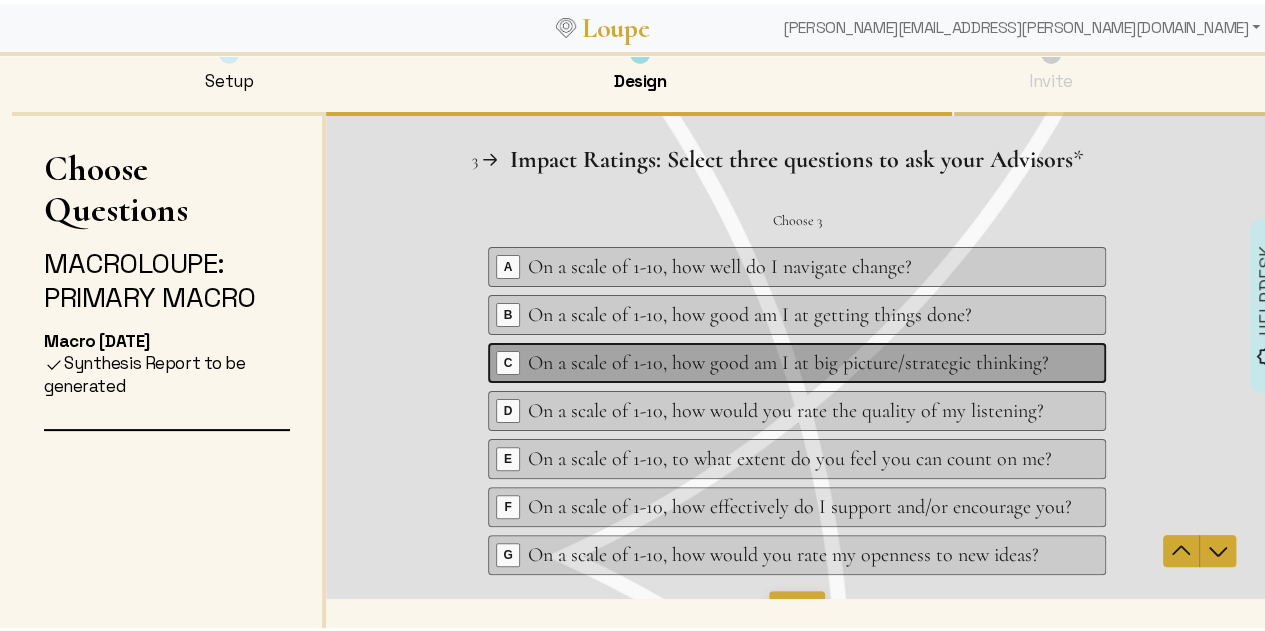 click on "On a scale of 1-10, how good am I at big picture/strategic thinking?" at bounding box center (800, 362) 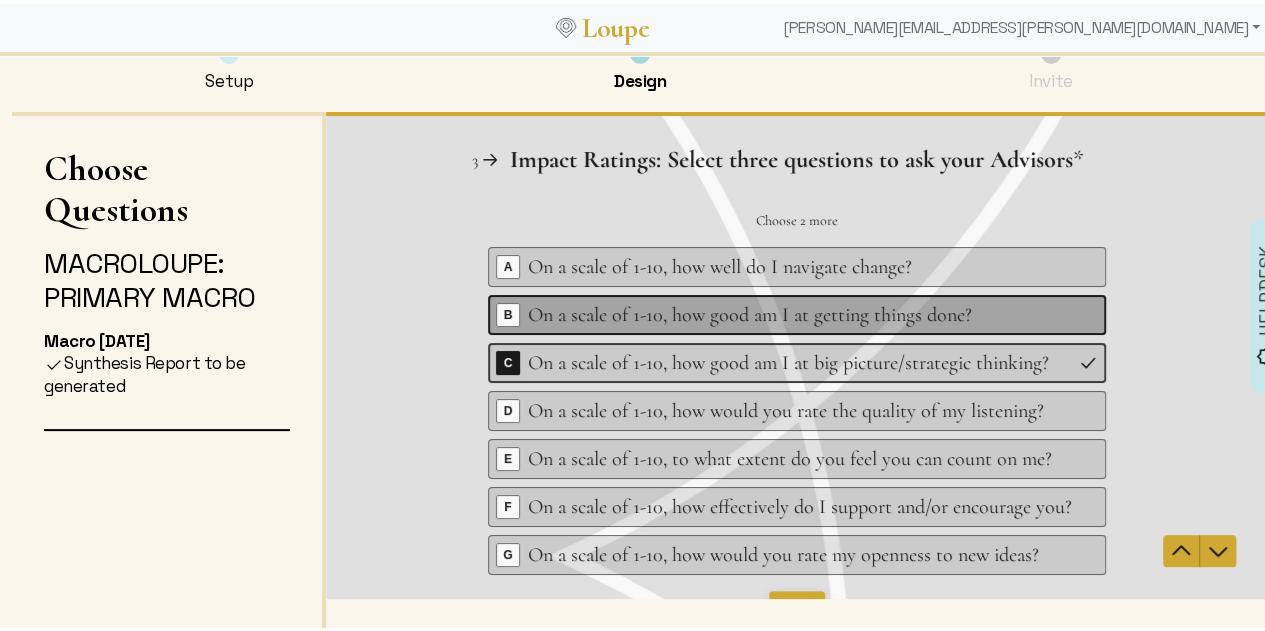 click on "On a scale of 1-10, how good am I at getting things done?" at bounding box center [800, 314] 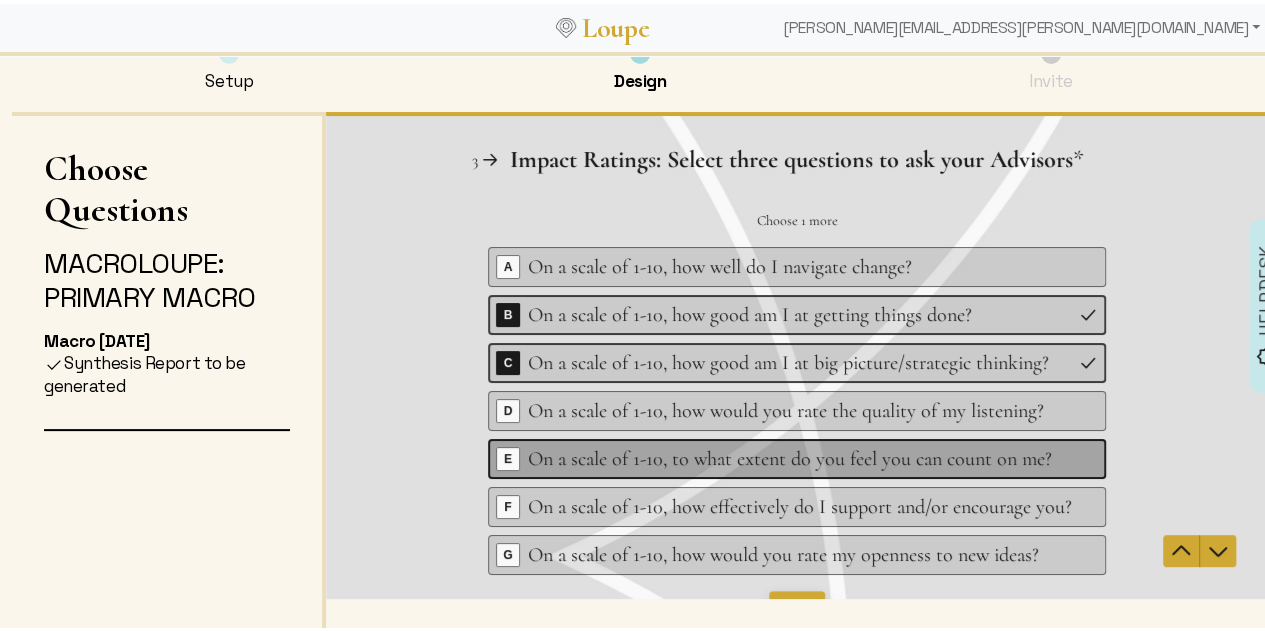 click on "On a scale of 1-10, to what extent do you feel you can count on me?" at bounding box center (800, 458) 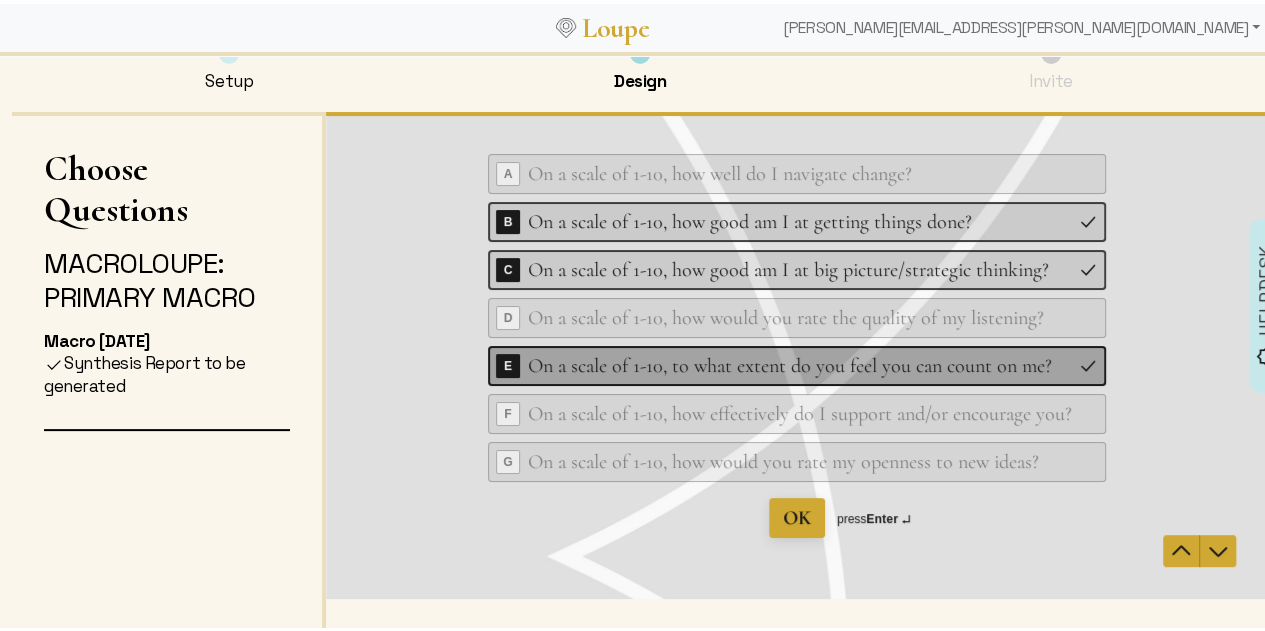 scroll, scrollTop: 90, scrollLeft: 0, axis: vertical 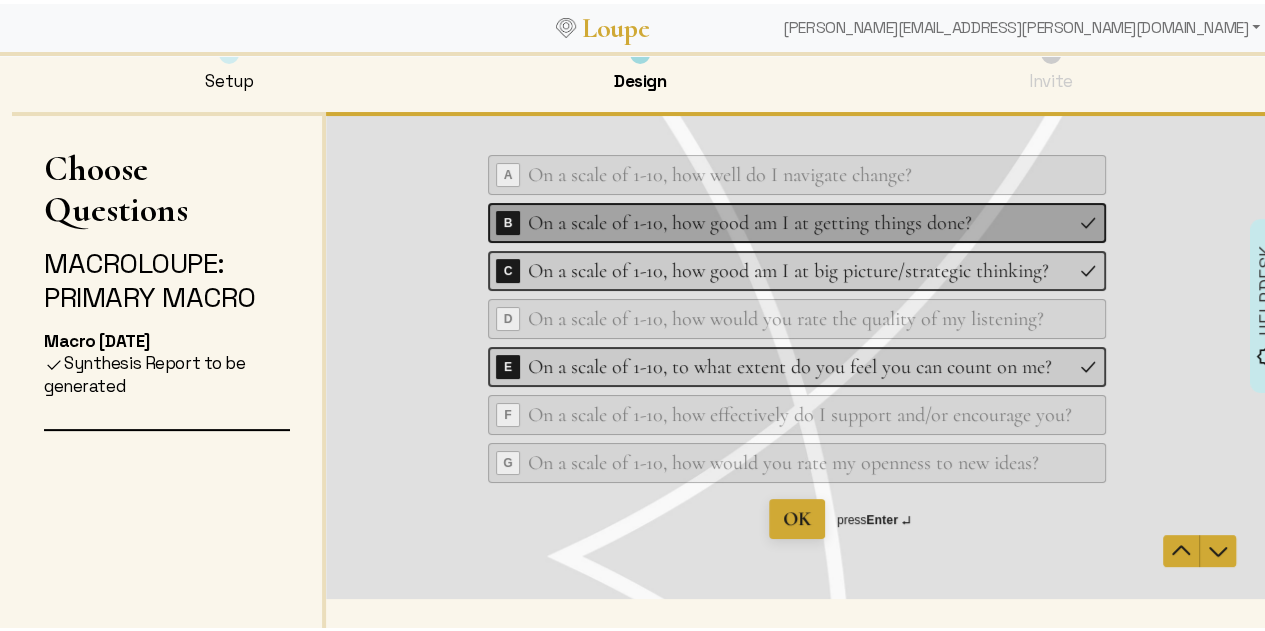 click on "On a scale of 1-10, how good am I at getting things done?" at bounding box center (800, 222) 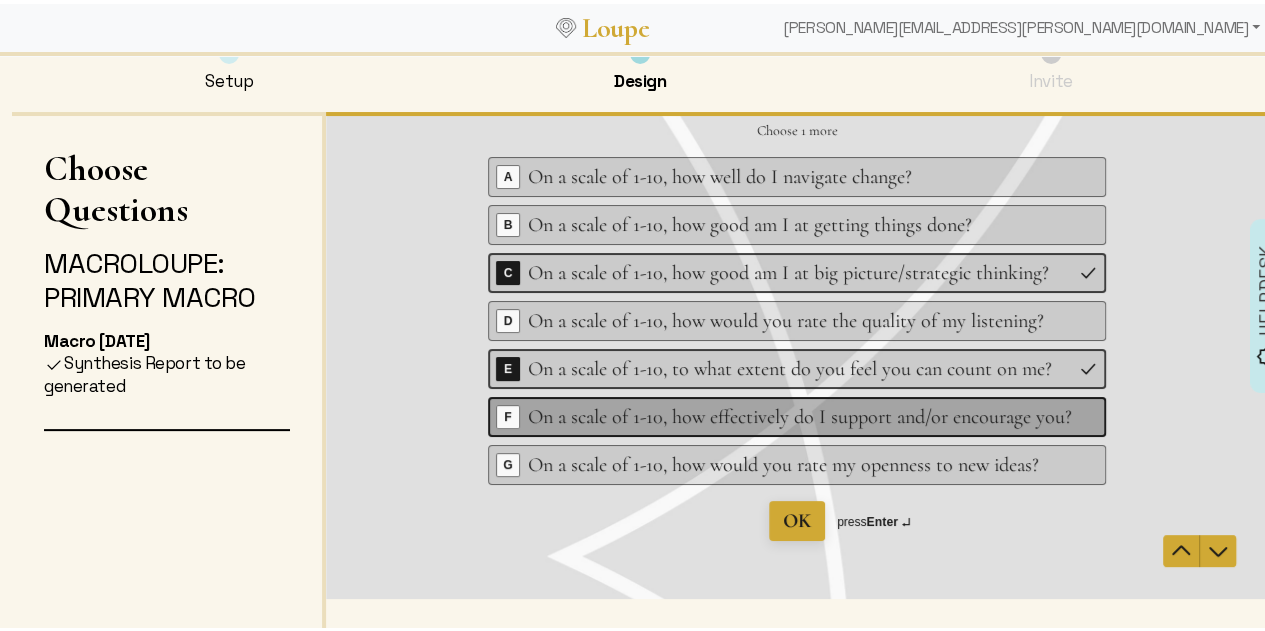 click on "On a scale of 1-10, how effectively do I support and/or encourage you?" at bounding box center [800, 416] 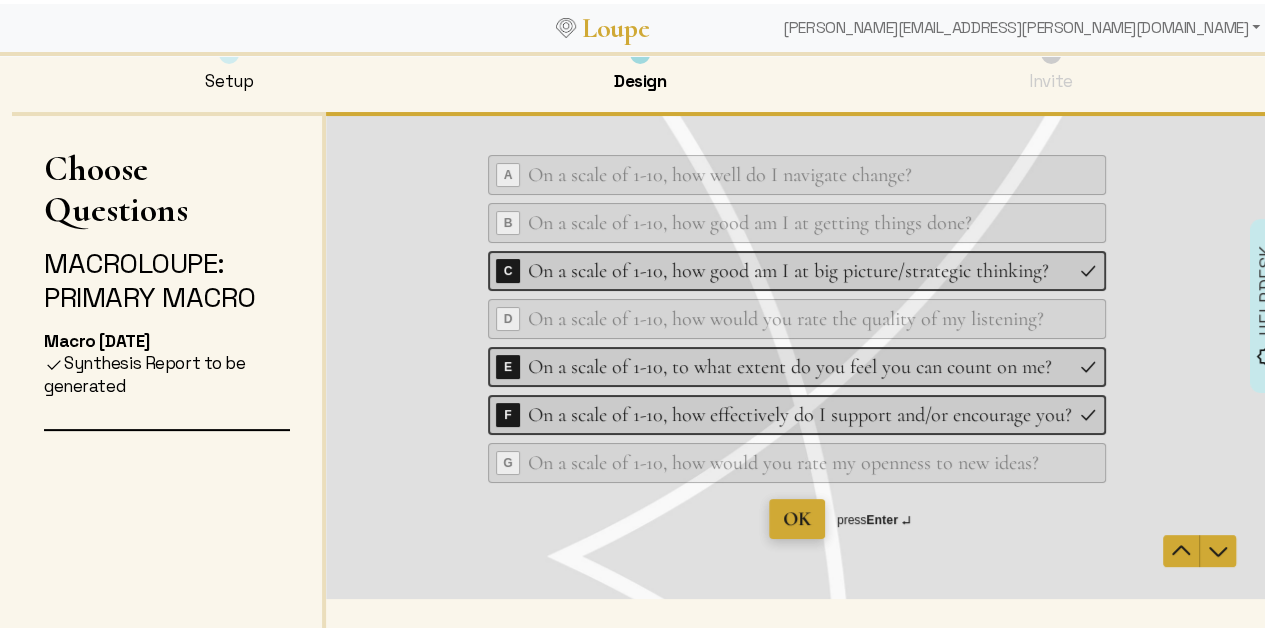 click on "OK" at bounding box center (797, 518) 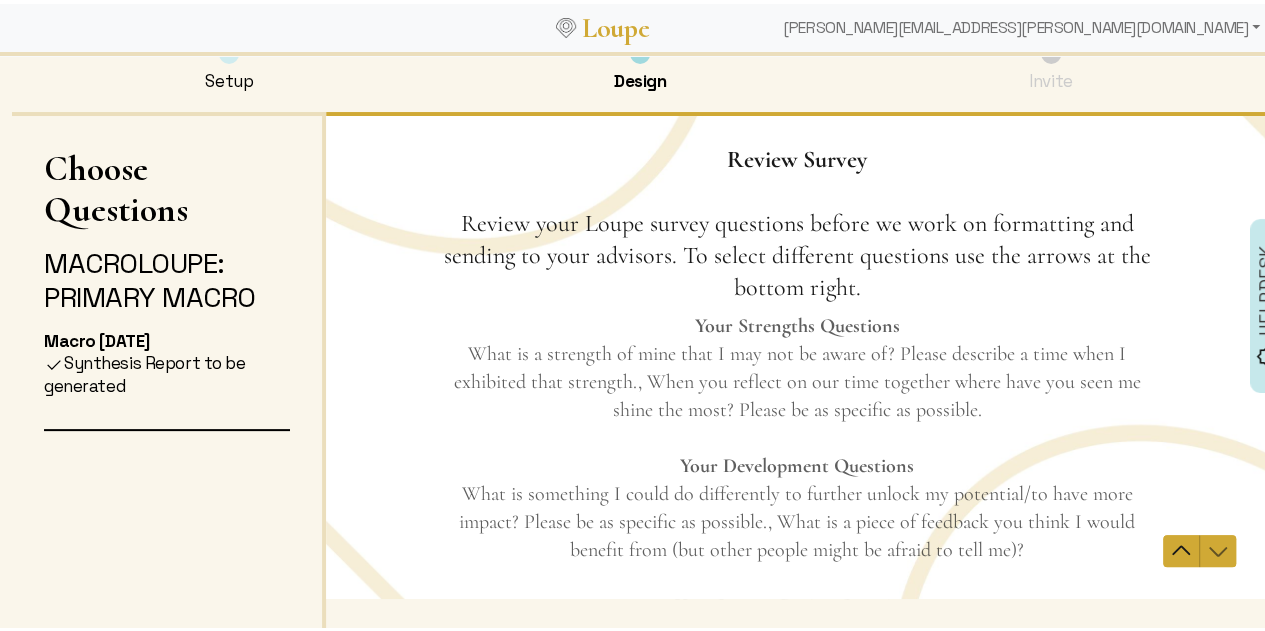 scroll, scrollTop: 0, scrollLeft: 0, axis: both 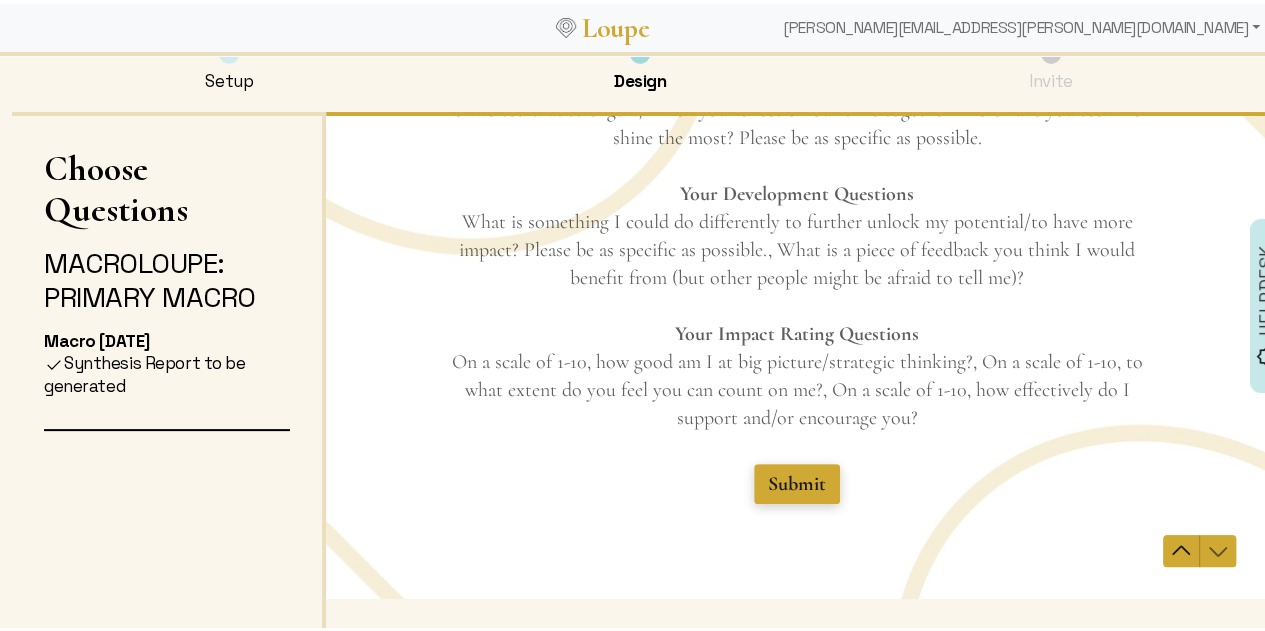 click on "Submit" at bounding box center (797, 483) 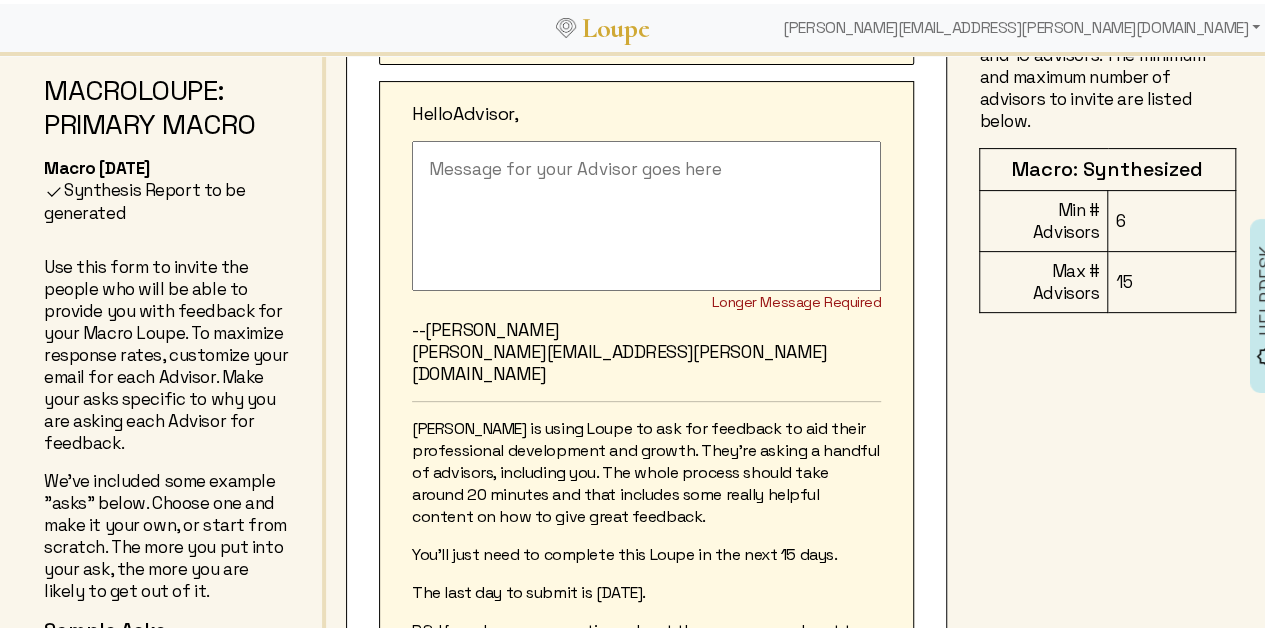 scroll, scrollTop: 206, scrollLeft: 0, axis: vertical 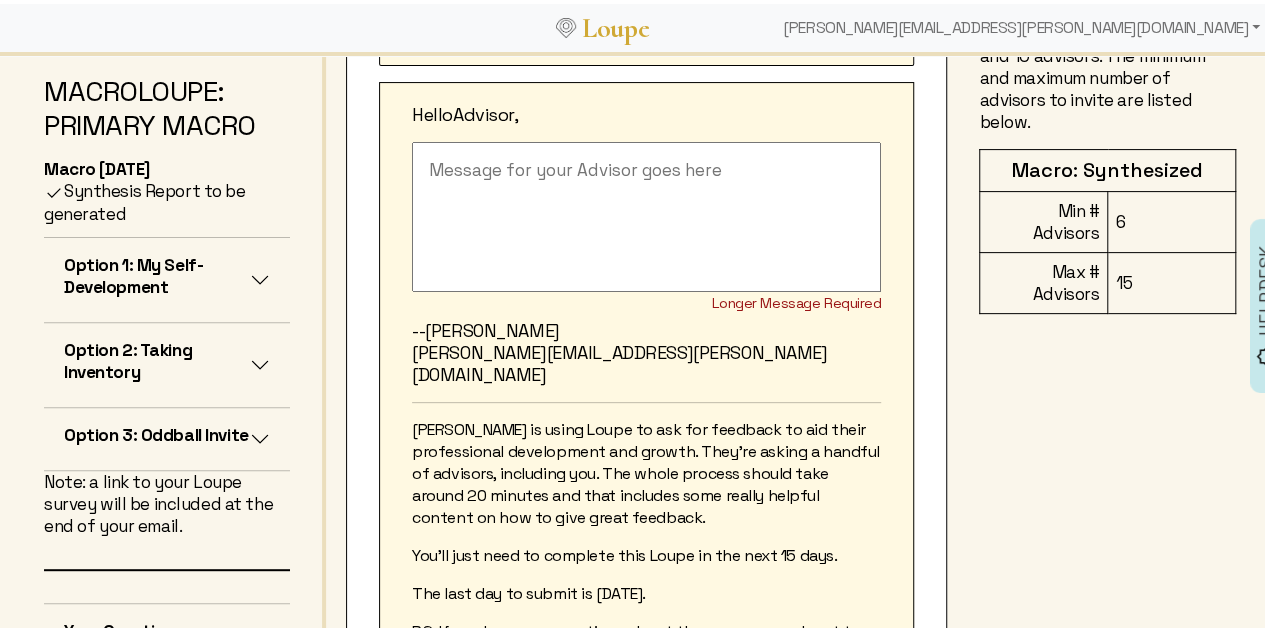 click on "Option 1: My Self-Development" at bounding box center [157, 272] 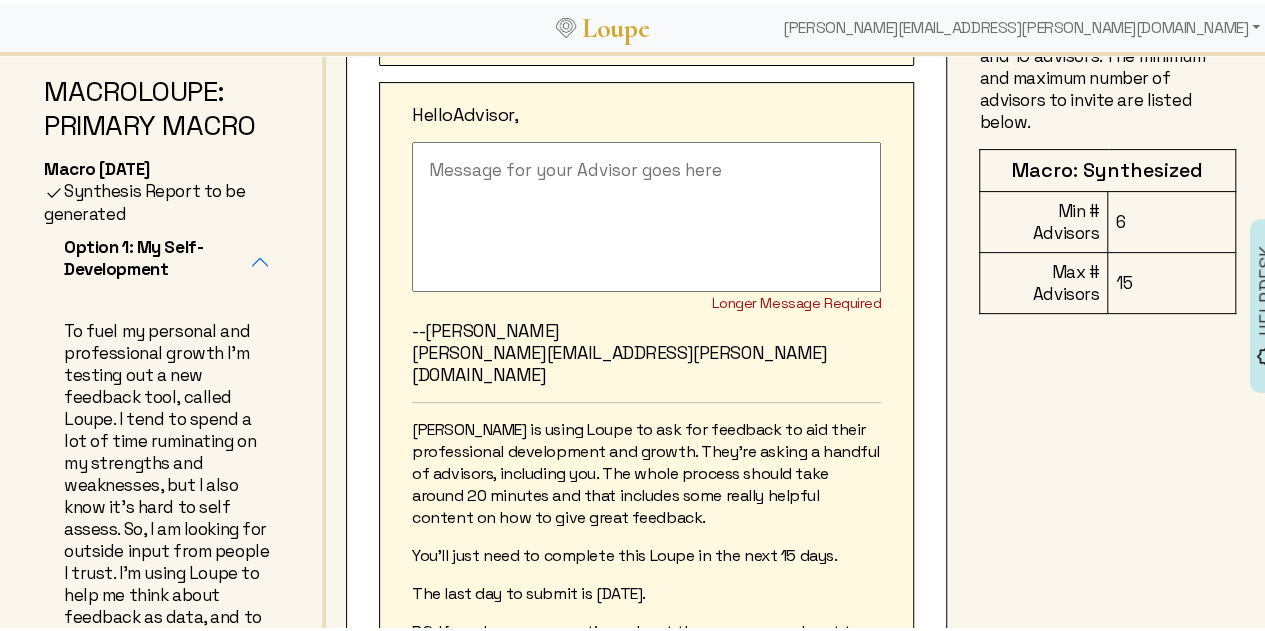 scroll, scrollTop: 438, scrollLeft: 0, axis: vertical 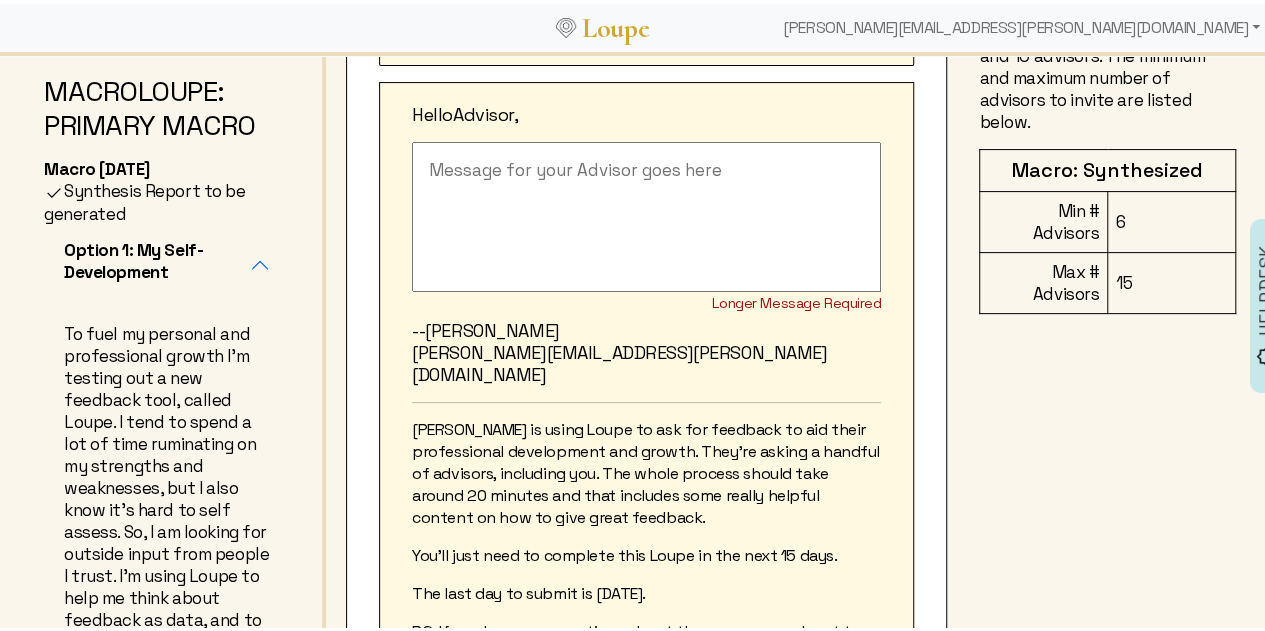 click on "Option 1: My Self-Development" at bounding box center (157, 257) 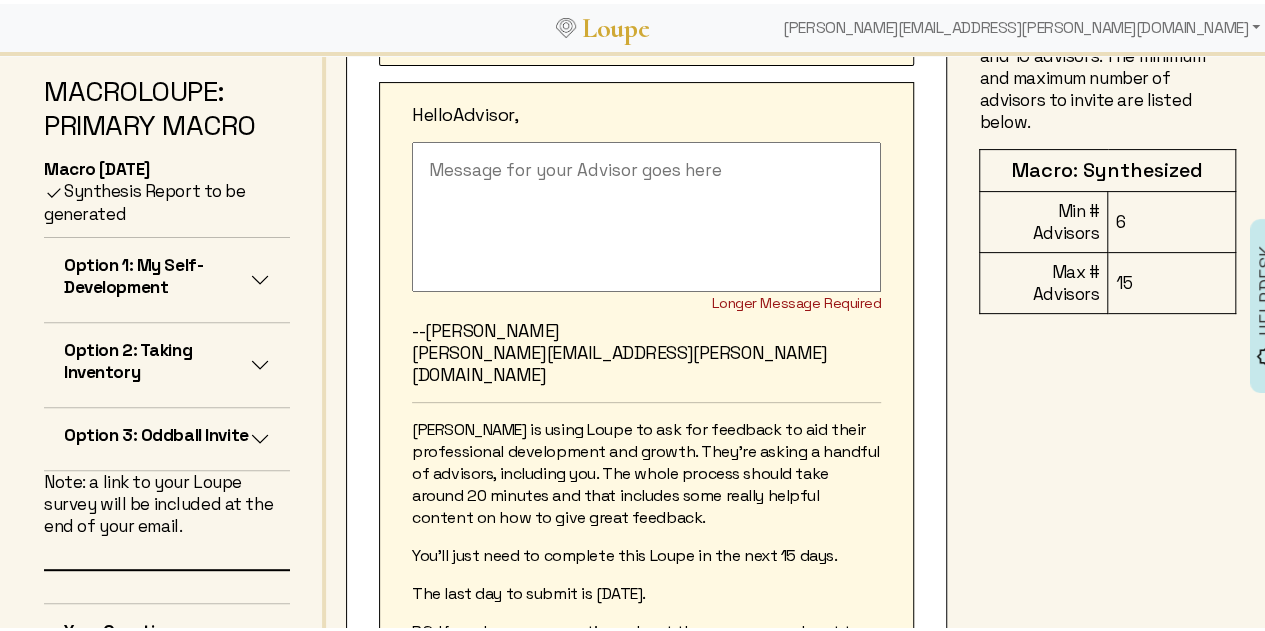 click on "Option 2: Taking Inventory" at bounding box center (157, 357) 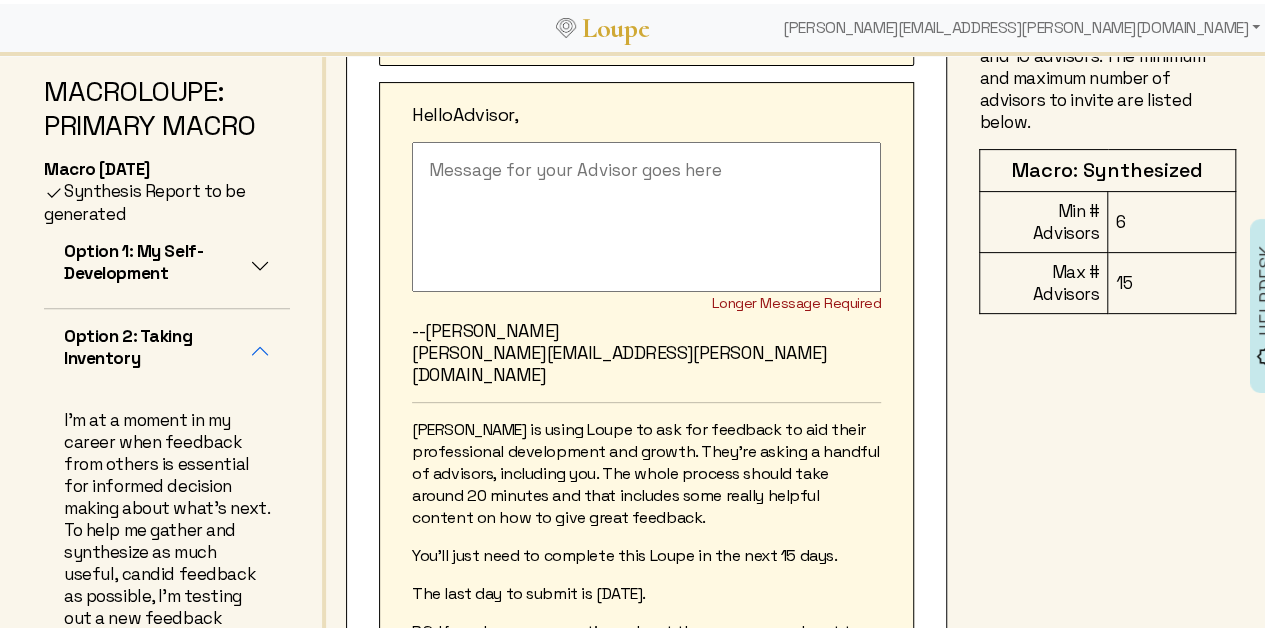 scroll, scrollTop: 431, scrollLeft: 0, axis: vertical 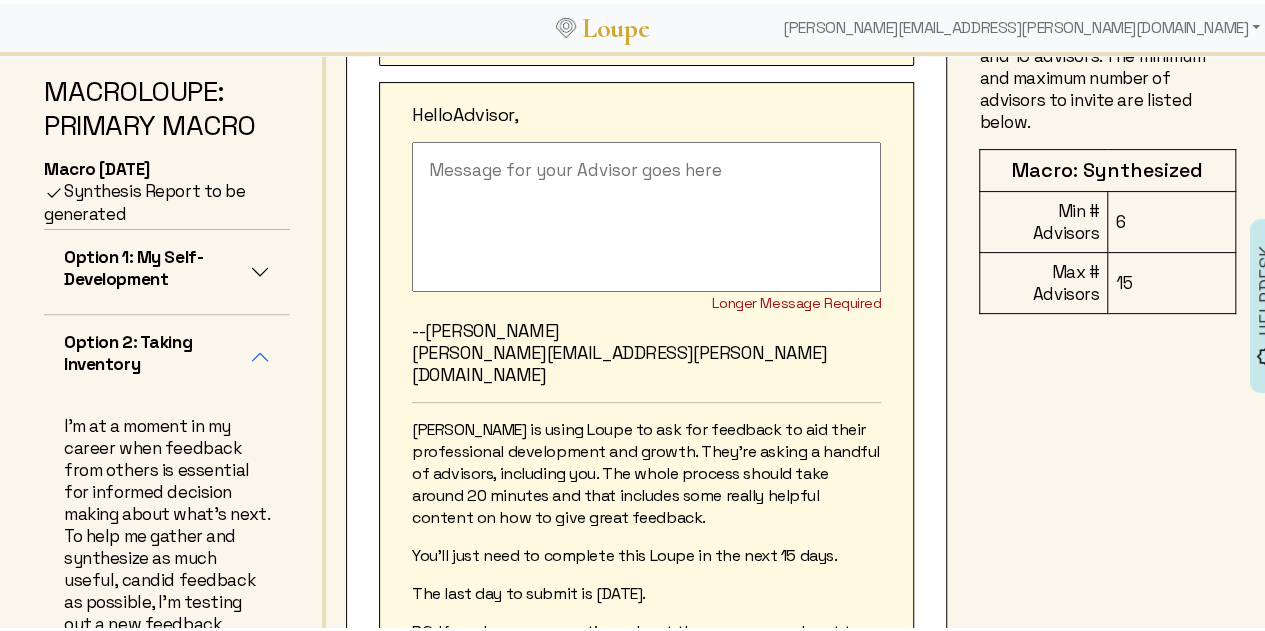 click on "Option 1: My Self-Development" at bounding box center (157, 264) 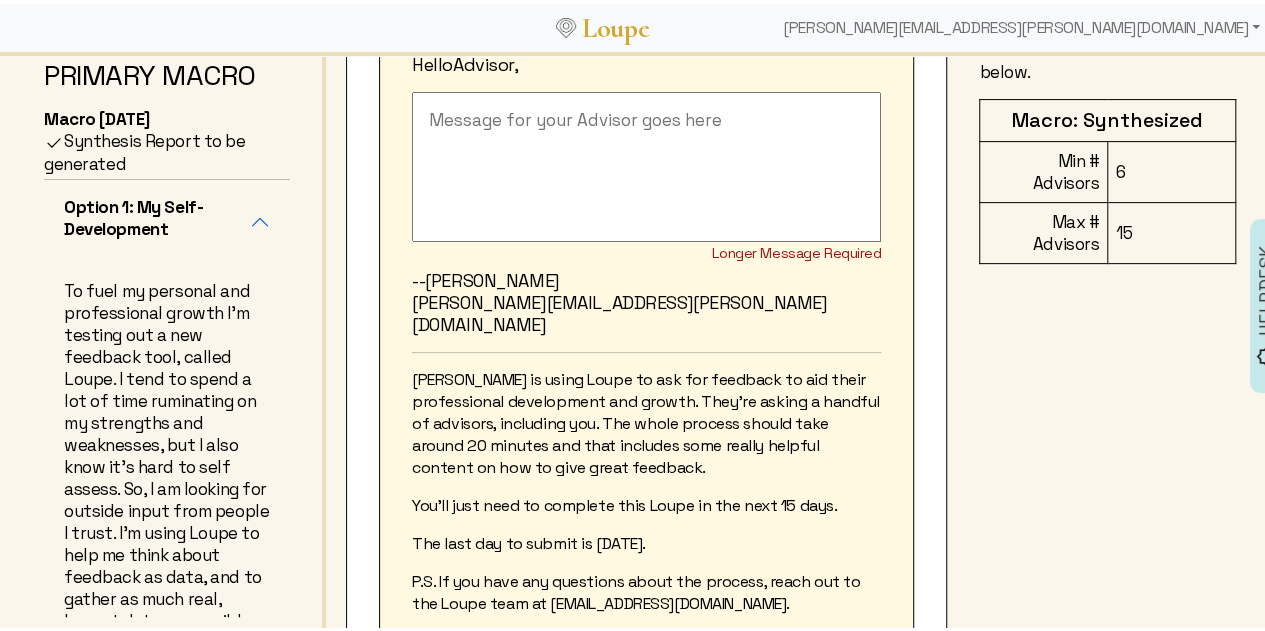 scroll, scrollTop: 259, scrollLeft: 0, axis: vertical 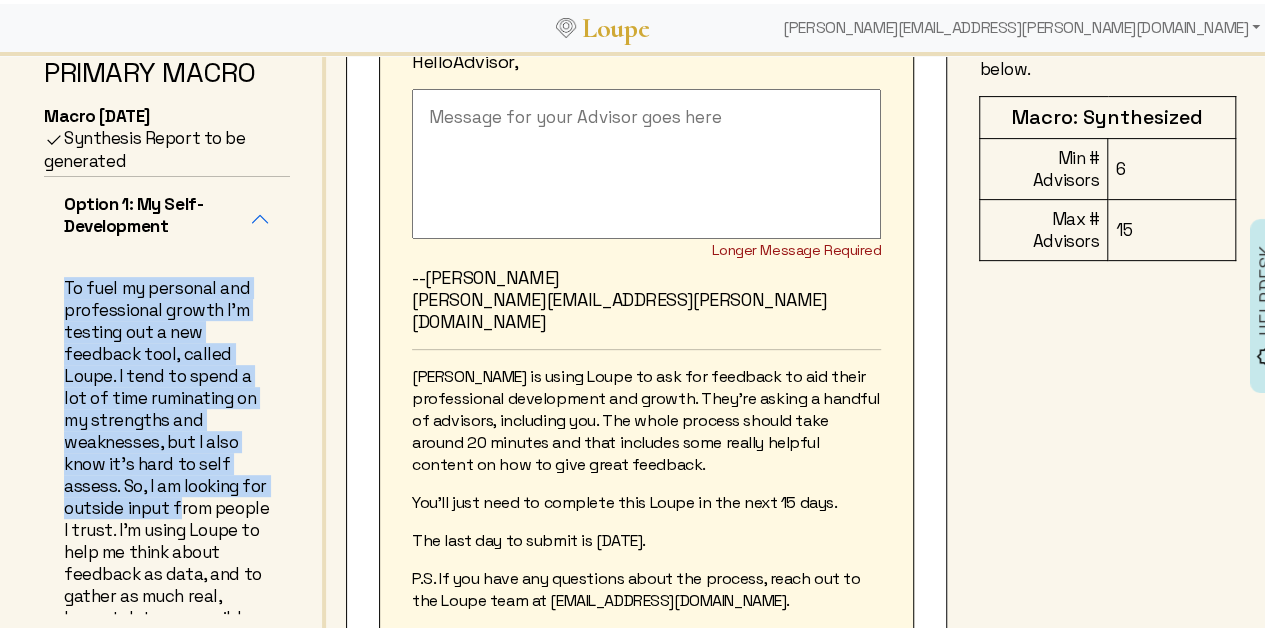 drag, startPoint x: 63, startPoint y: 331, endPoint x: 205, endPoint y: 549, distance: 260.1692 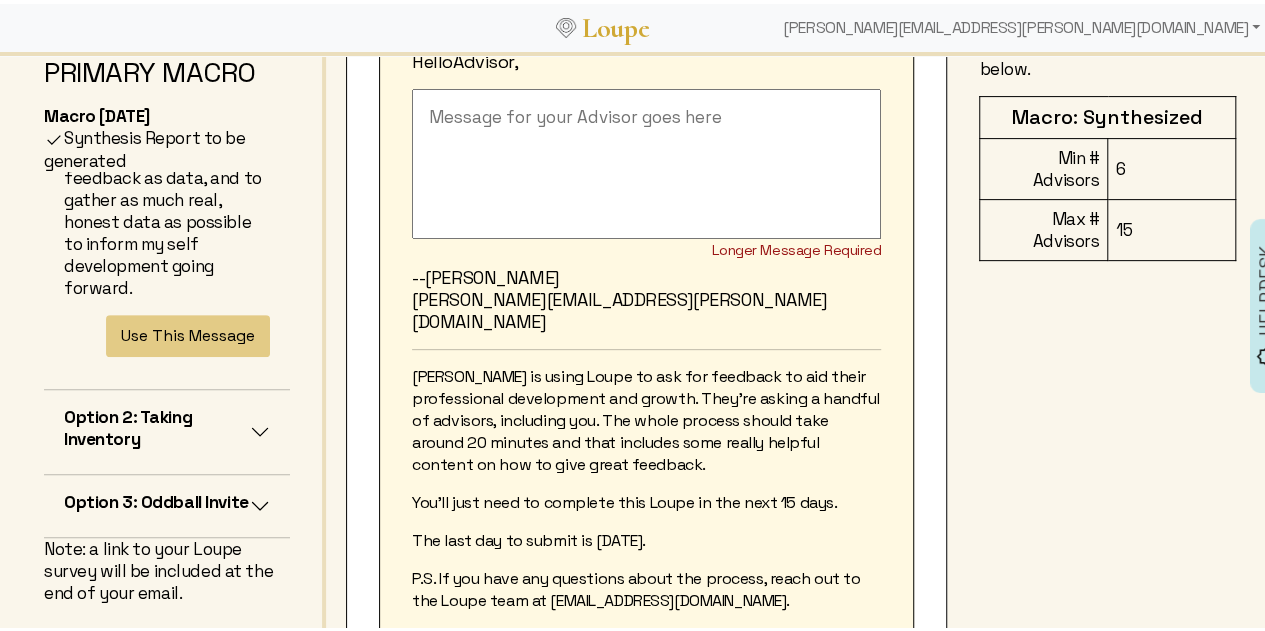 scroll, scrollTop: 828, scrollLeft: 0, axis: vertical 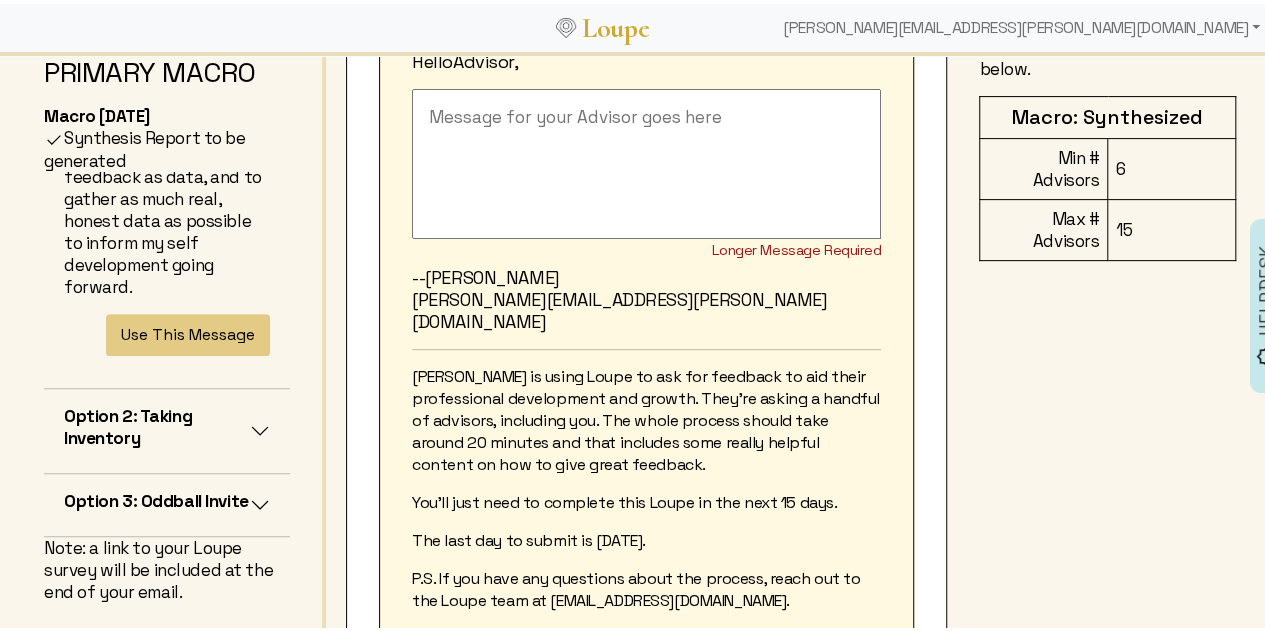 click on "Option 2: Taking Inventory" at bounding box center (157, 423) 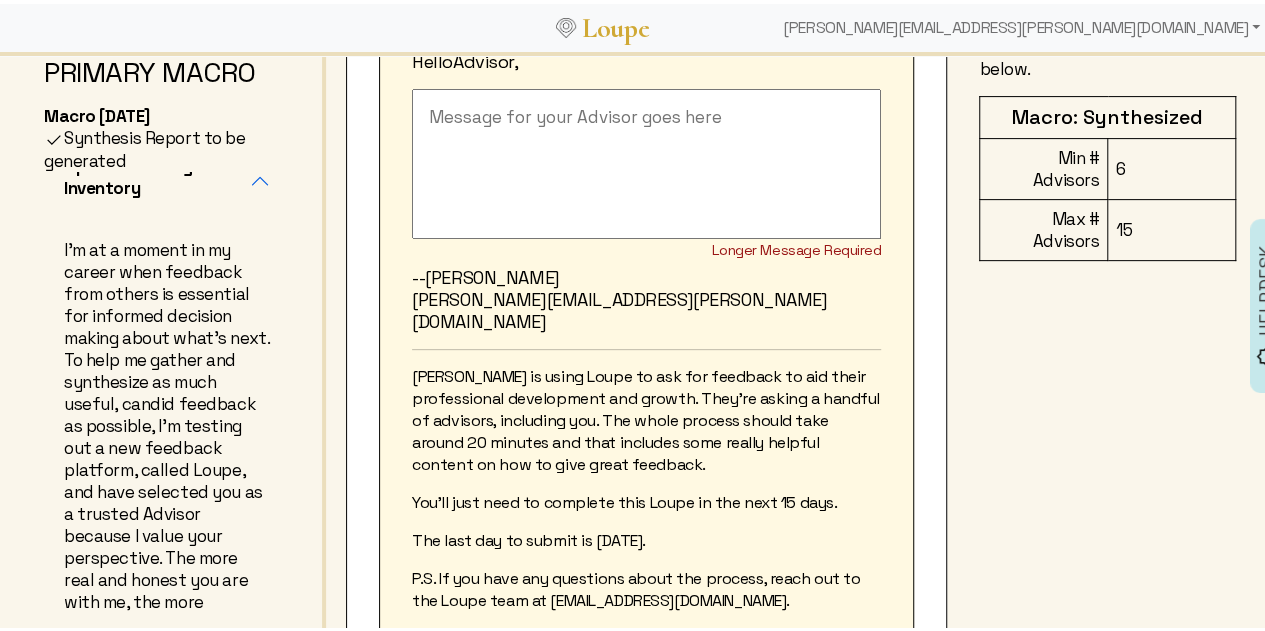 scroll, scrollTop: 557, scrollLeft: 0, axis: vertical 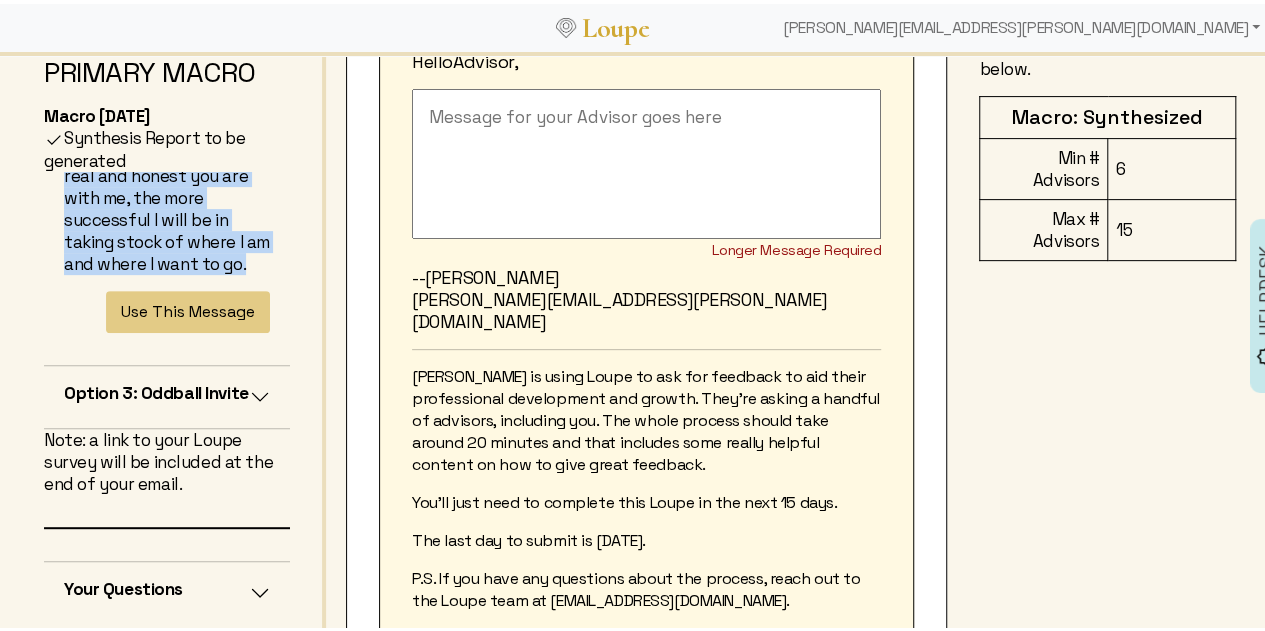 drag, startPoint x: 64, startPoint y: 282, endPoint x: 248, endPoint y: 337, distance: 192.04427 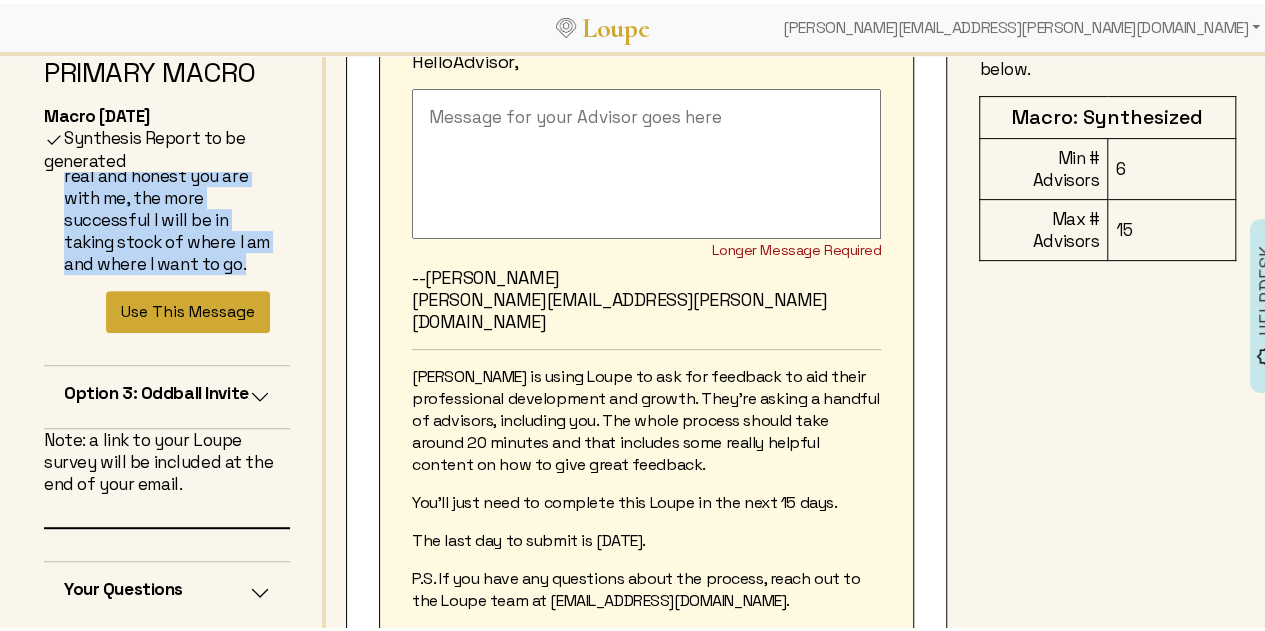 click on "Use This Message" at bounding box center [188, 308] 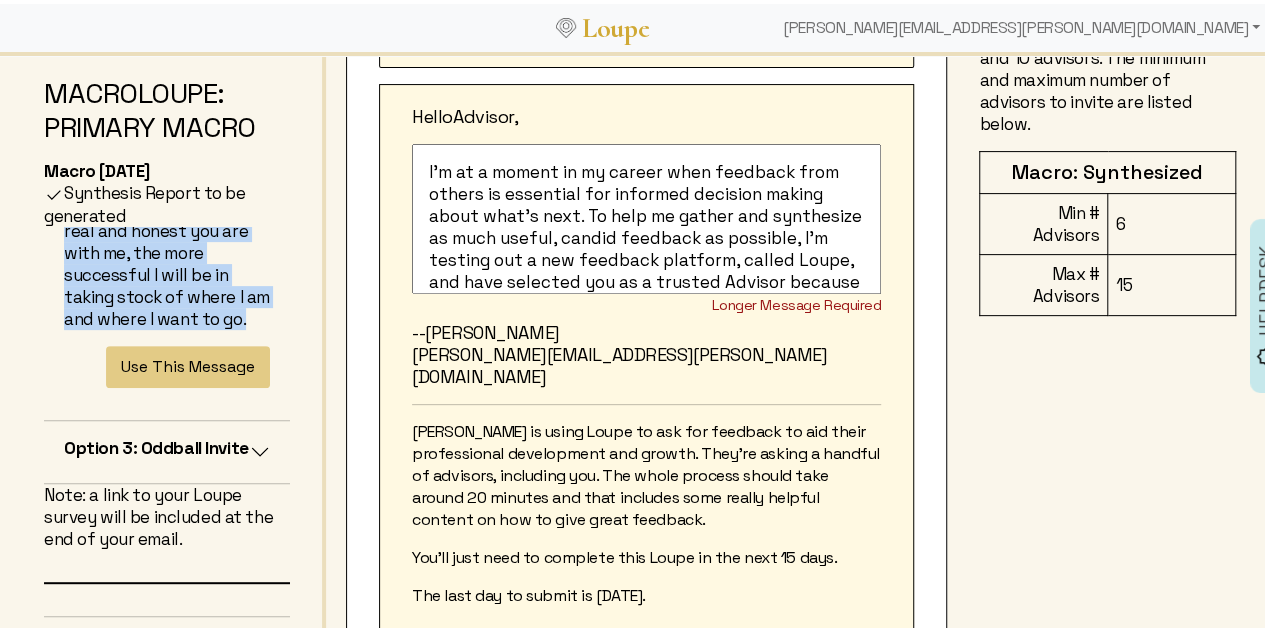 scroll, scrollTop: 206, scrollLeft: 0, axis: vertical 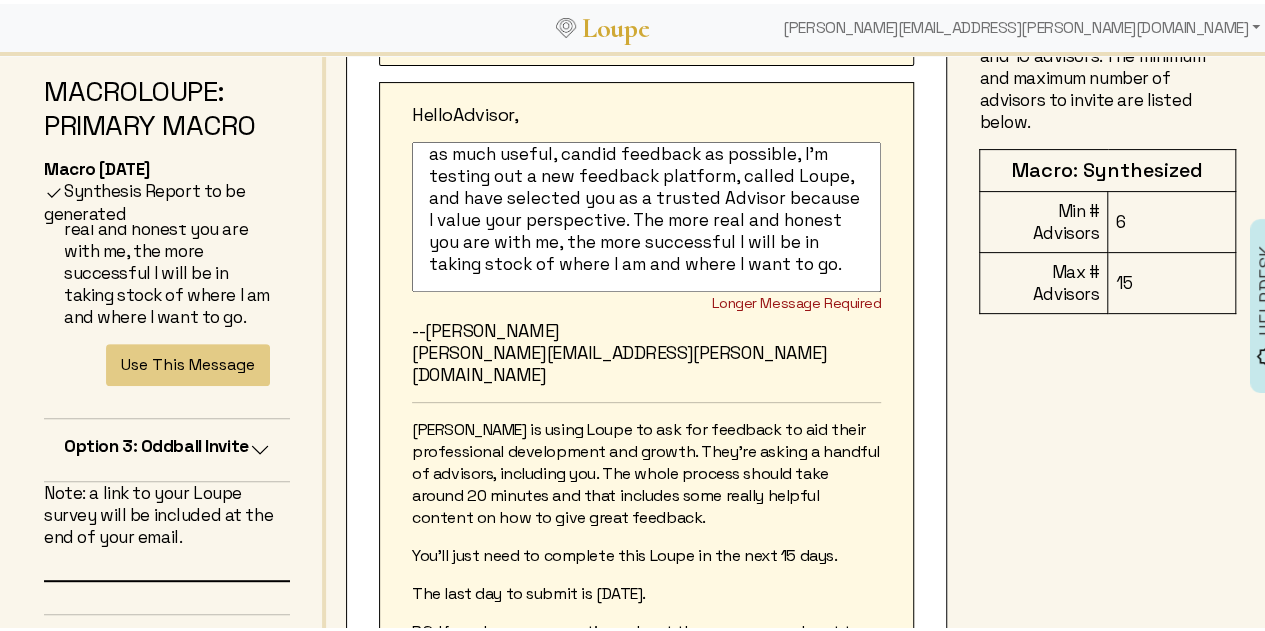 click on "Longer Message Required" 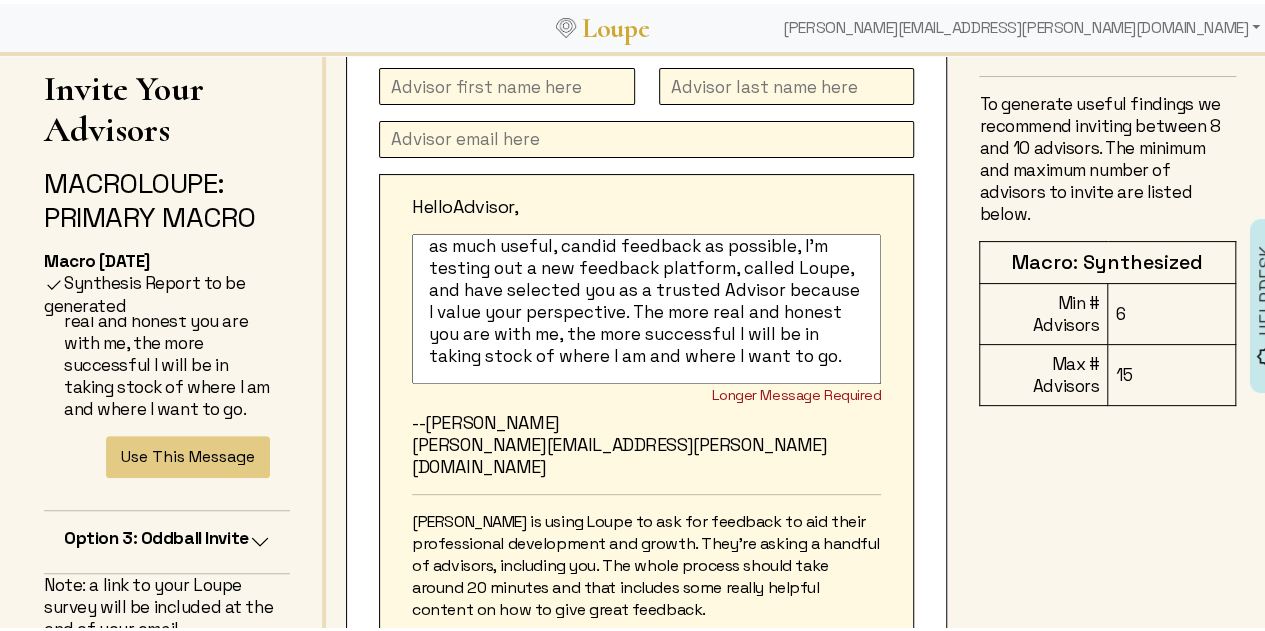 scroll, scrollTop: 114, scrollLeft: 0, axis: vertical 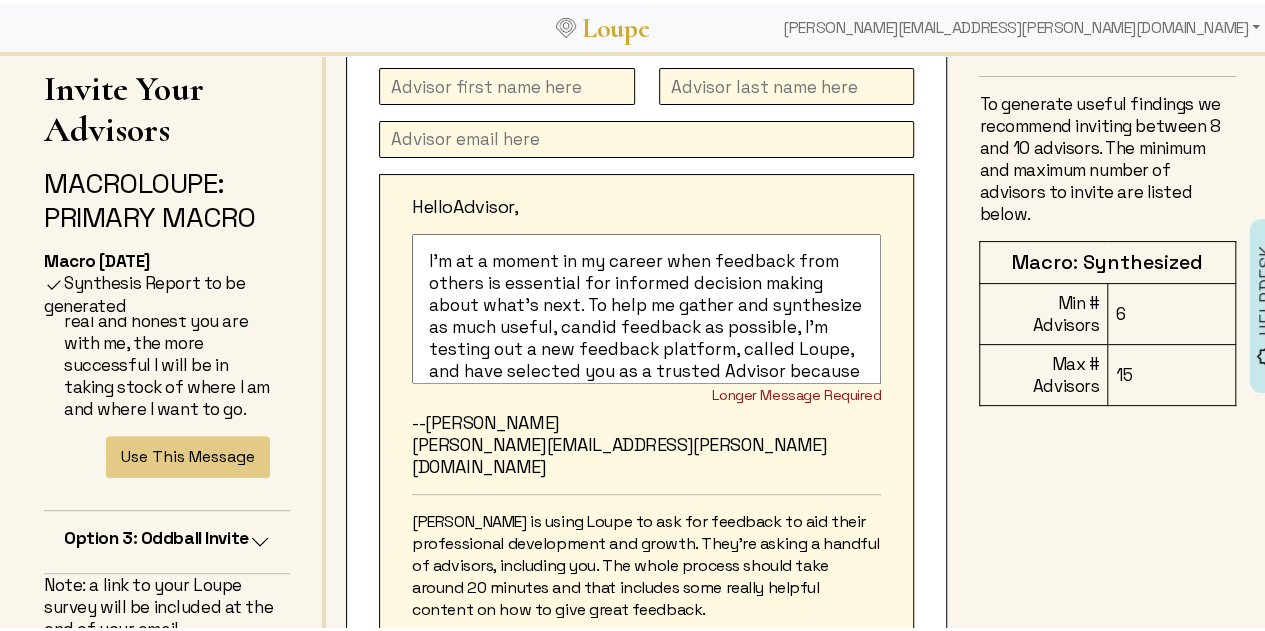 click on "[PERSON_NAME] is using Loupe to ask for feedback to aid their professional development and growth. They're asking a handful of advisors, including you. The whole process should take around 20 minutes and that includes some really helpful content on how to give great feedback." 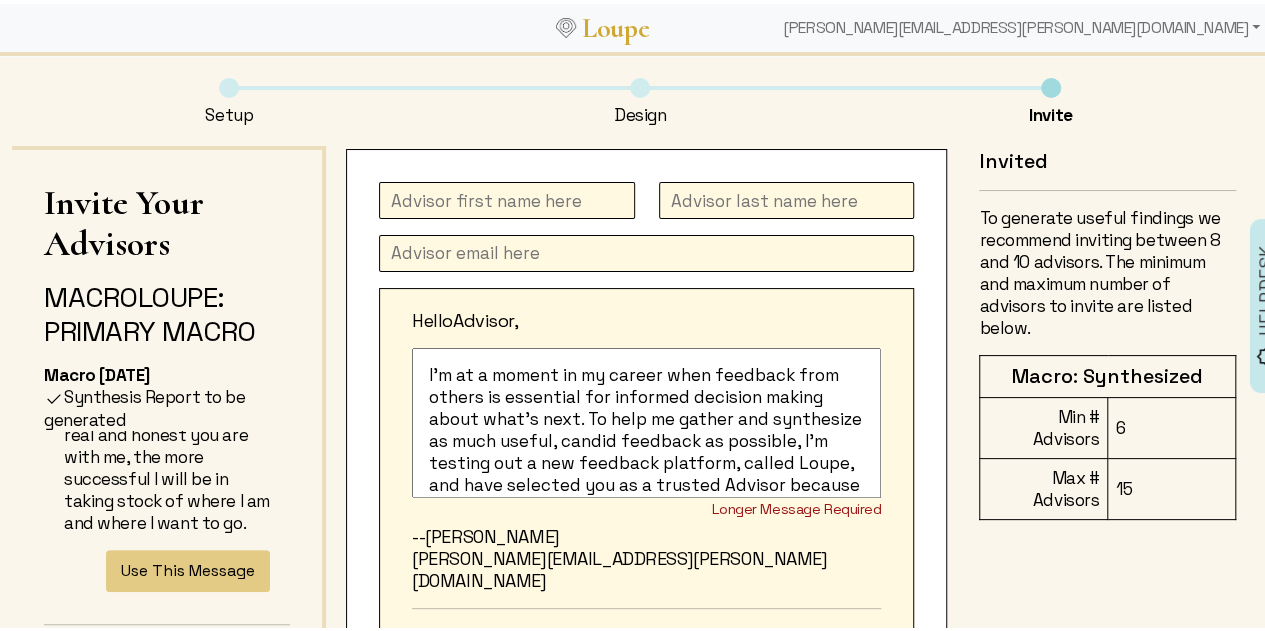 click 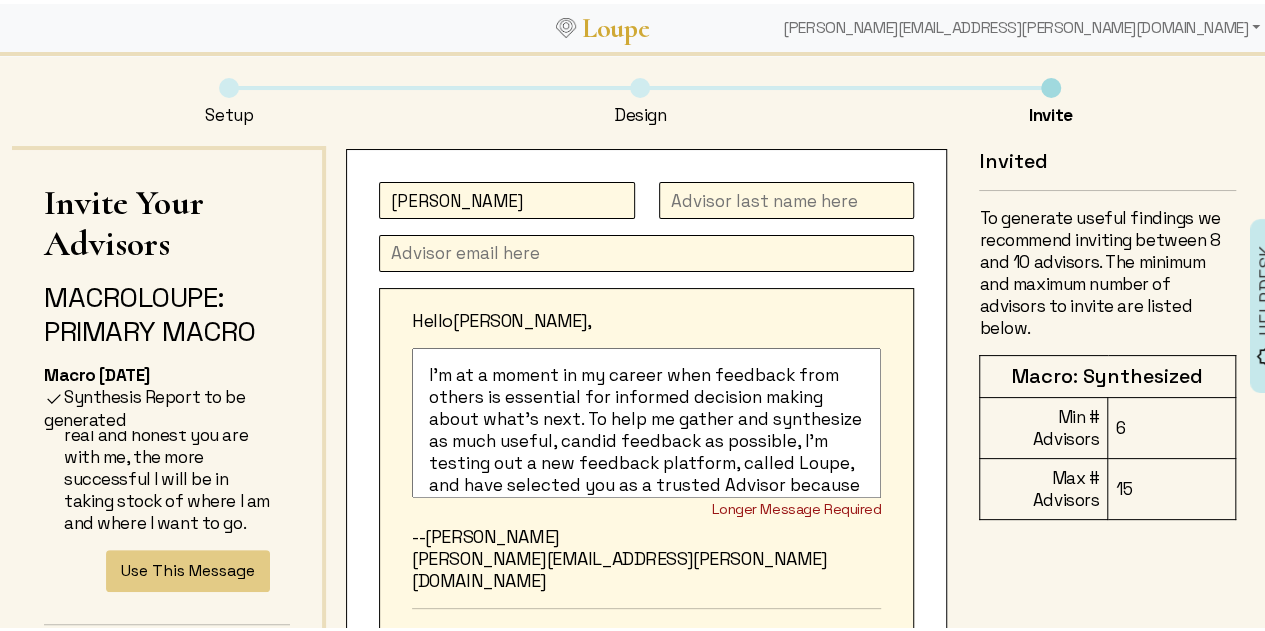 type on "[PERSON_NAME]" 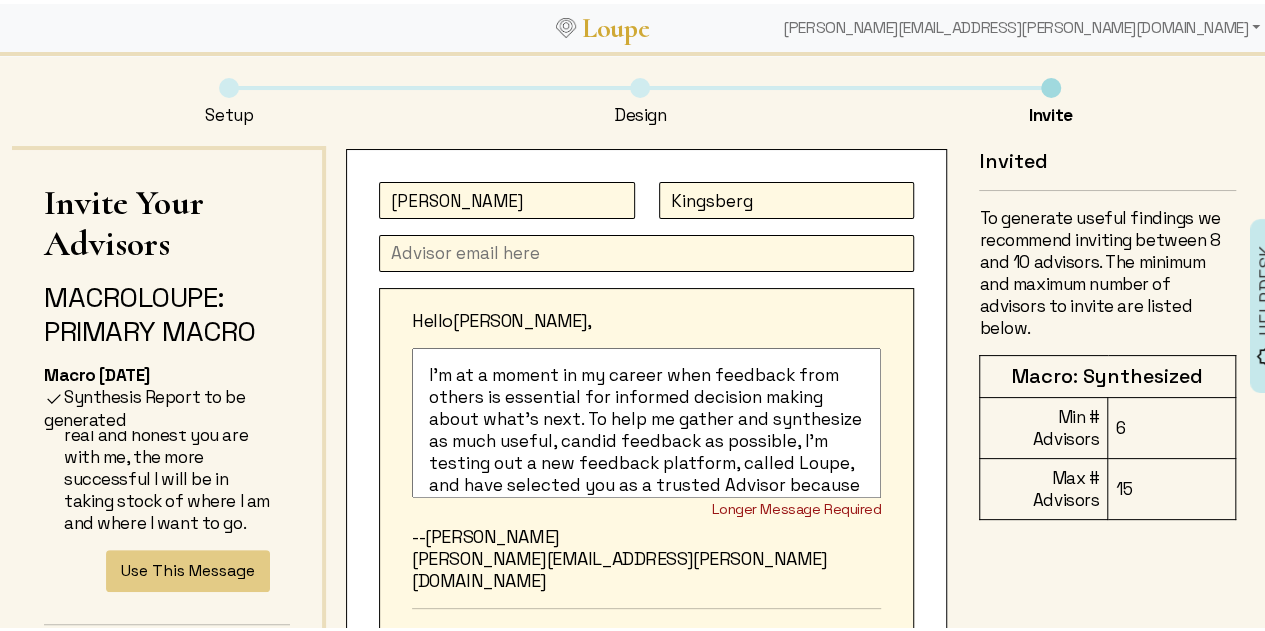 type on "Kingsberg" 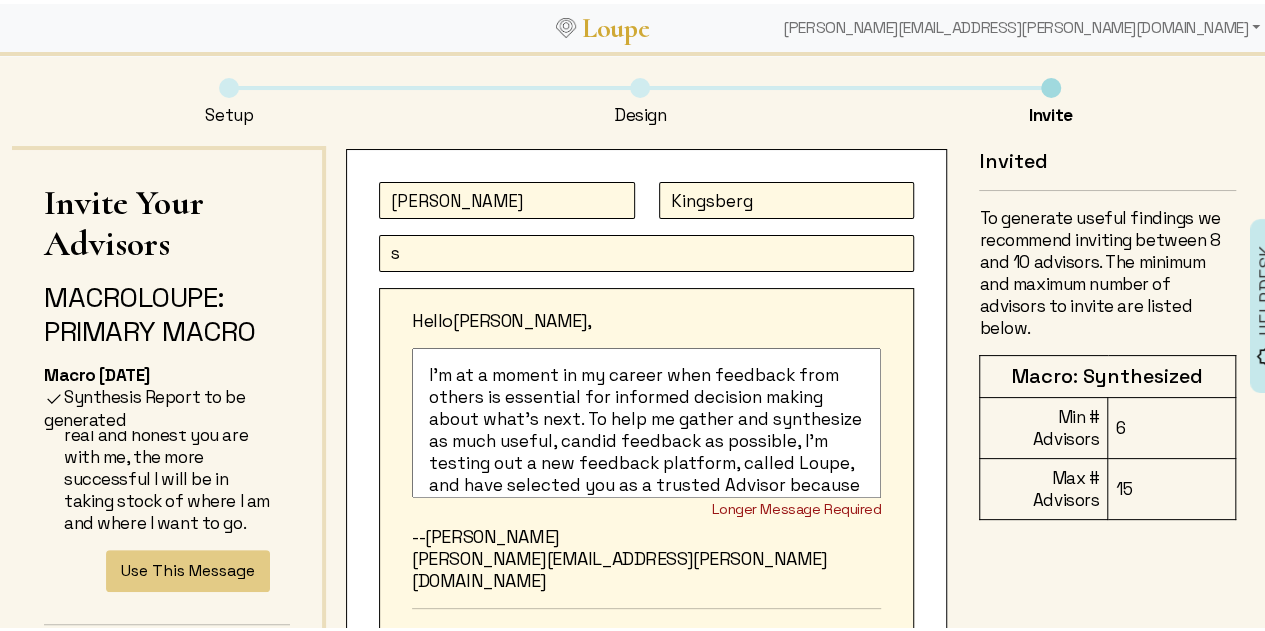 click on "s" 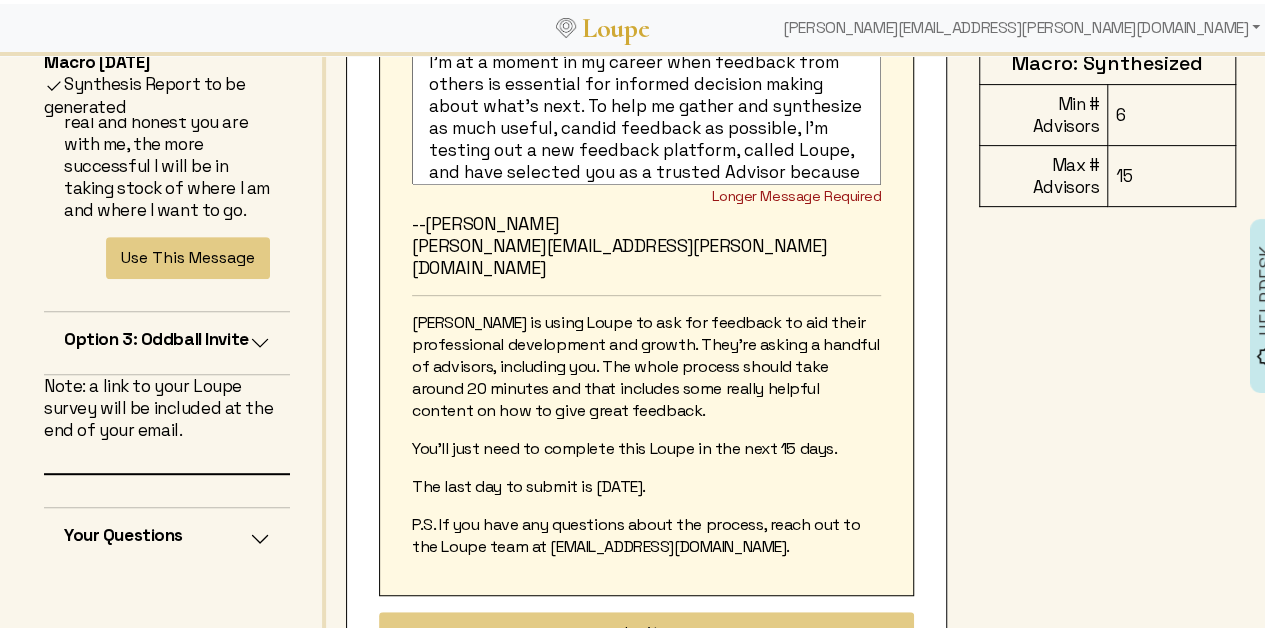 scroll, scrollTop: 372, scrollLeft: 0, axis: vertical 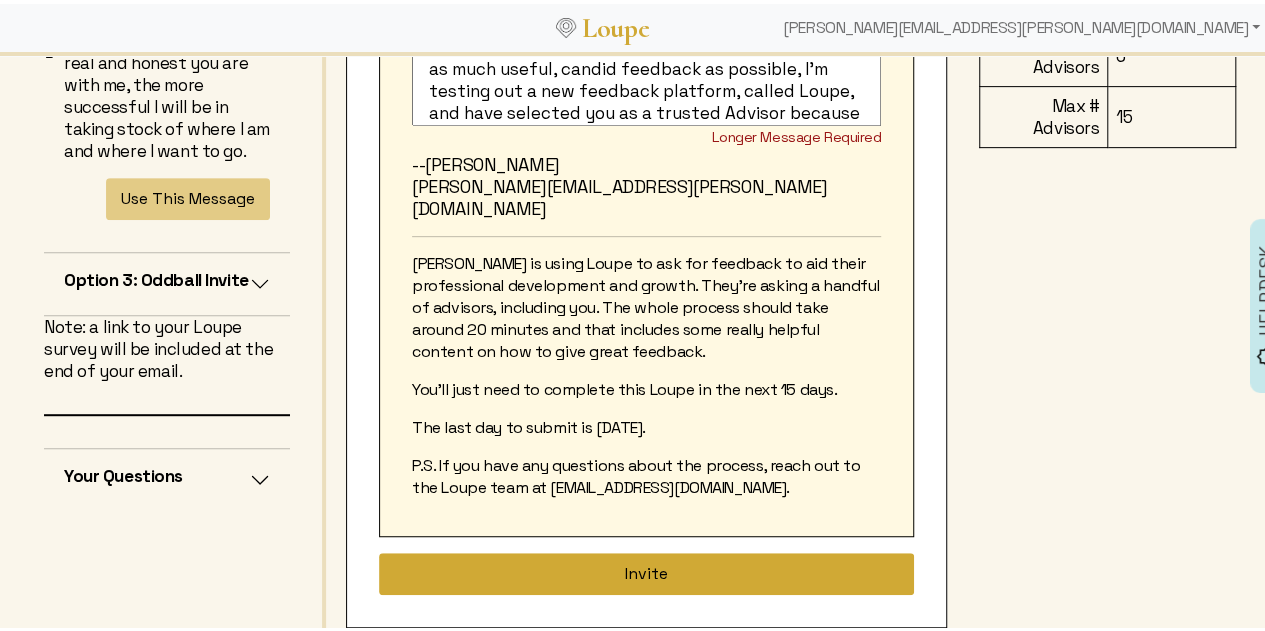 type on "[PERSON_NAME][EMAIL_ADDRESS][PERSON_NAME][DOMAIN_NAME]" 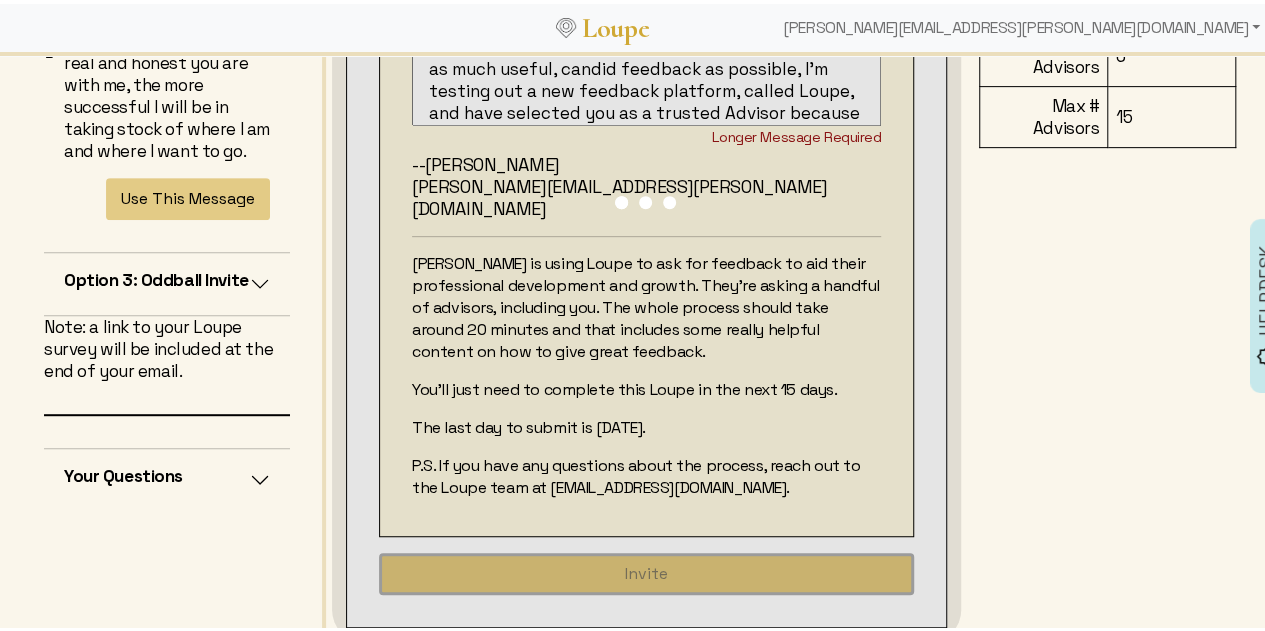 type 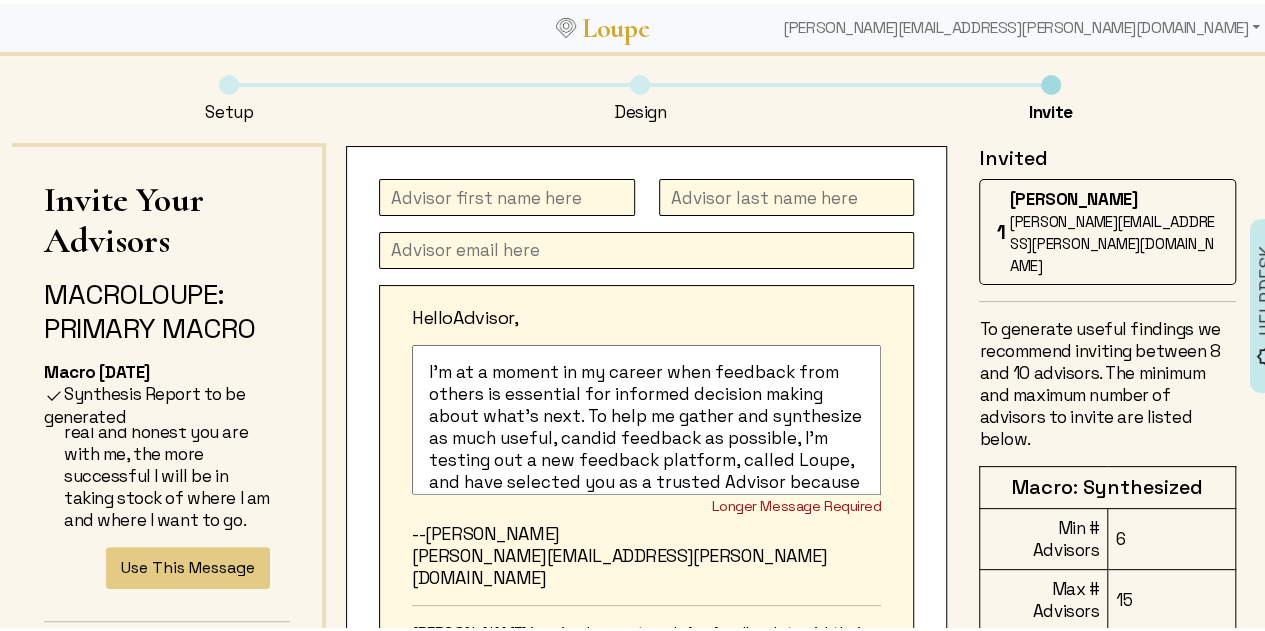 scroll, scrollTop: 2, scrollLeft: 0, axis: vertical 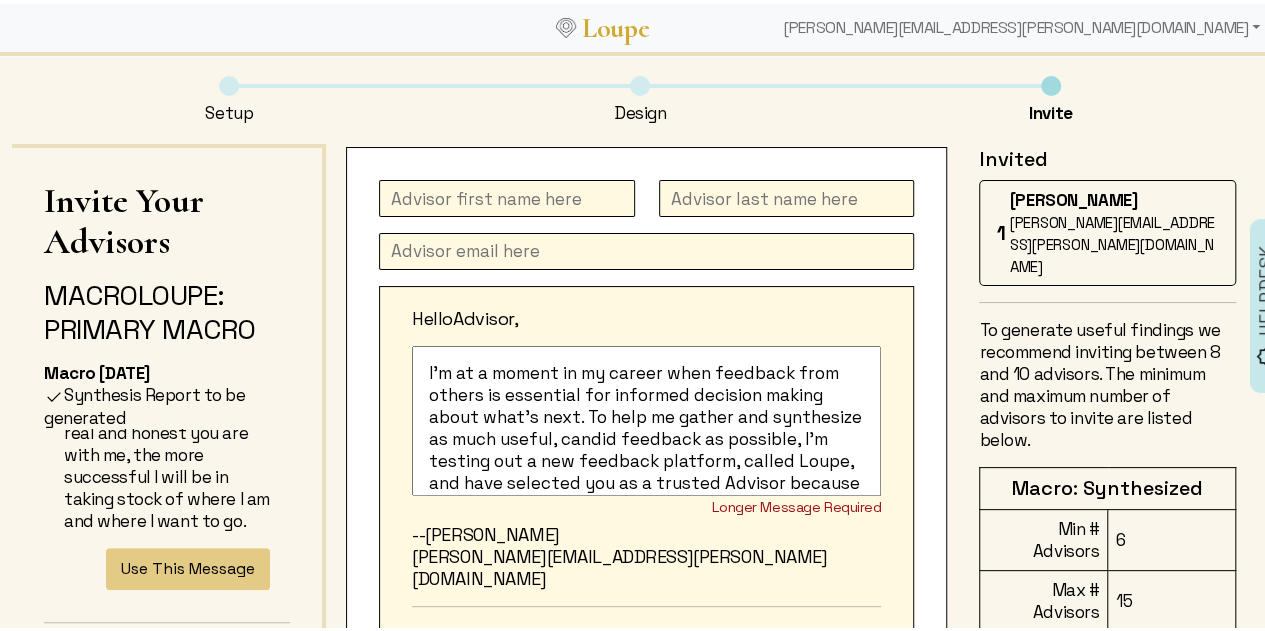 click 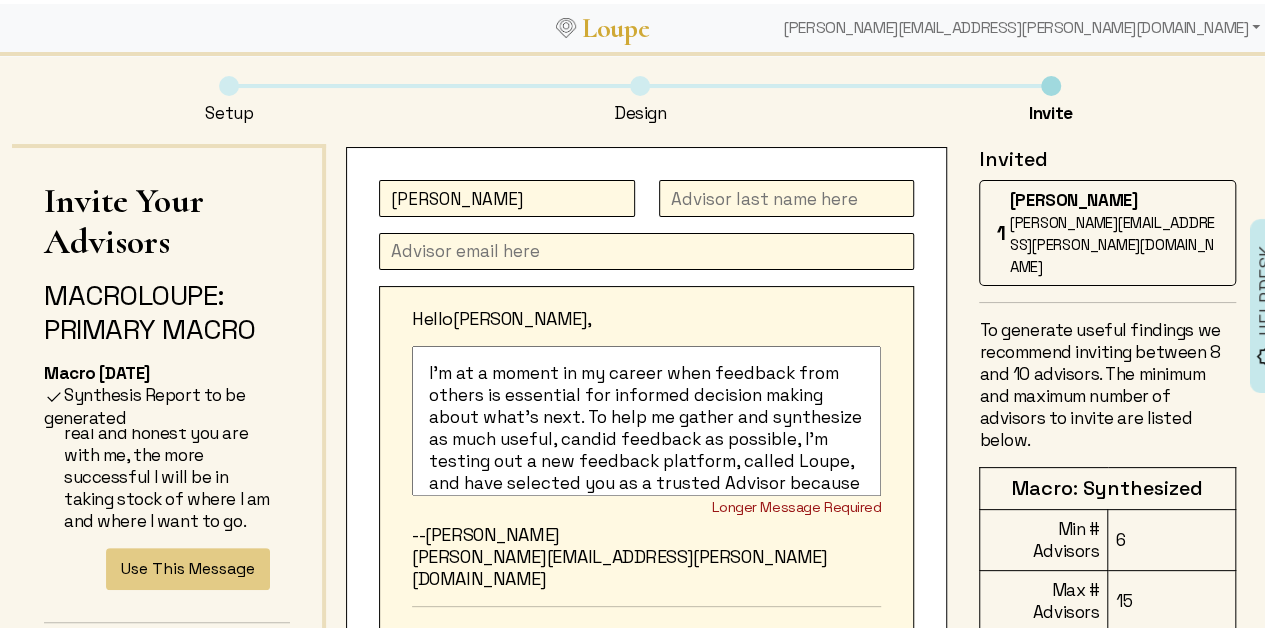 type on "[PERSON_NAME]" 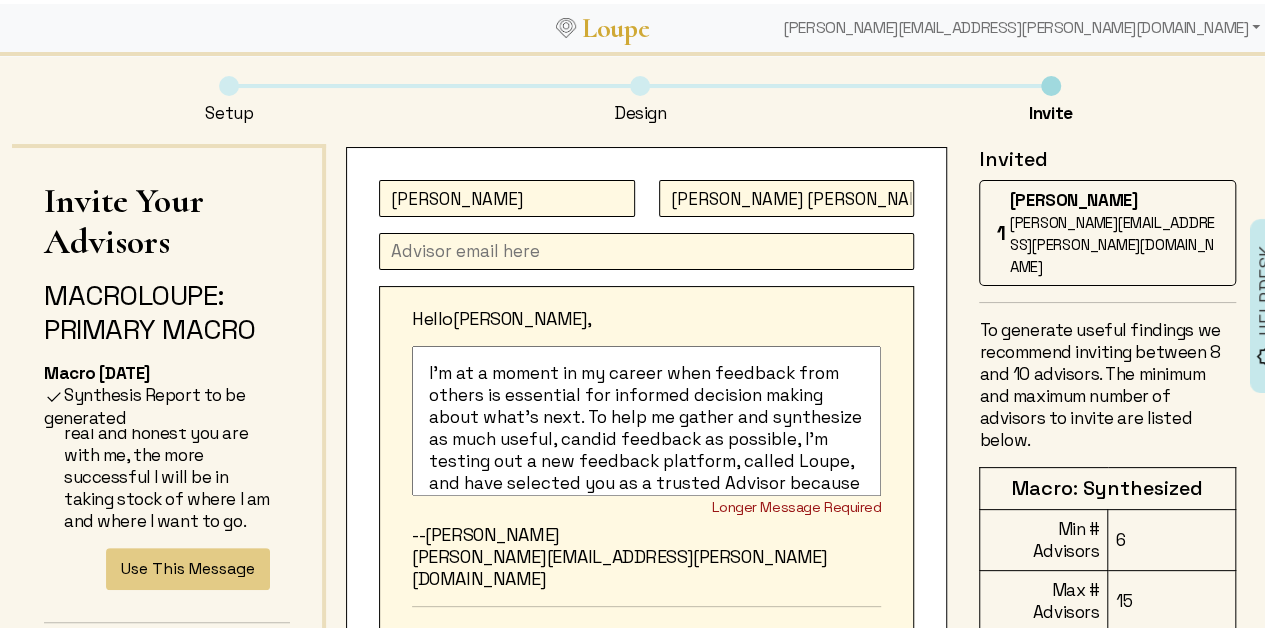 type on "[PERSON_NAME] [PERSON_NAME]" 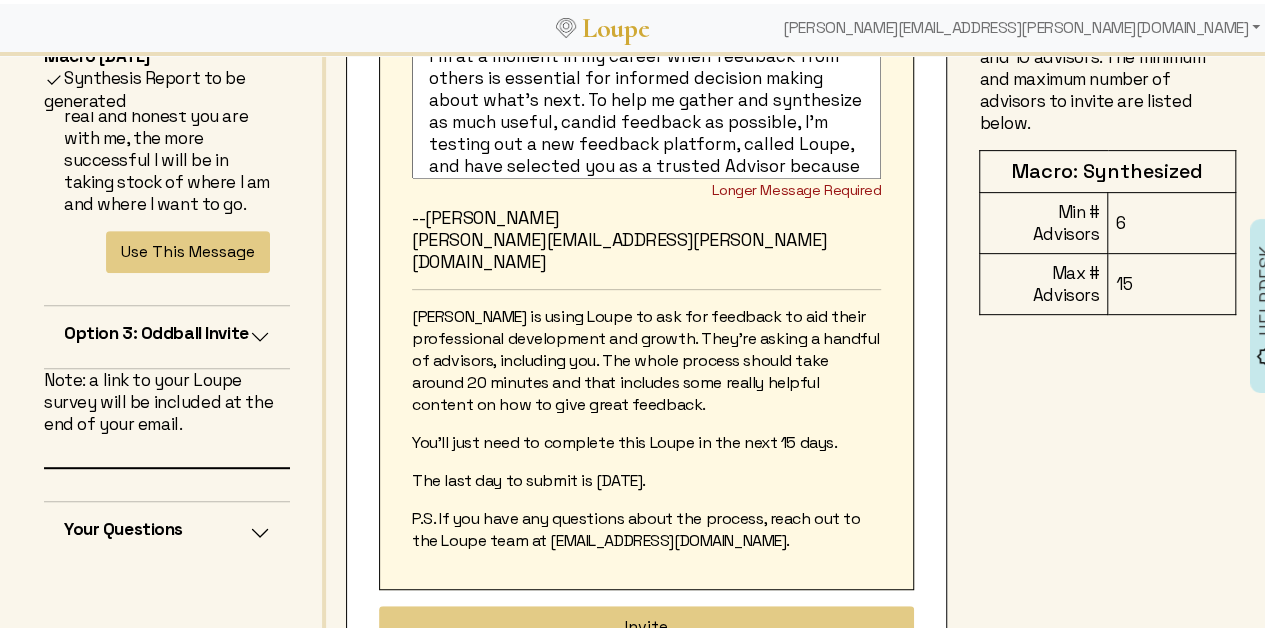 scroll, scrollTop: 372, scrollLeft: 0, axis: vertical 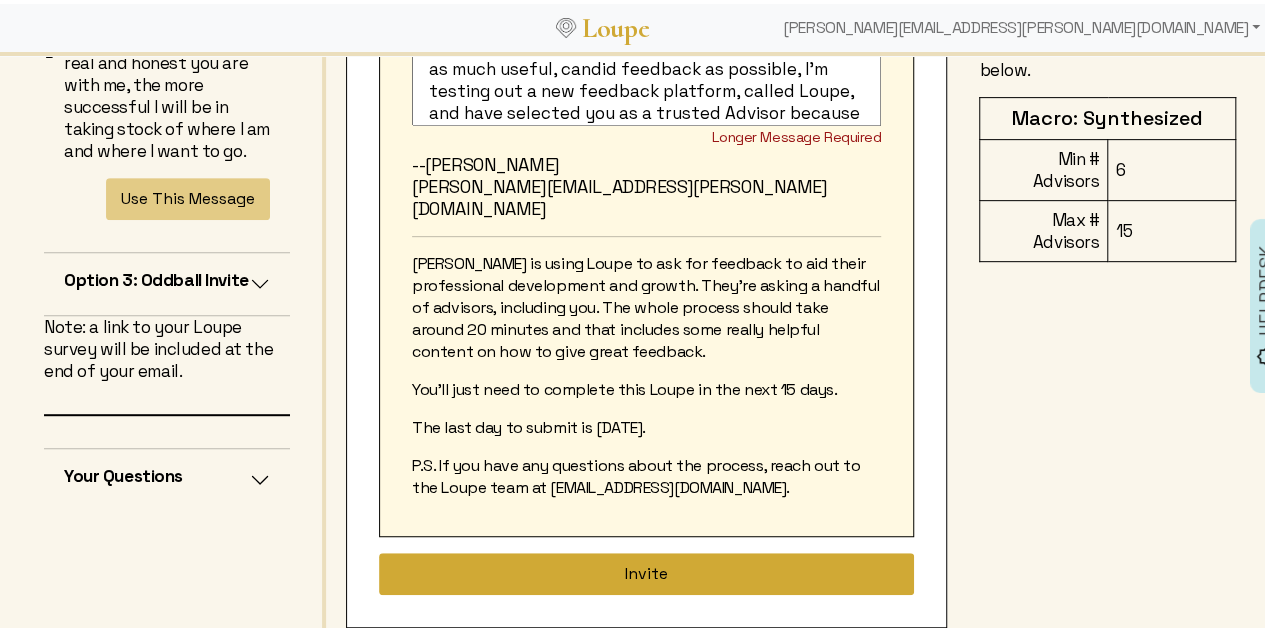 type on "[PERSON_NAME][EMAIL_ADDRESS][PERSON_NAME][DOMAIN_NAME]" 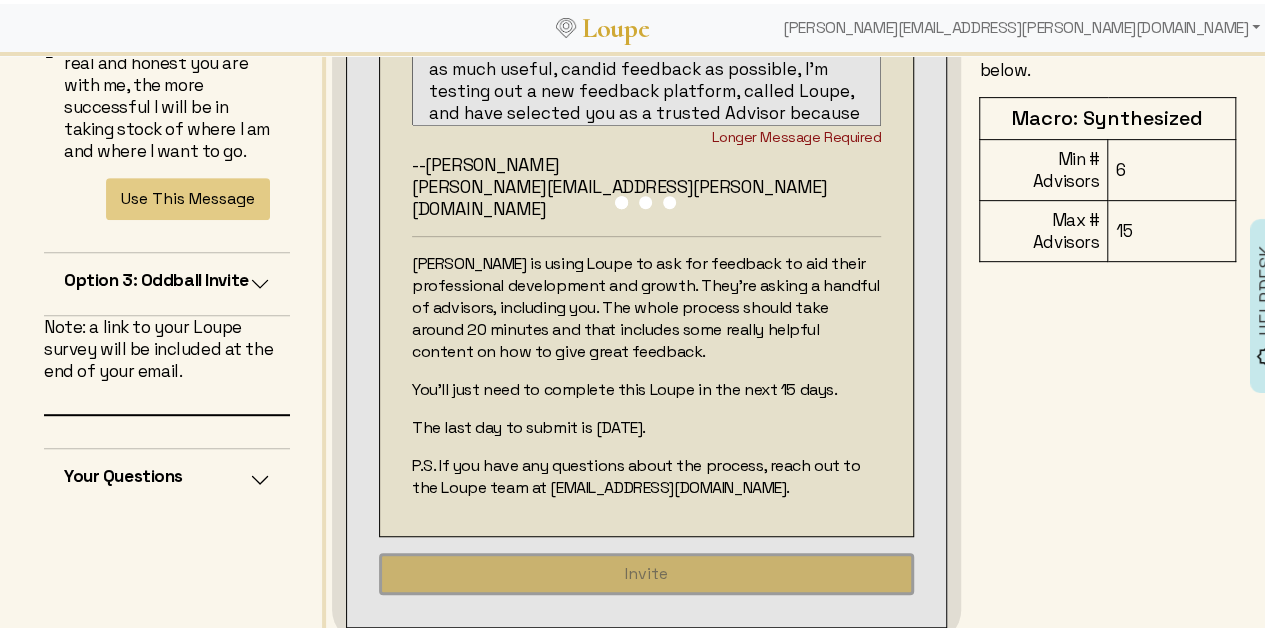type 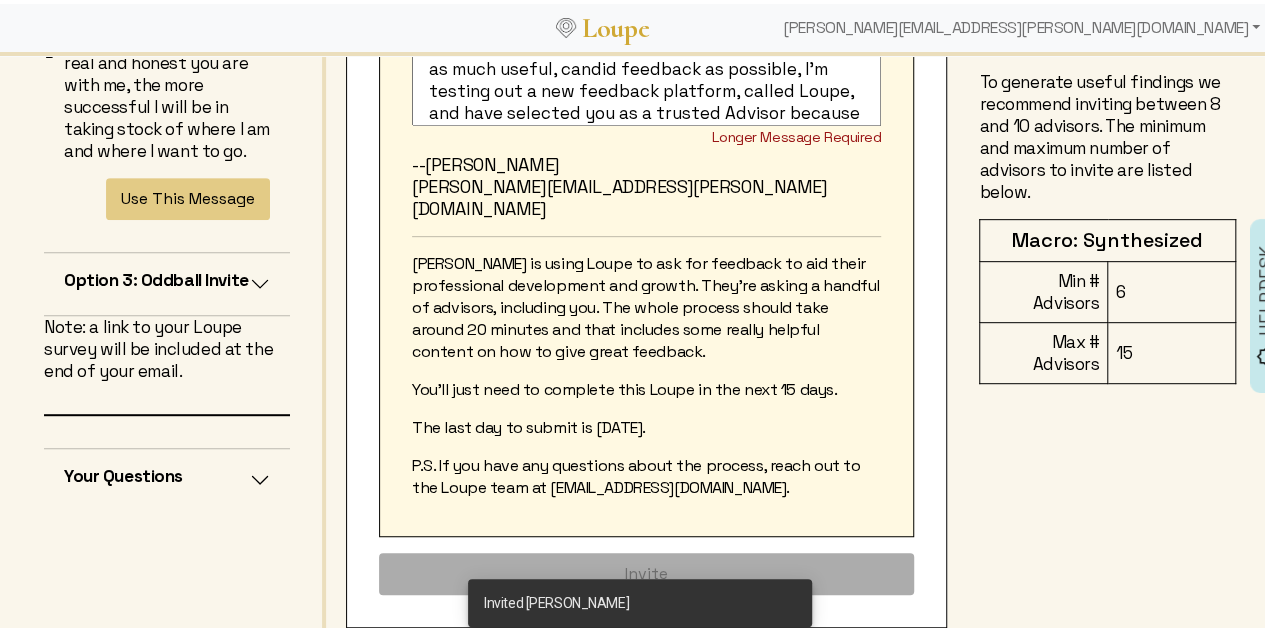 scroll, scrollTop: 0, scrollLeft: 0, axis: both 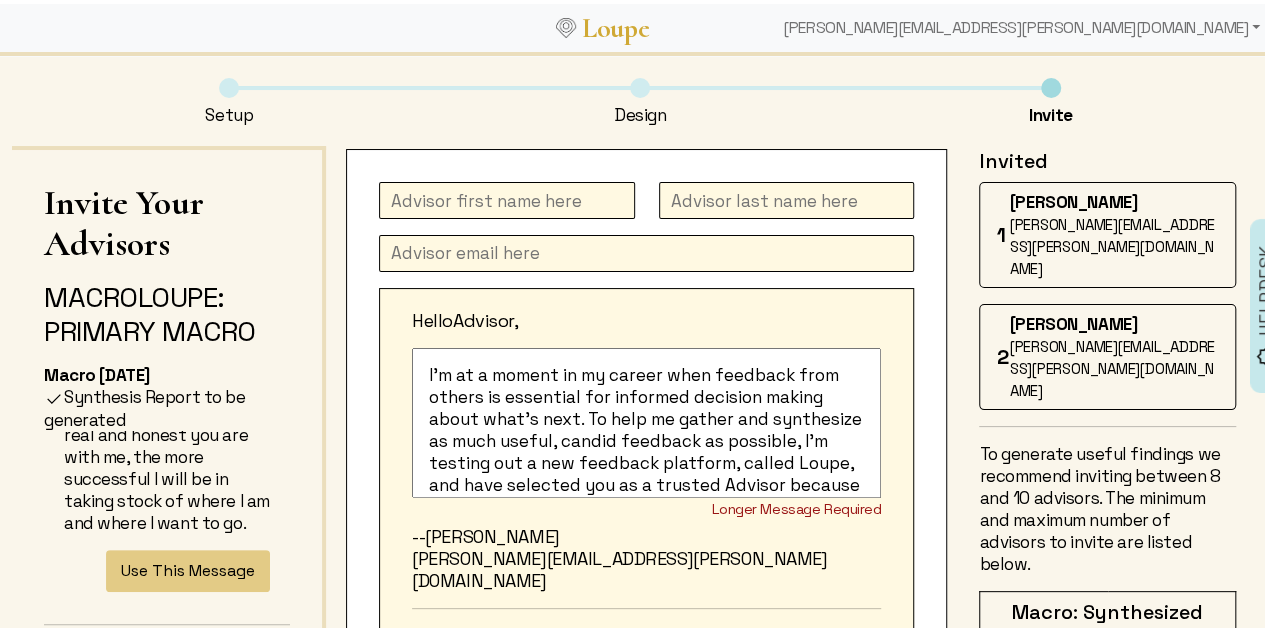 click 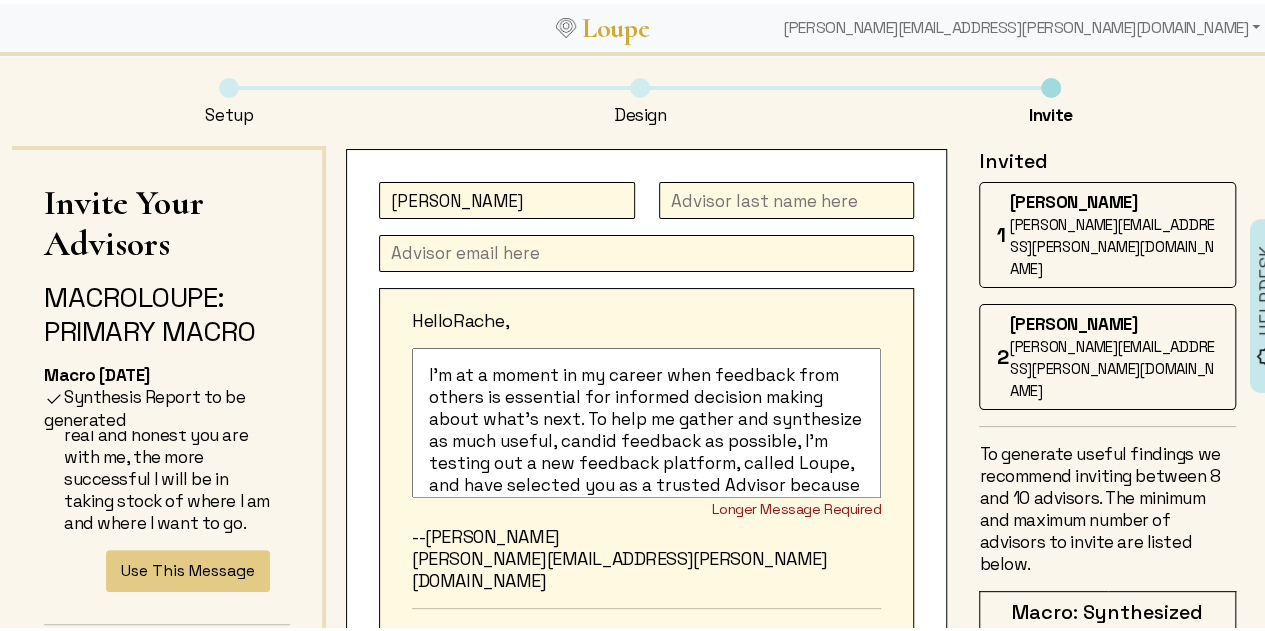type on "[PERSON_NAME]" 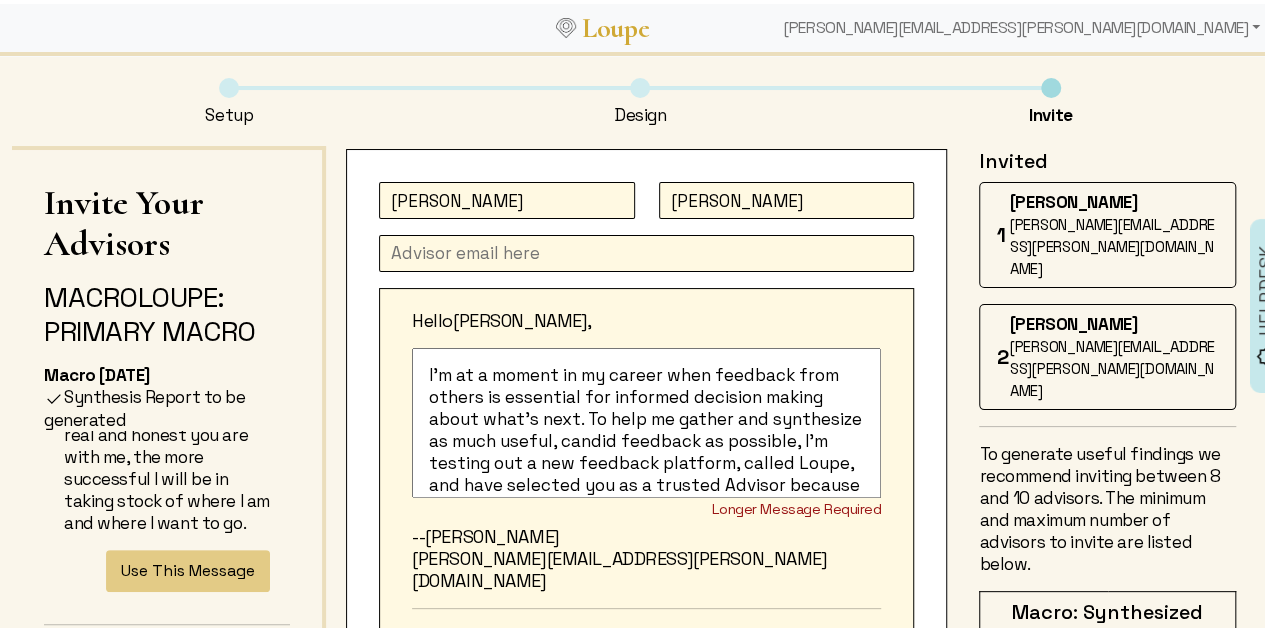 type on "[PERSON_NAME]" 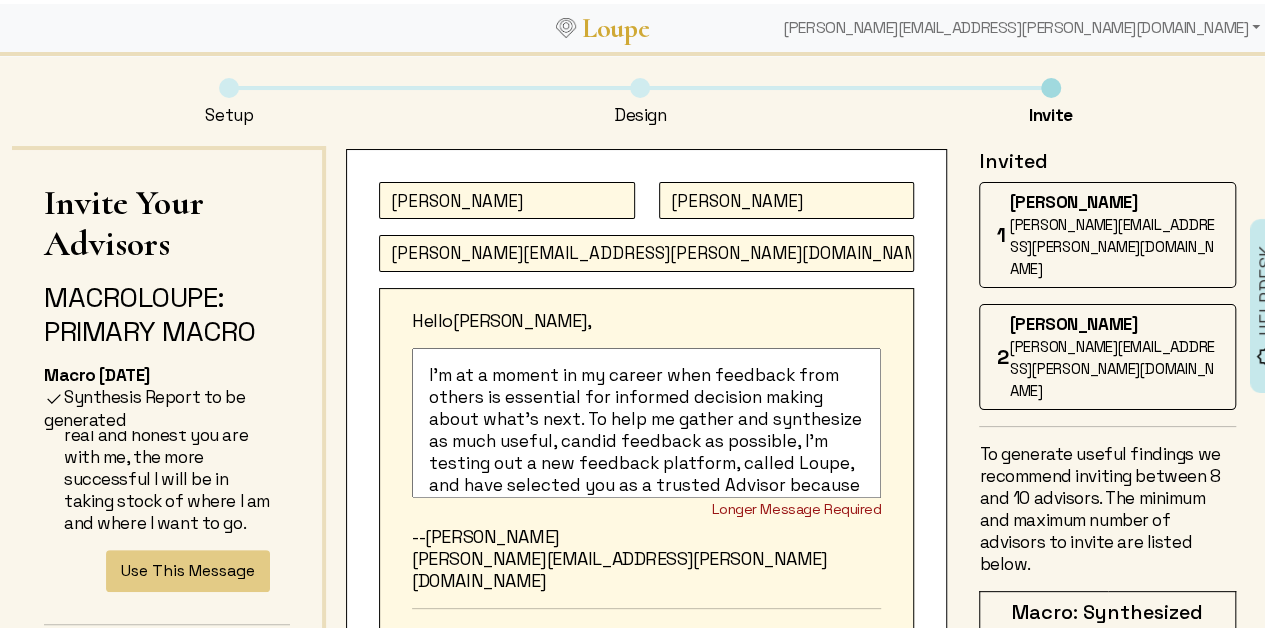 type on "[PERSON_NAME][EMAIL_ADDRESS][PERSON_NAME][DOMAIN_NAME]" 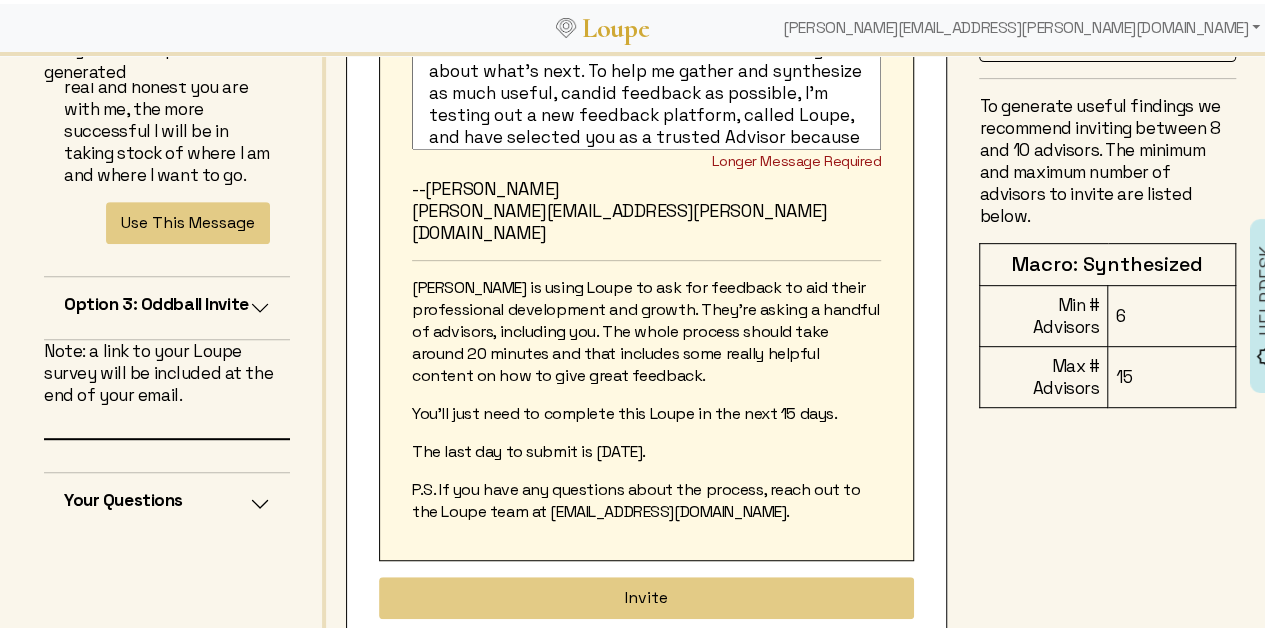 scroll, scrollTop: 349, scrollLeft: 0, axis: vertical 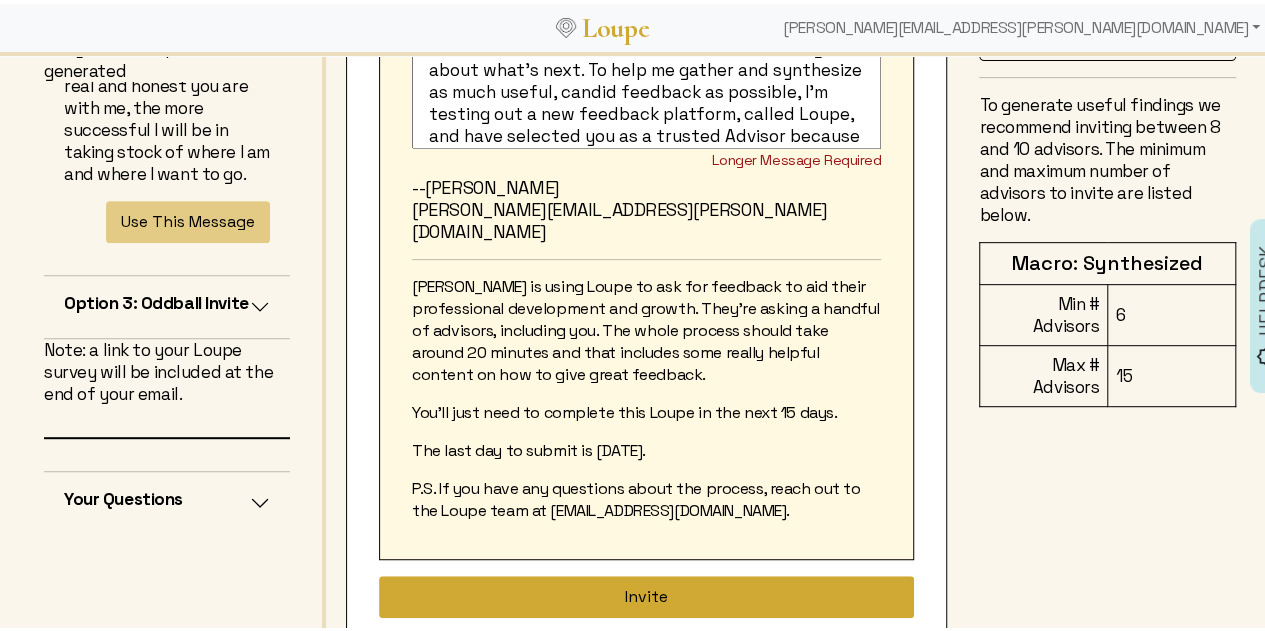 click on "Invite" 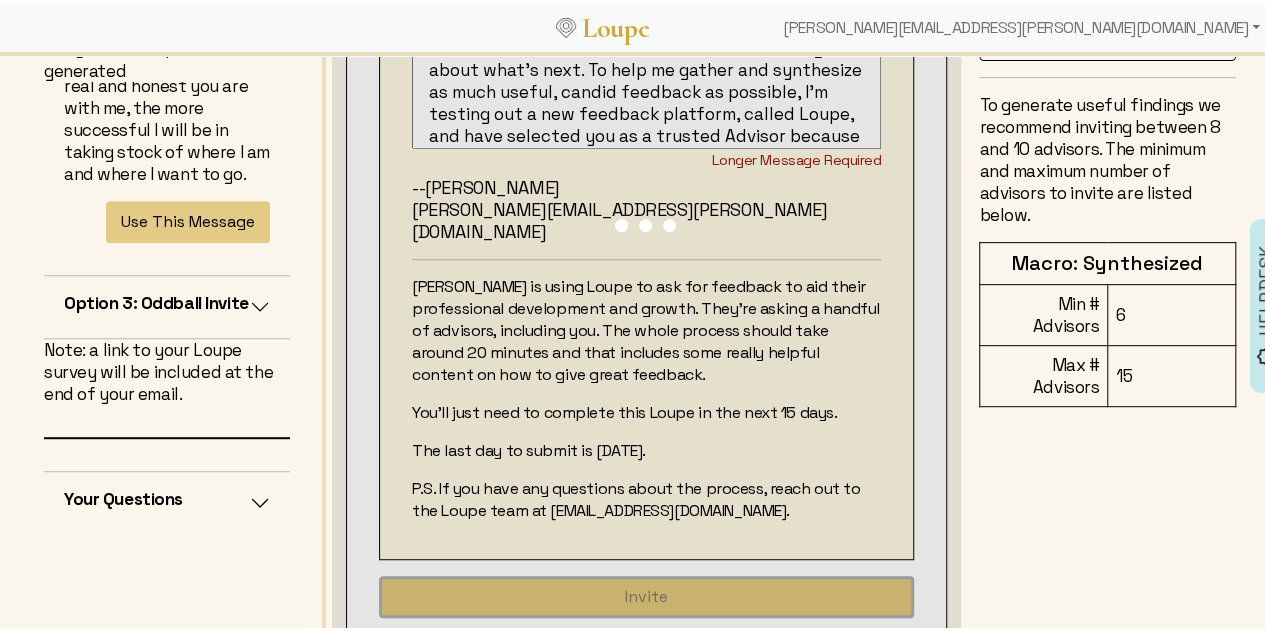 type 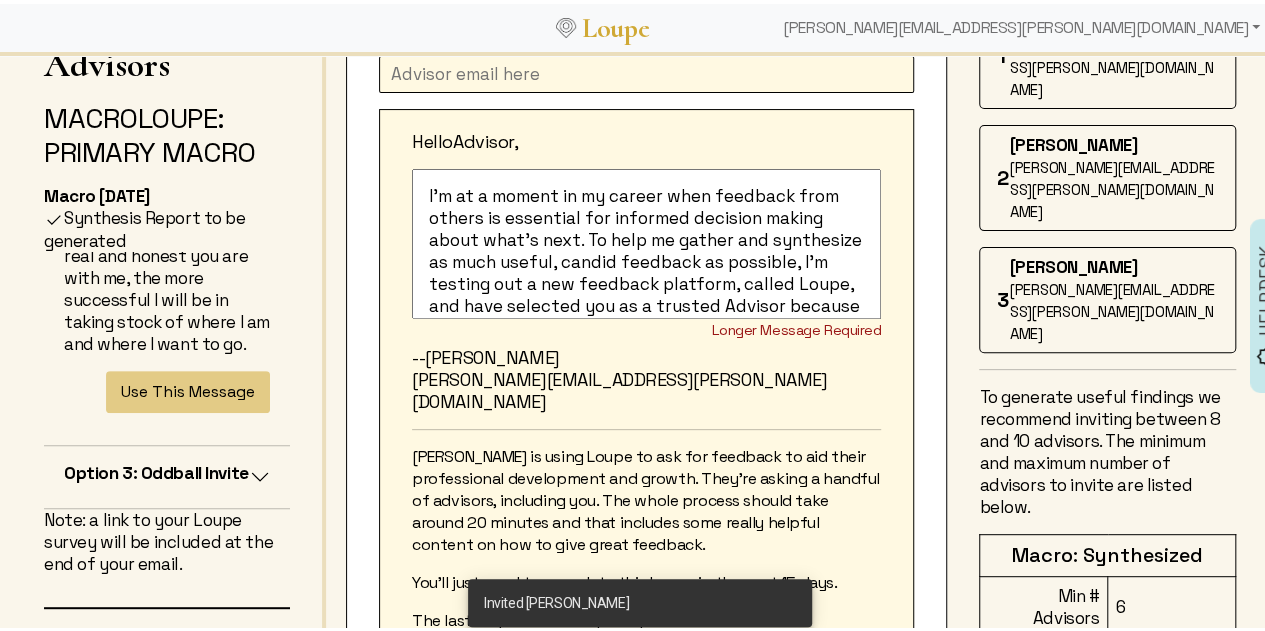 scroll, scrollTop: 174, scrollLeft: 0, axis: vertical 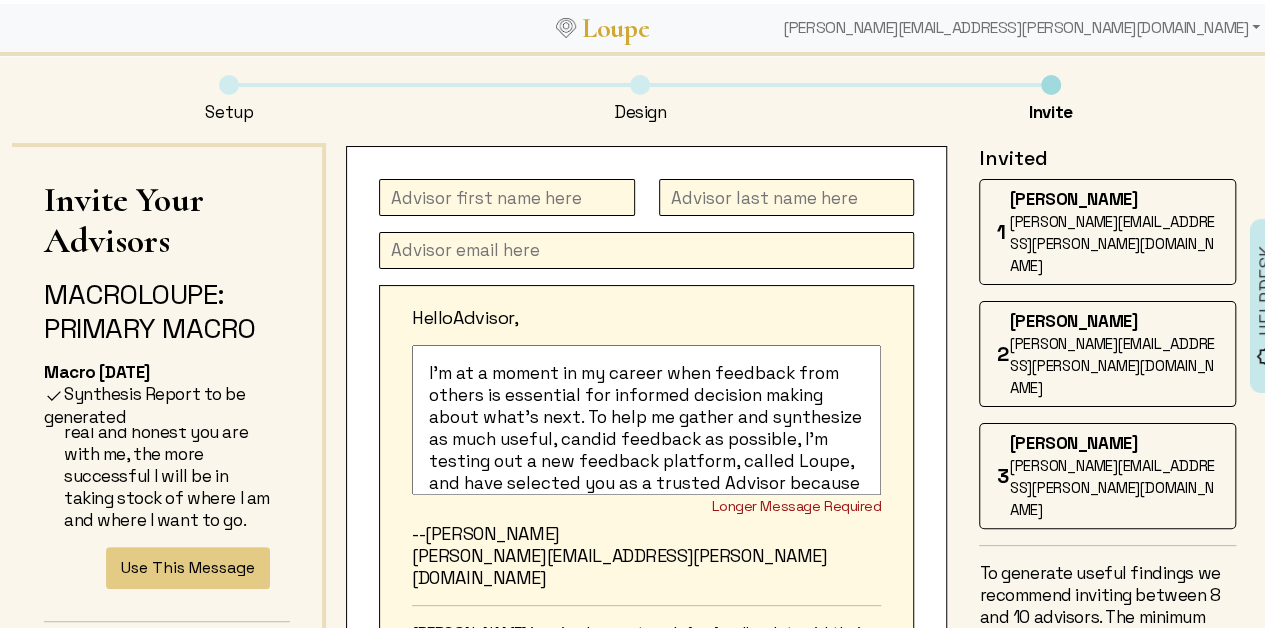 click 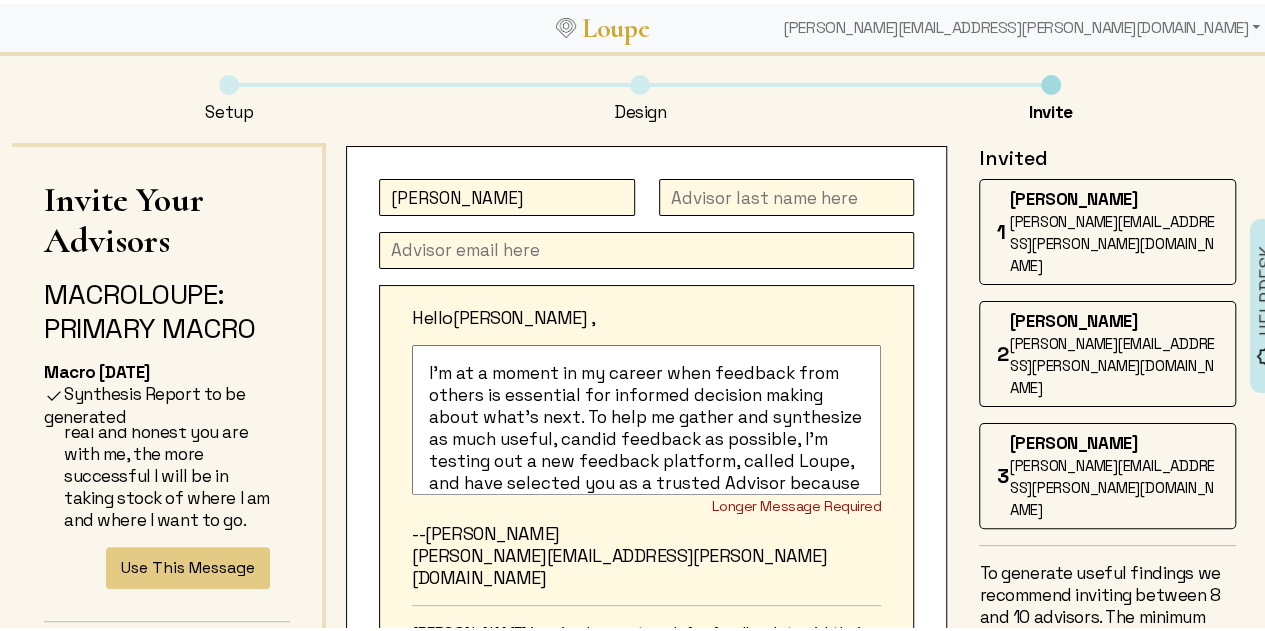 type on "[PERSON_NAME]" 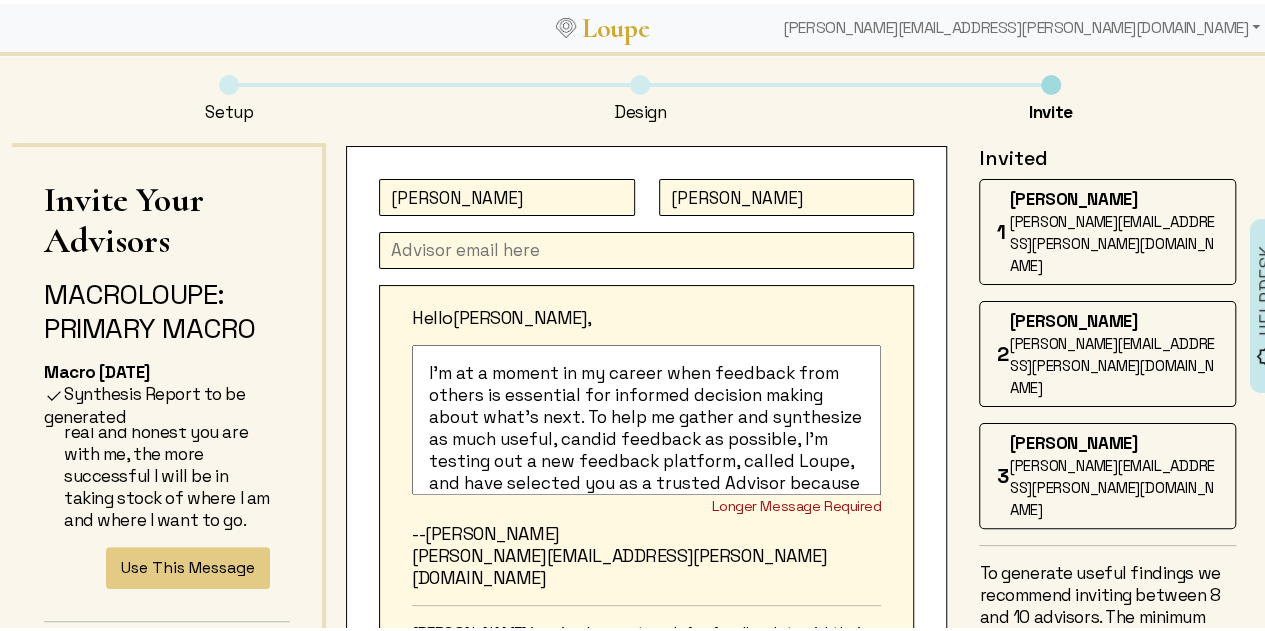 type on "[PERSON_NAME]" 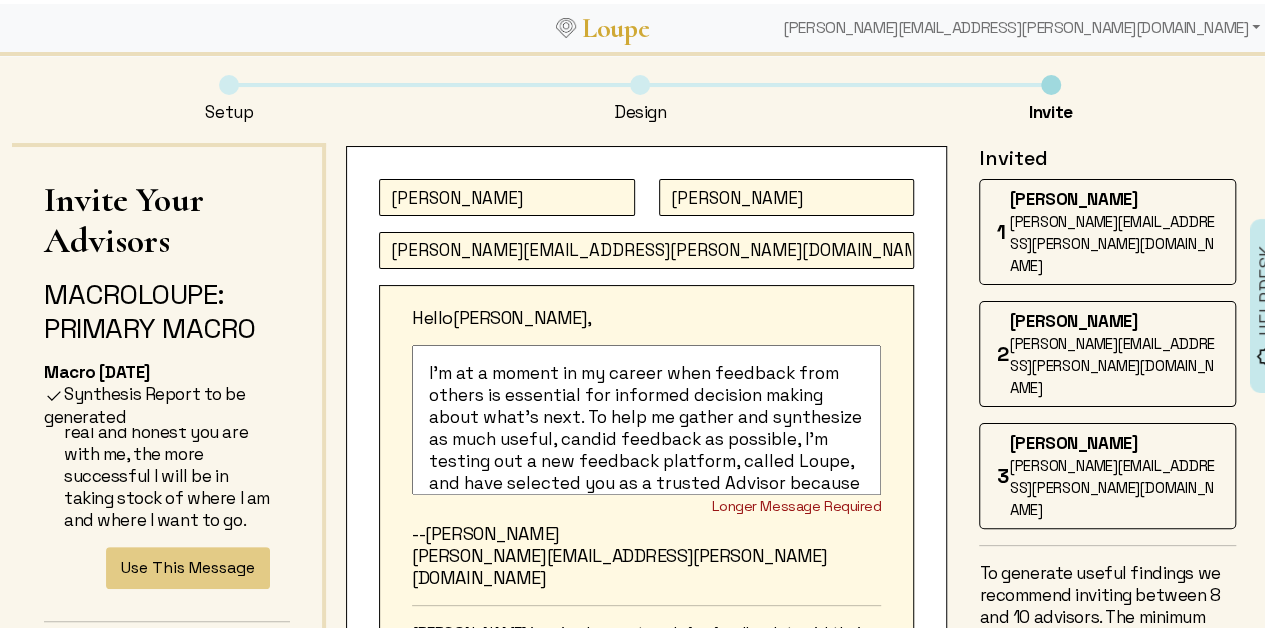 scroll, scrollTop: 372, scrollLeft: 0, axis: vertical 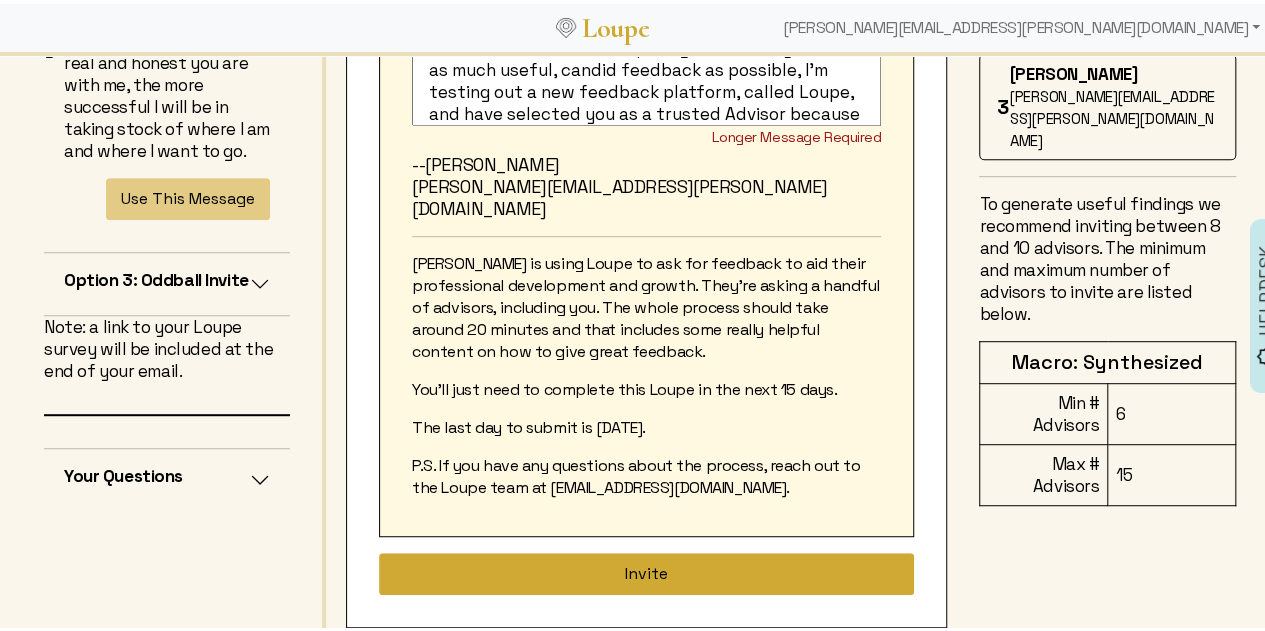 type on "[PERSON_NAME][EMAIL_ADDRESS][PERSON_NAME][DOMAIN_NAME]" 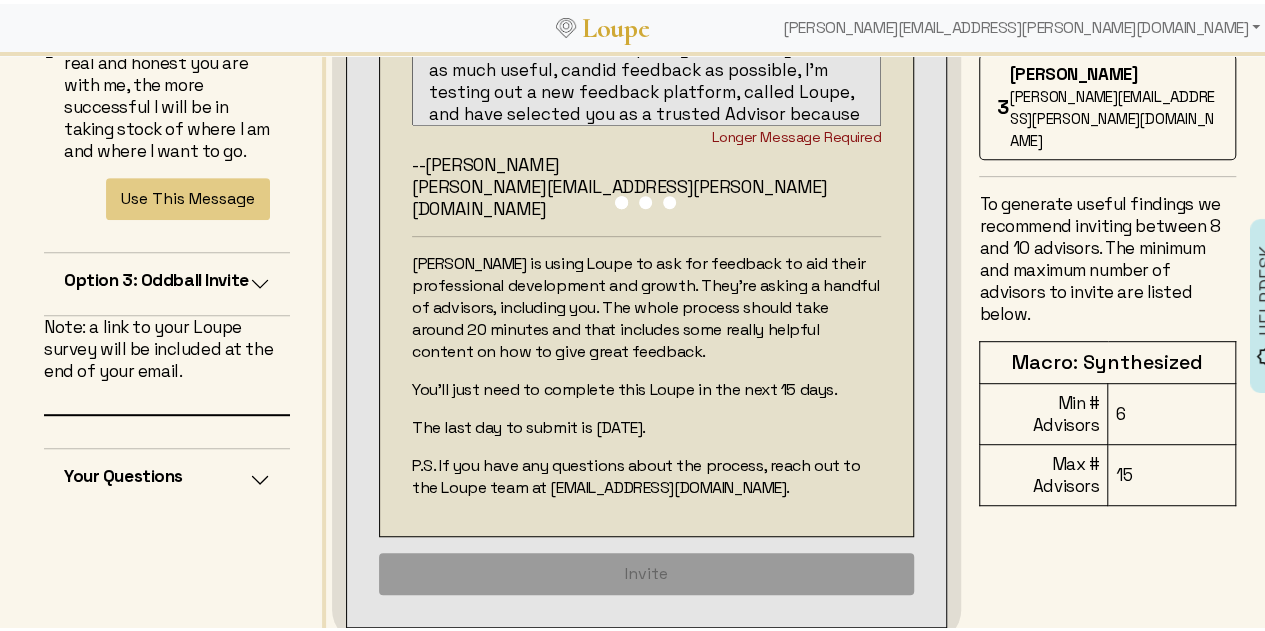type 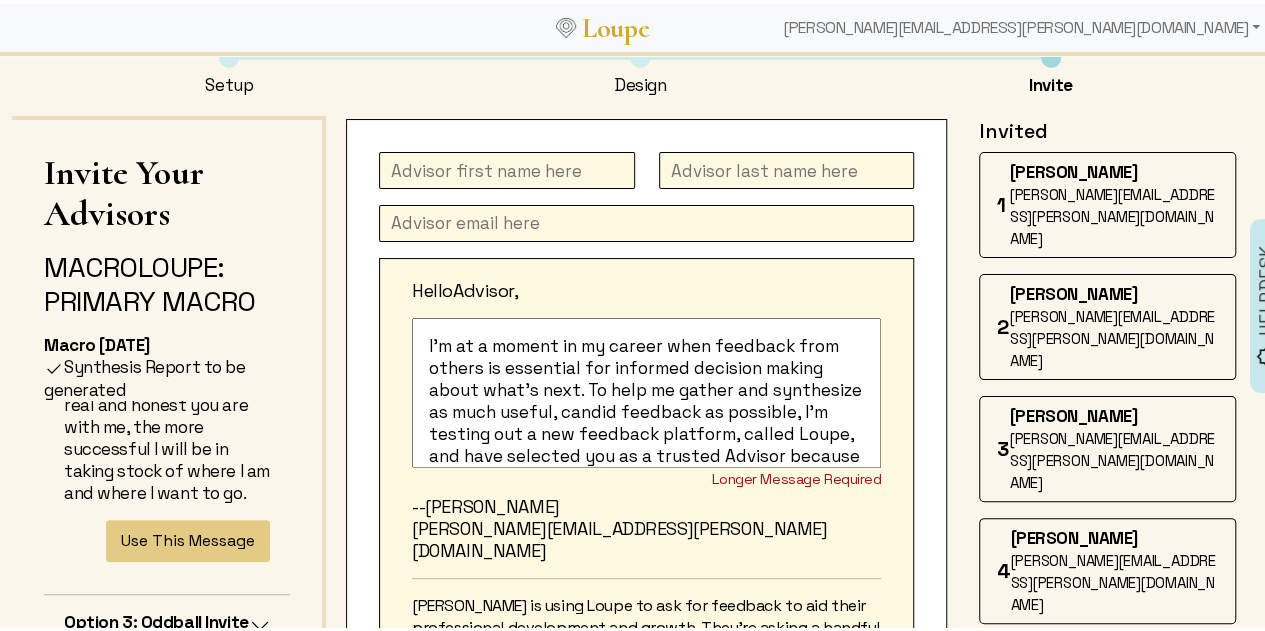 scroll, scrollTop: 4, scrollLeft: 0, axis: vertical 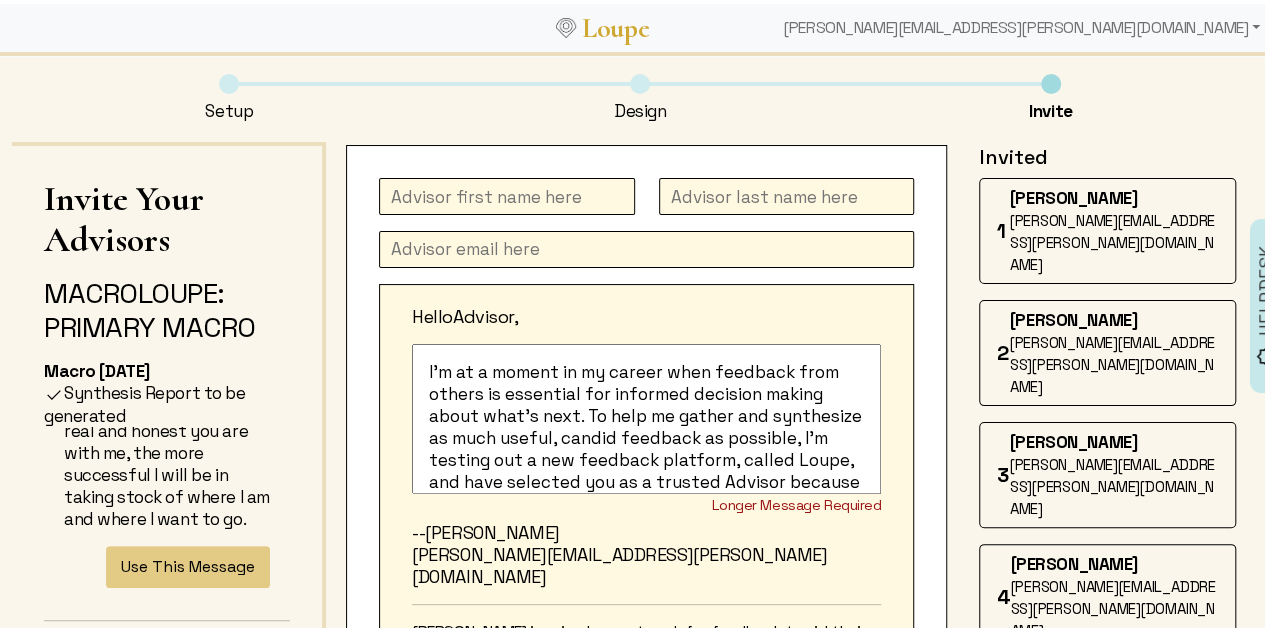 click 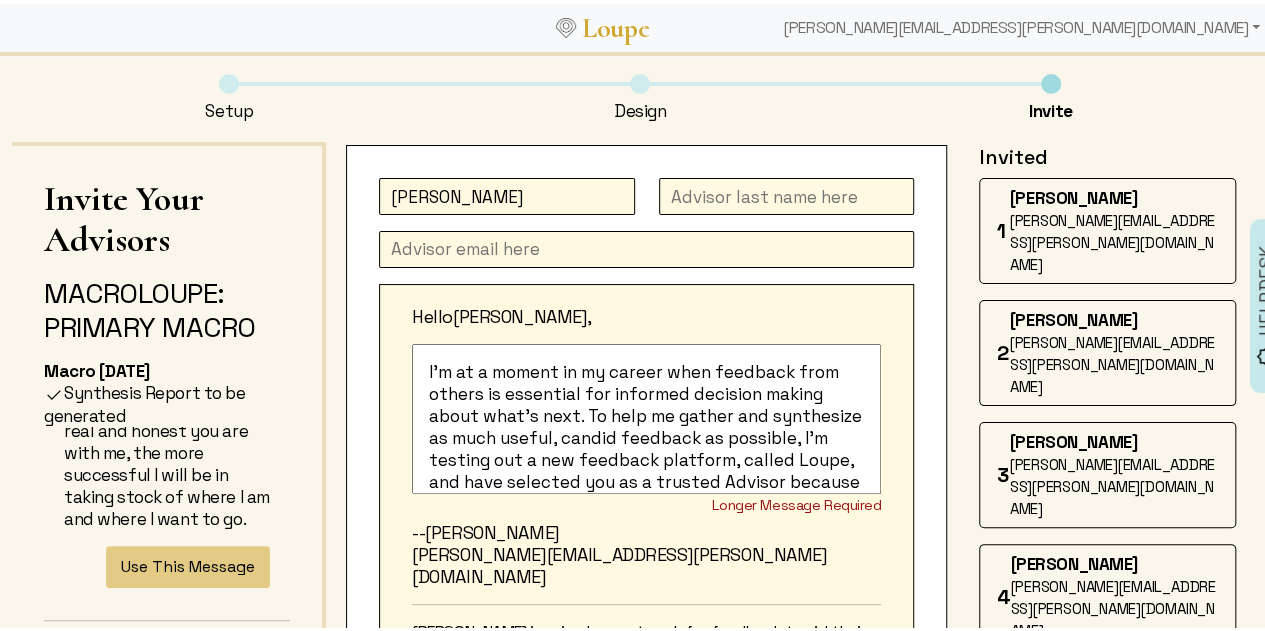 type on "[PERSON_NAME]" 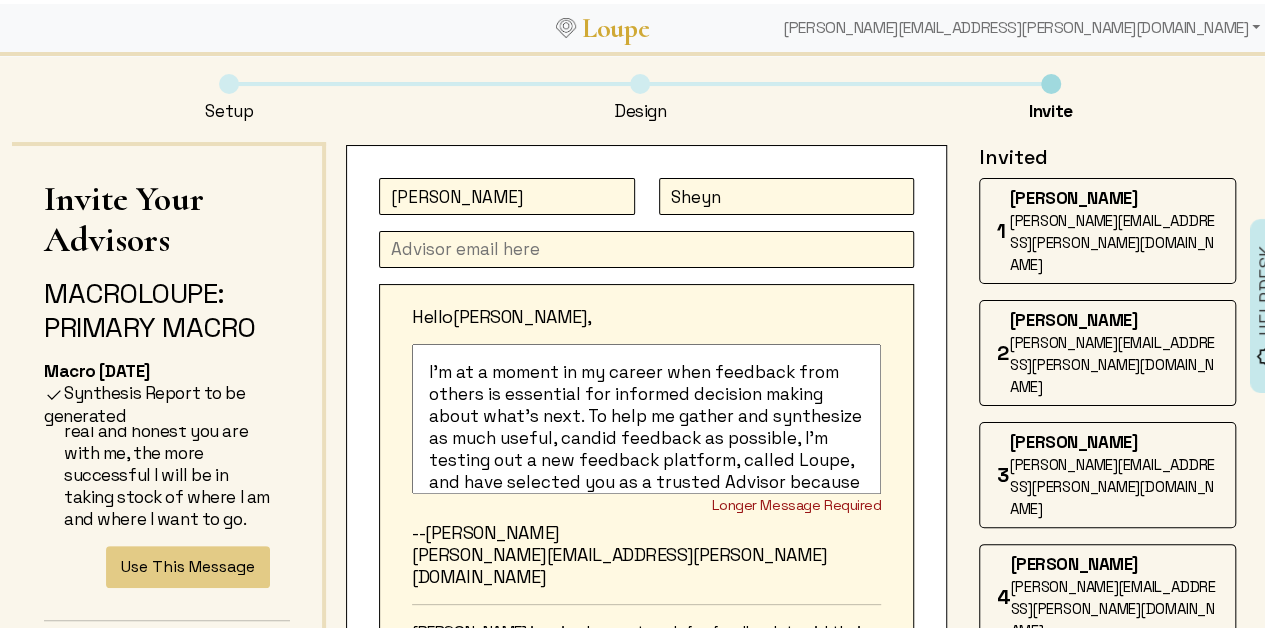 type on "Sheyn" 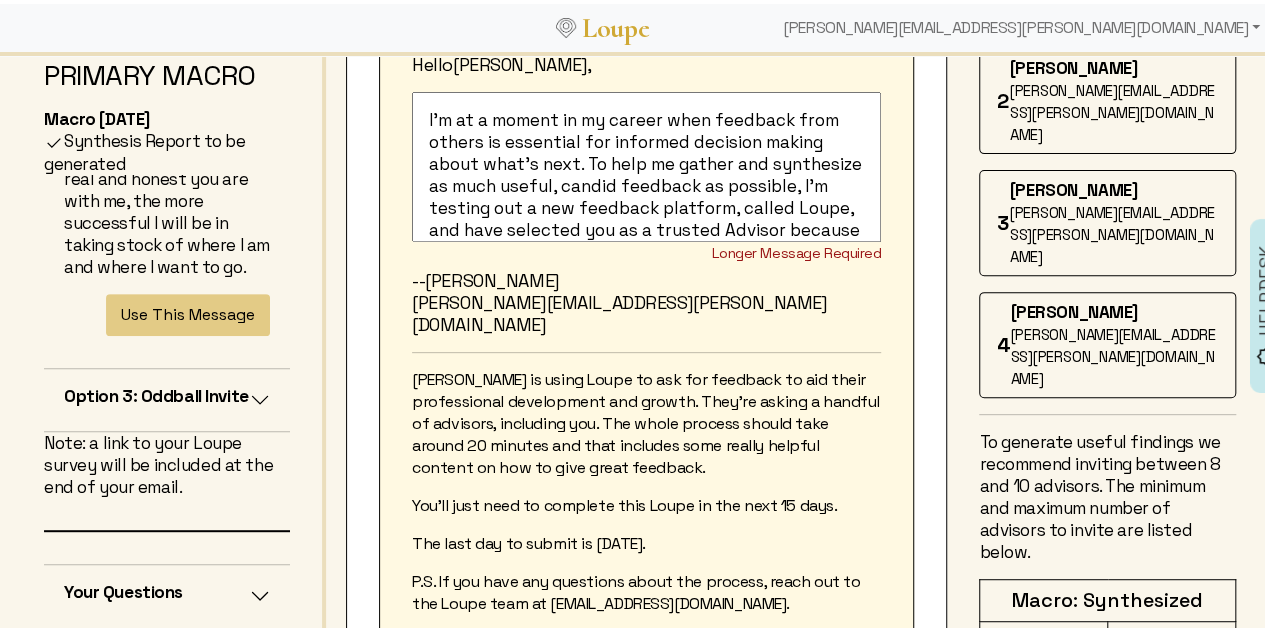 scroll, scrollTop: 300, scrollLeft: 0, axis: vertical 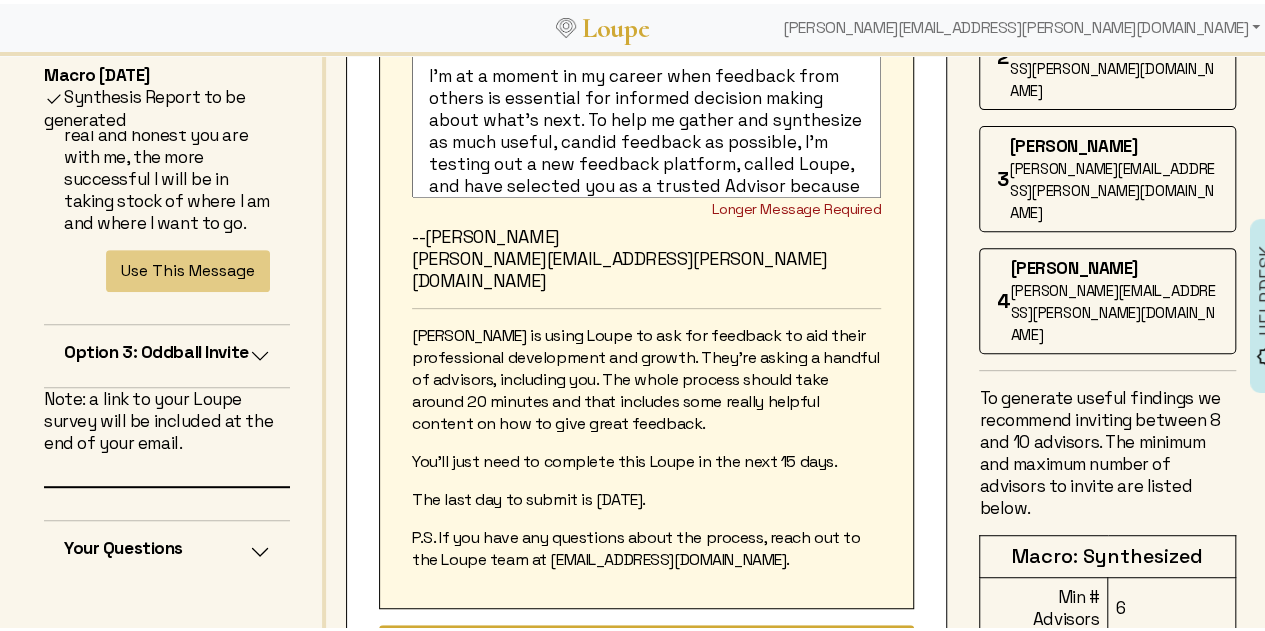 type on "[PERSON_NAME][EMAIL_ADDRESS][PERSON_NAME][DOMAIN_NAME]" 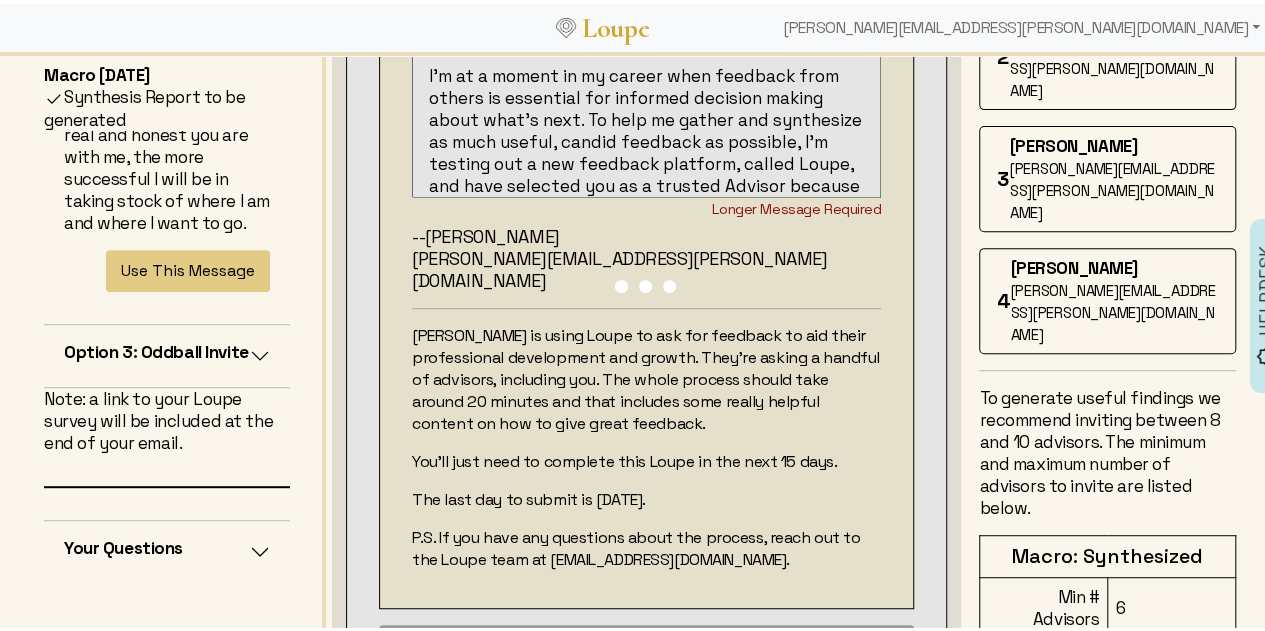 type 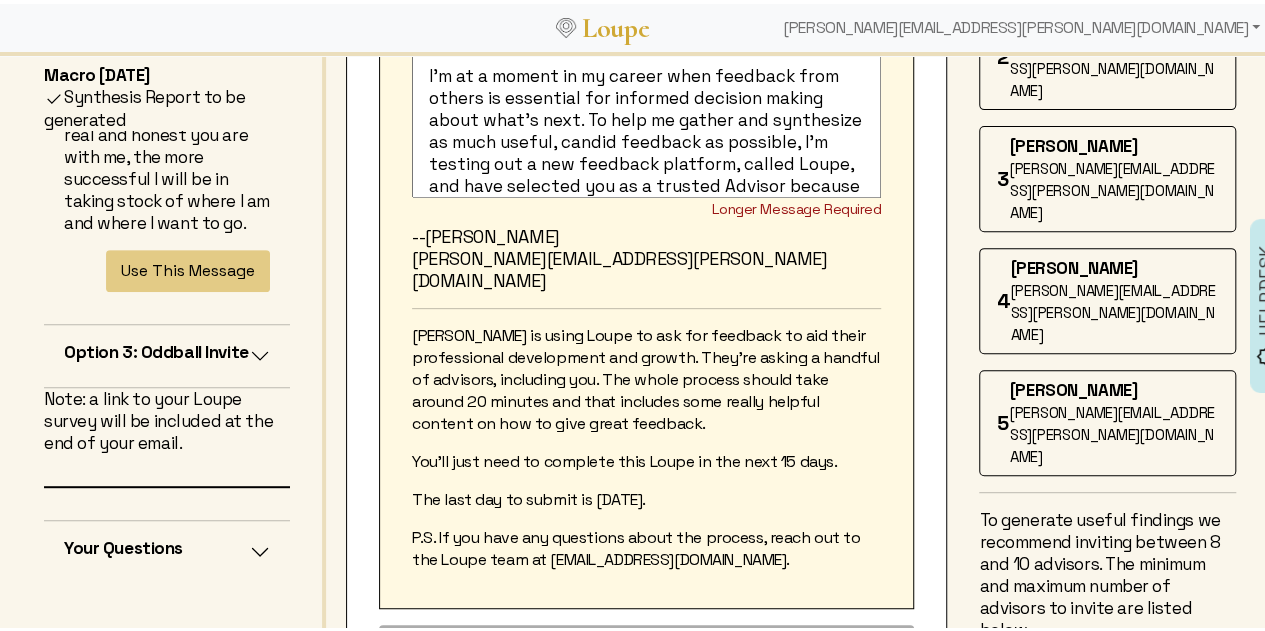 scroll, scrollTop: 0, scrollLeft: 0, axis: both 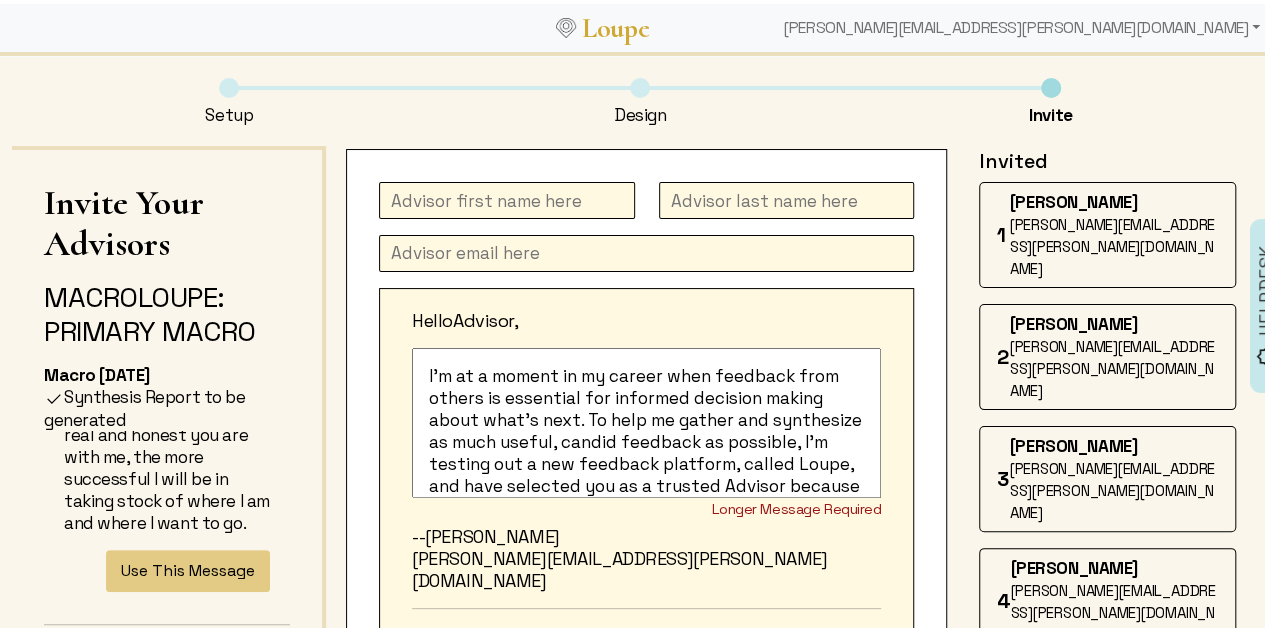 click on "Hello   Advisor,  I'm at a moment in my career when feedback from others is essential for informed decision making about what's next. To help me gather and synthesize as much useful, candid feedback as possible, I'm testing out a new feedback platform, called Loupe, and have selected you as a trusted Advisor because I value your perspective. The more real and honest you are with me, the more successful I will be in taking stock of where I am and where I want to go.  Longer Message Required   --[PERSON_NAME]  [PERSON_NAME][EMAIL_ADDRESS][PERSON_NAME][DOMAIN_NAME]   [PERSON_NAME] is using Loupe to ask for feedback to aid their professional development and growth. They're asking a handful of advisors, including you. The whole process should take around 20 minutes and that includes some really helpful content on how to give great feedback.   You’ll just need to complete this Loupe in the next 15 days.  The last day to submit is [DATE].  P.S. If you have any questions about the process, reach out to the Loupe team at [EMAIL_ADDRESS][DOMAIN_NAME]." 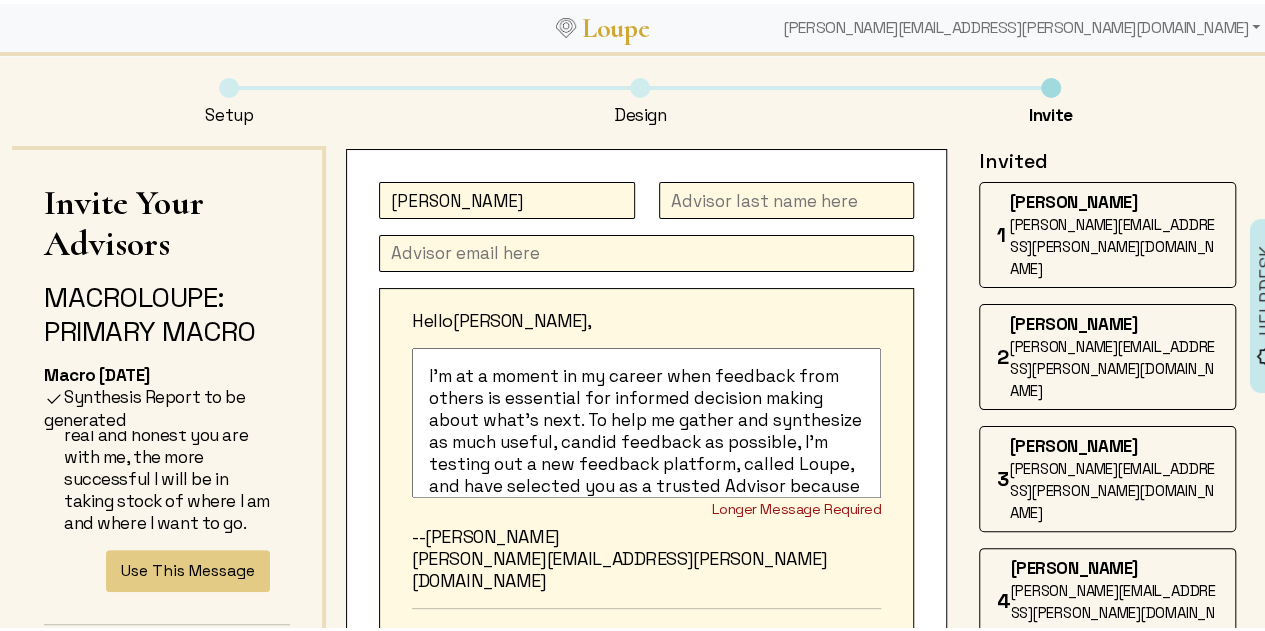 type on "[PERSON_NAME]" 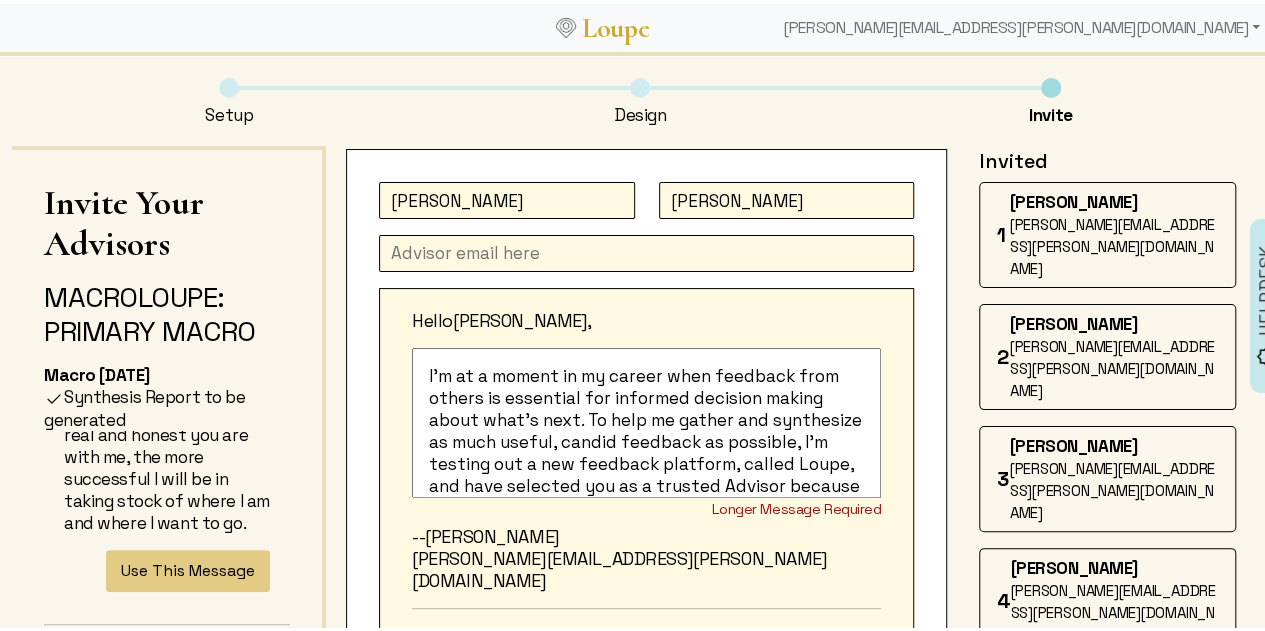 type on "[PERSON_NAME]" 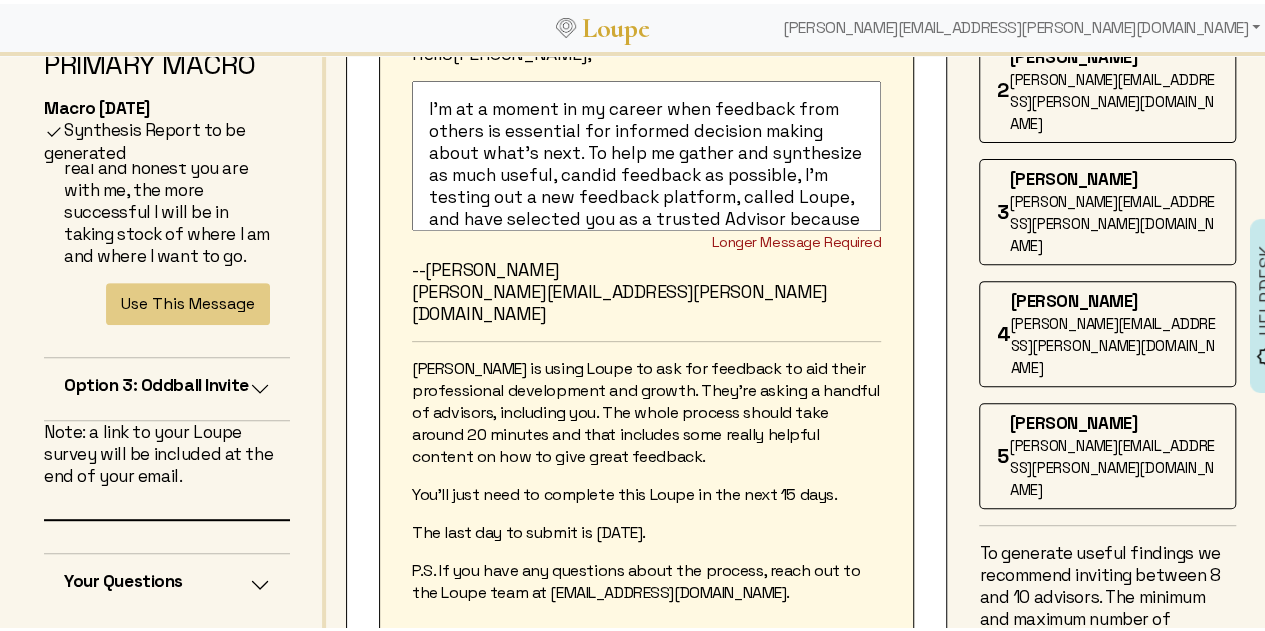 scroll, scrollTop: 324, scrollLeft: 0, axis: vertical 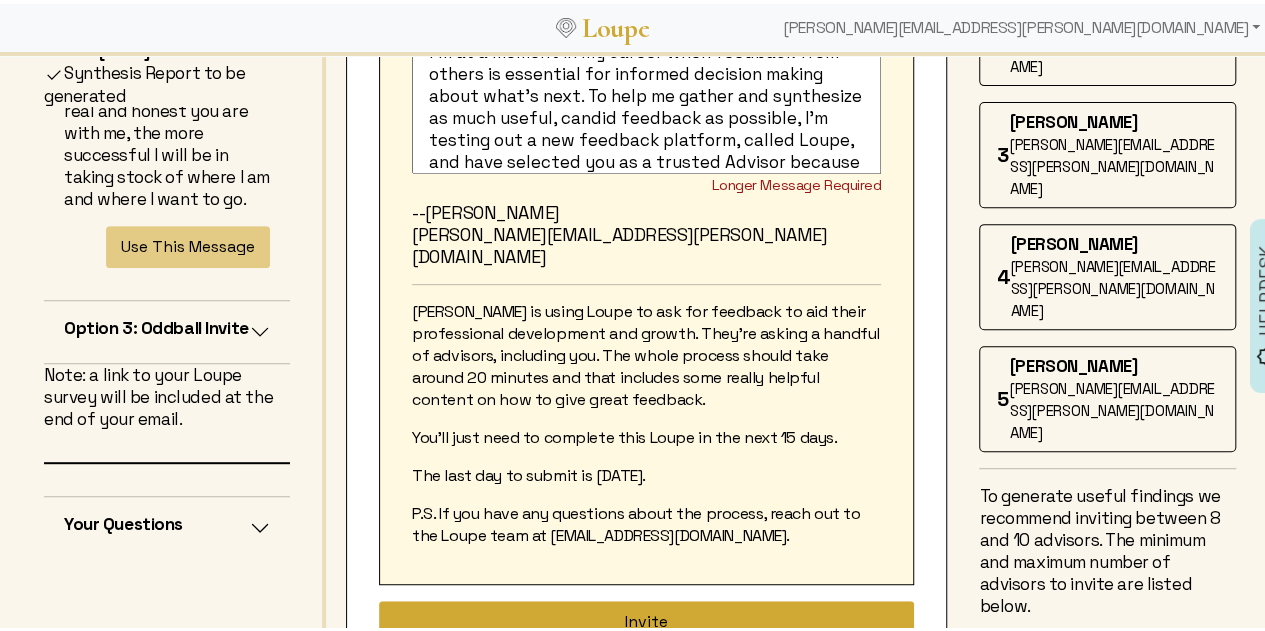type on "[PERSON_NAME][EMAIL_ADDRESS][DOMAIN_NAME]" 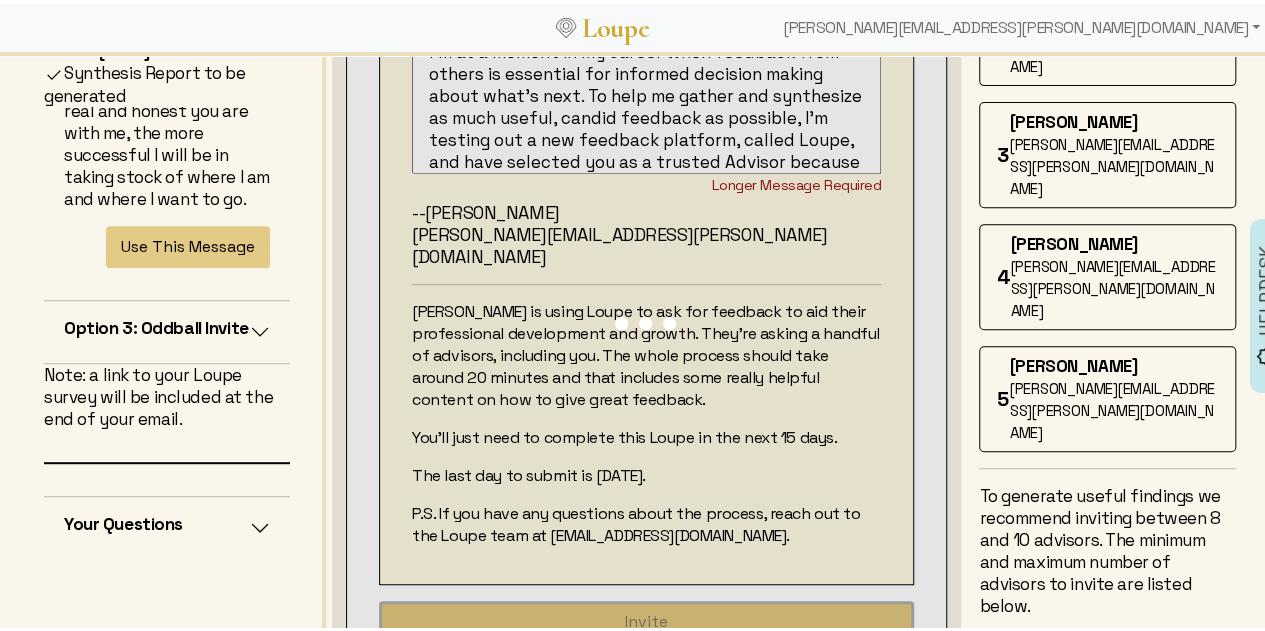 type 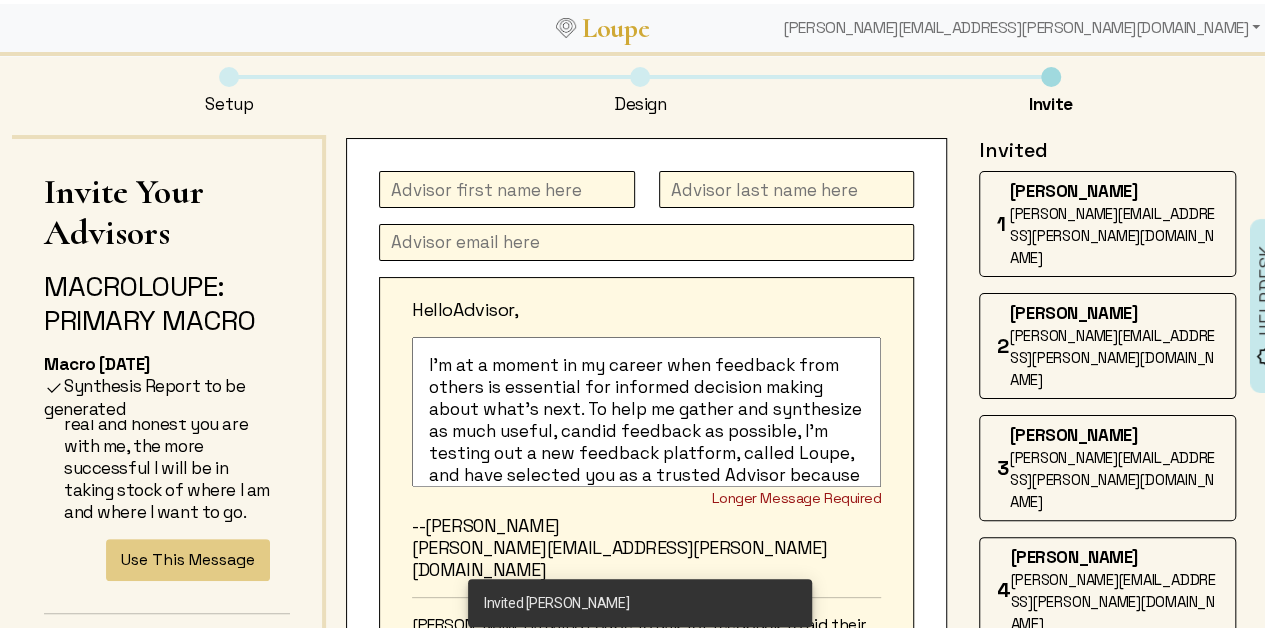 scroll, scrollTop: 0, scrollLeft: 0, axis: both 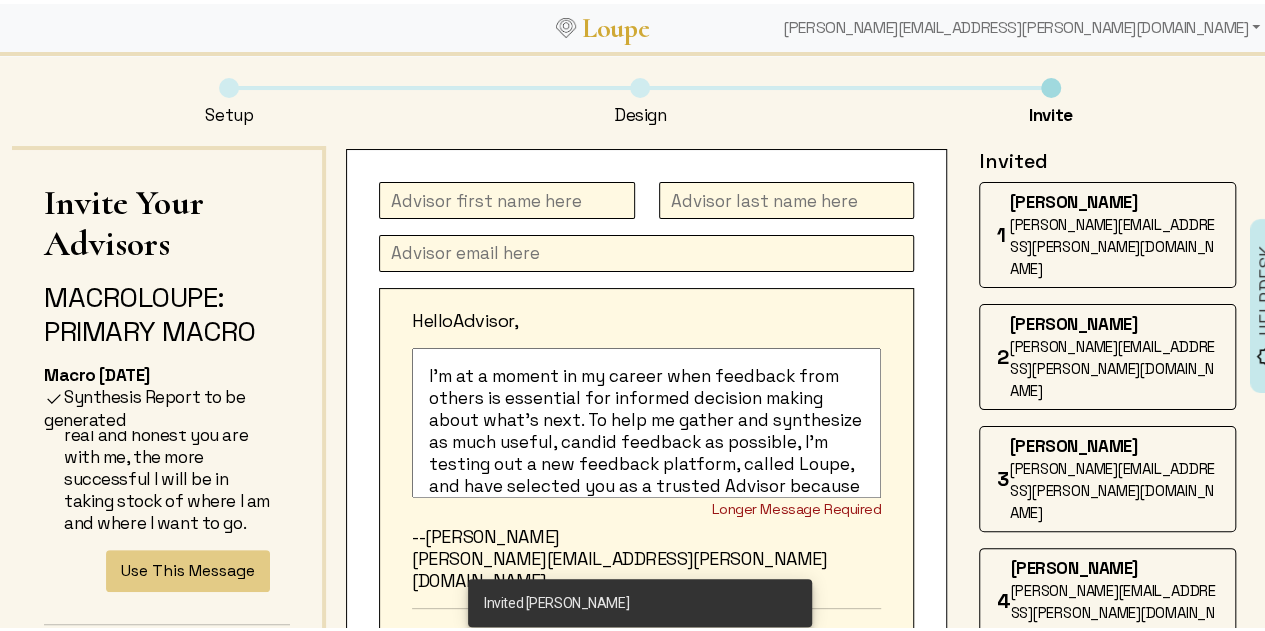 click 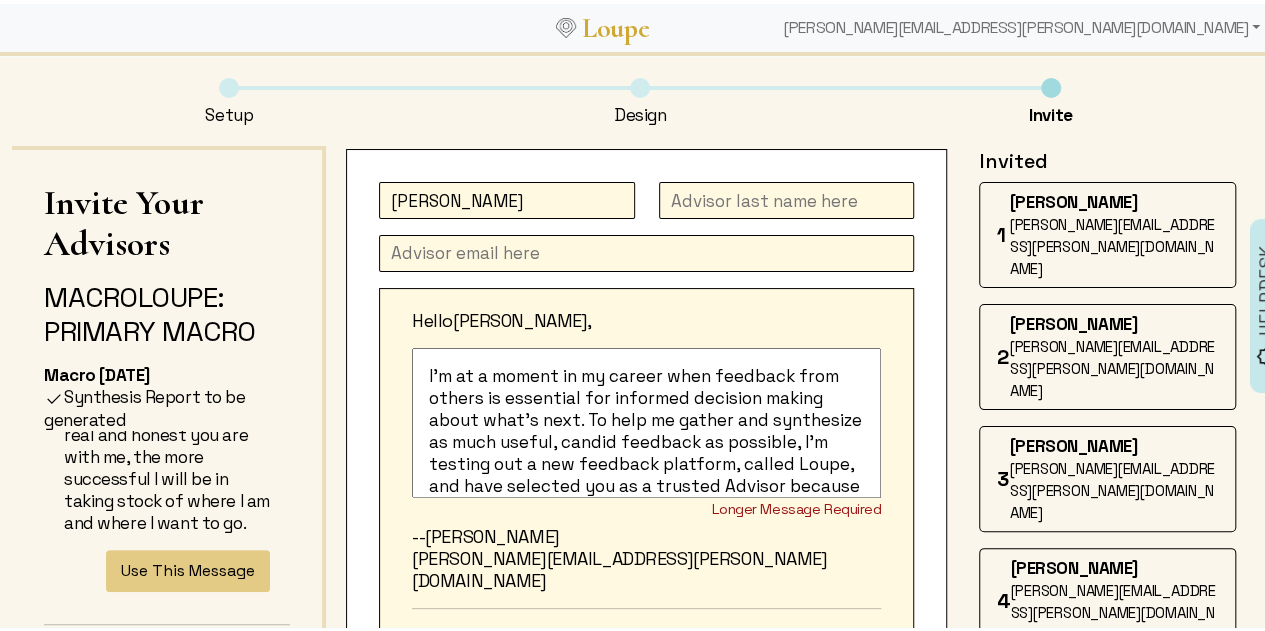 type on "[PERSON_NAME]" 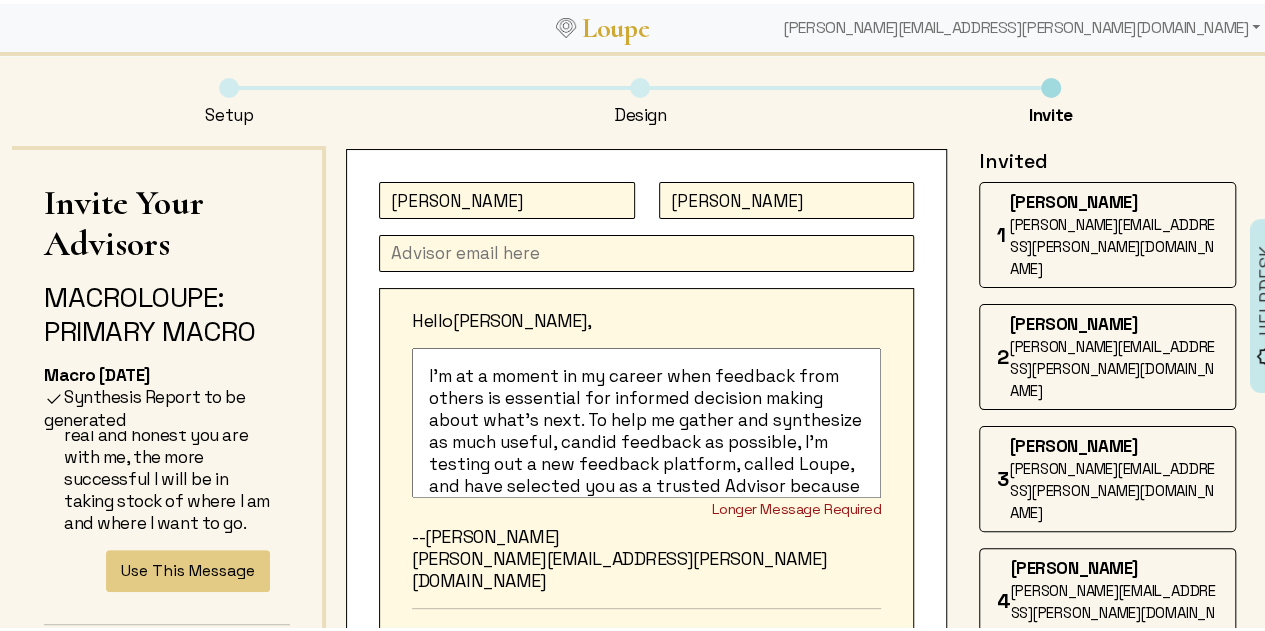 type on "[PERSON_NAME]" 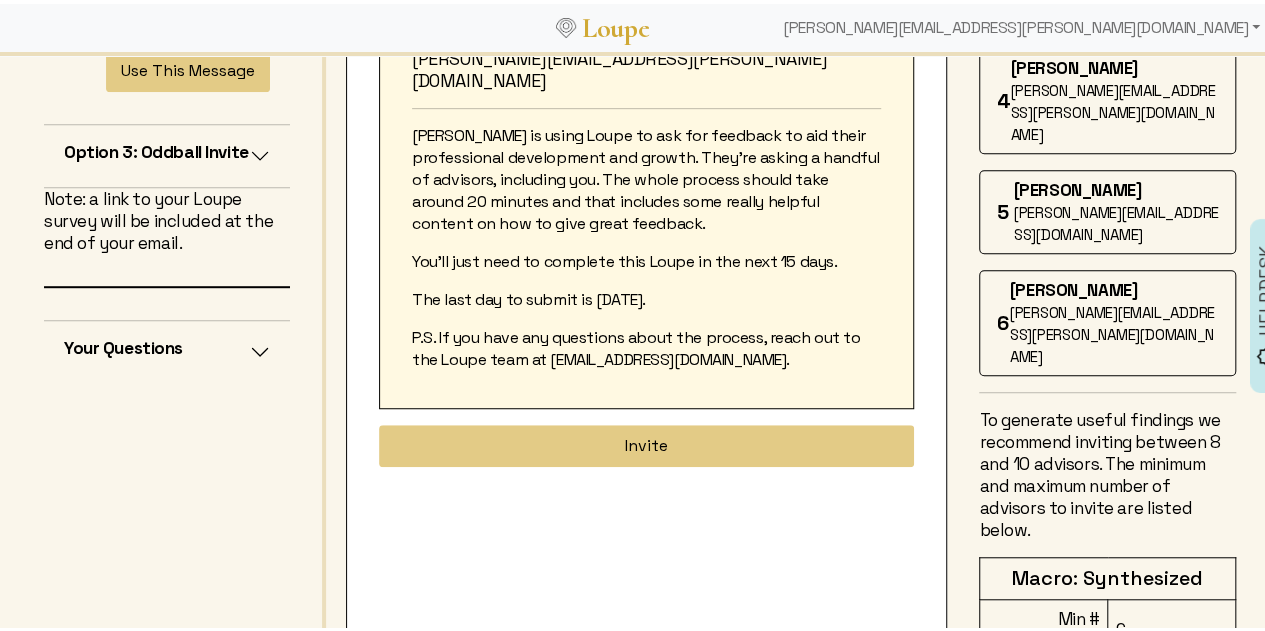 scroll, scrollTop: 512, scrollLeft: 0, axis: vertical 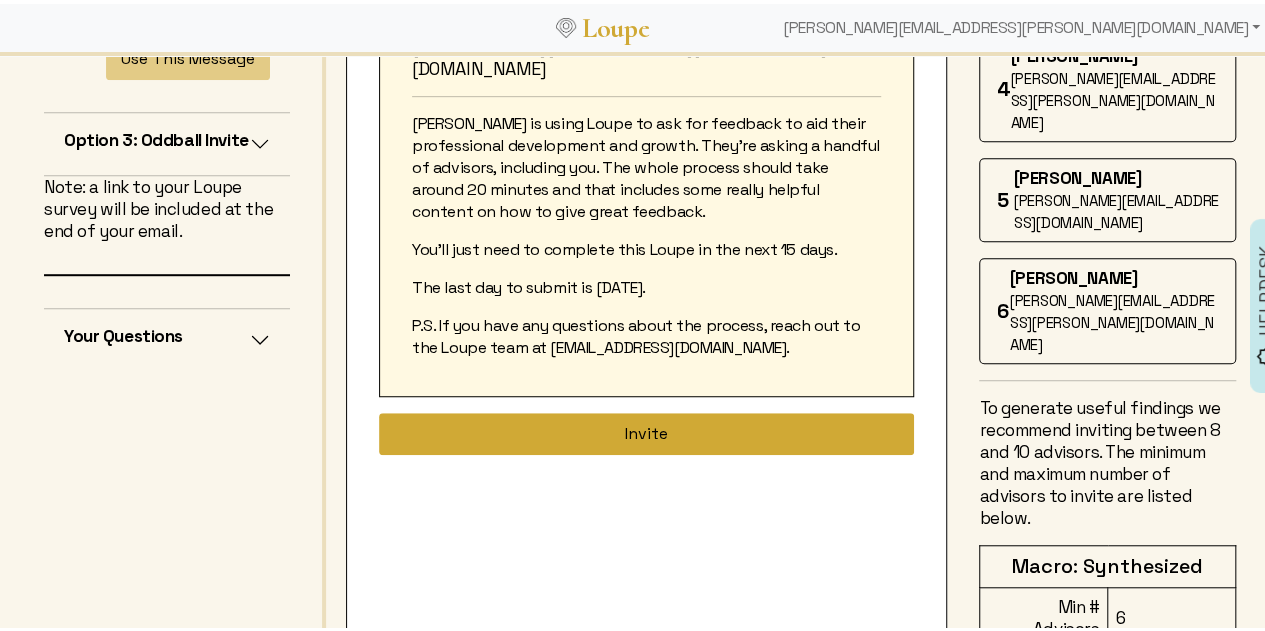 type on "[PERSON_NAME][EMAIL_ADDRESS][PERSON_NAME][DOMAIN_NAME]" 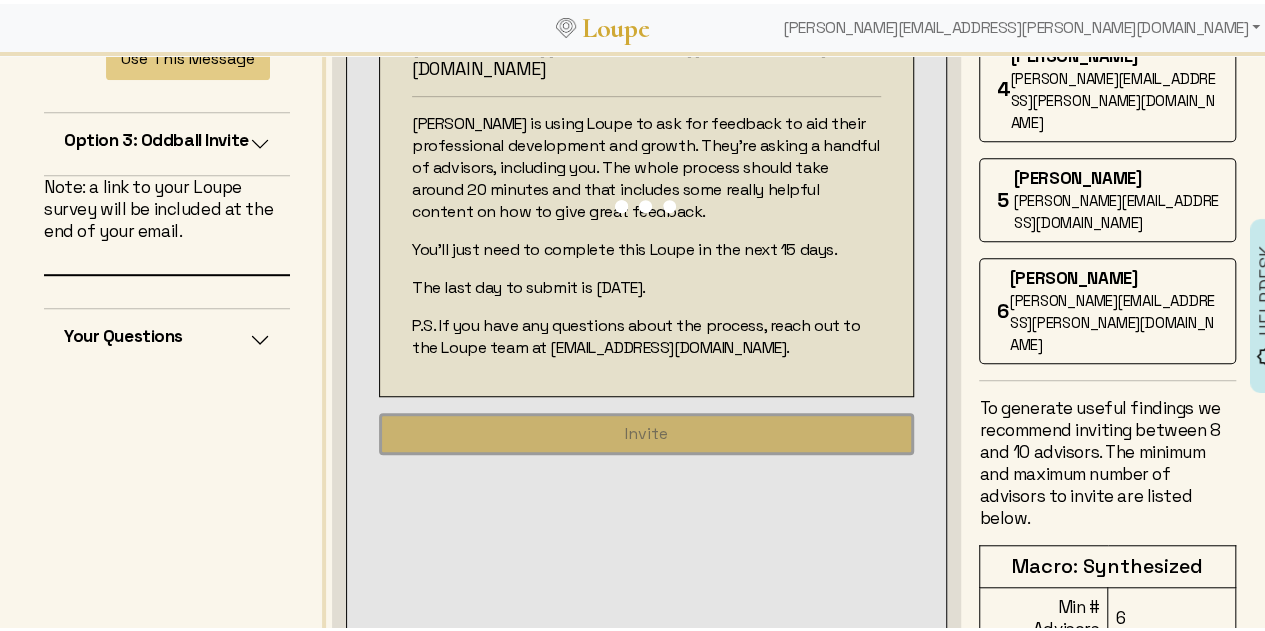 type 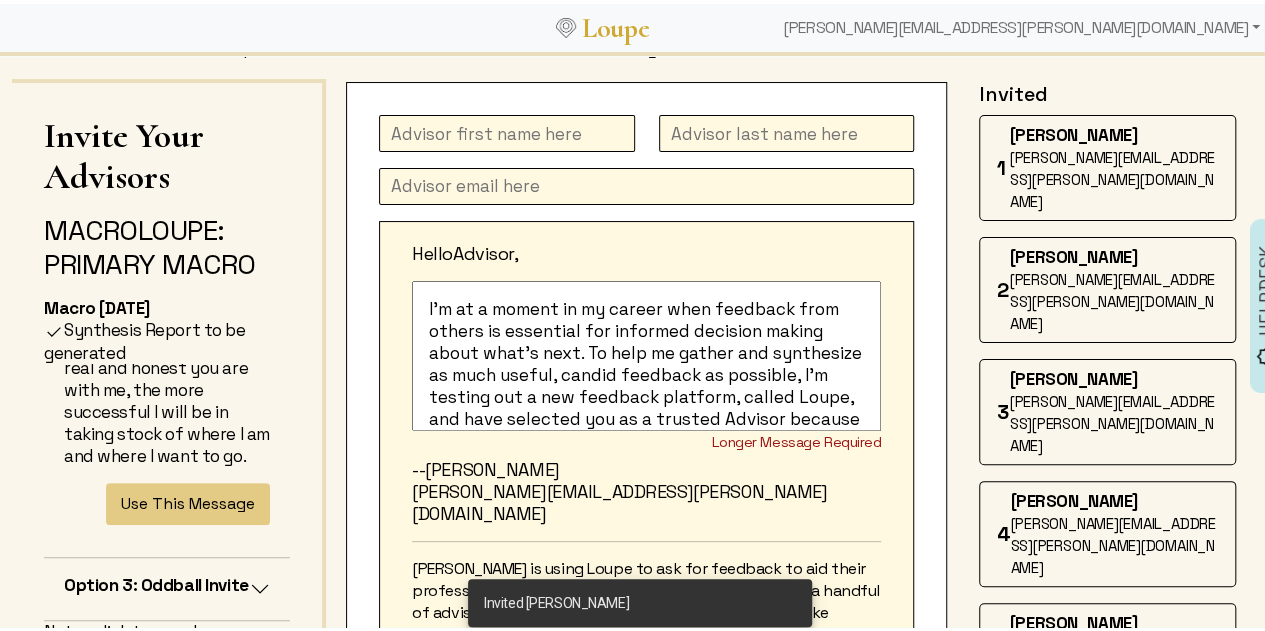 scroll, scrollTop: 0, scrollLeft: 0, axis: both 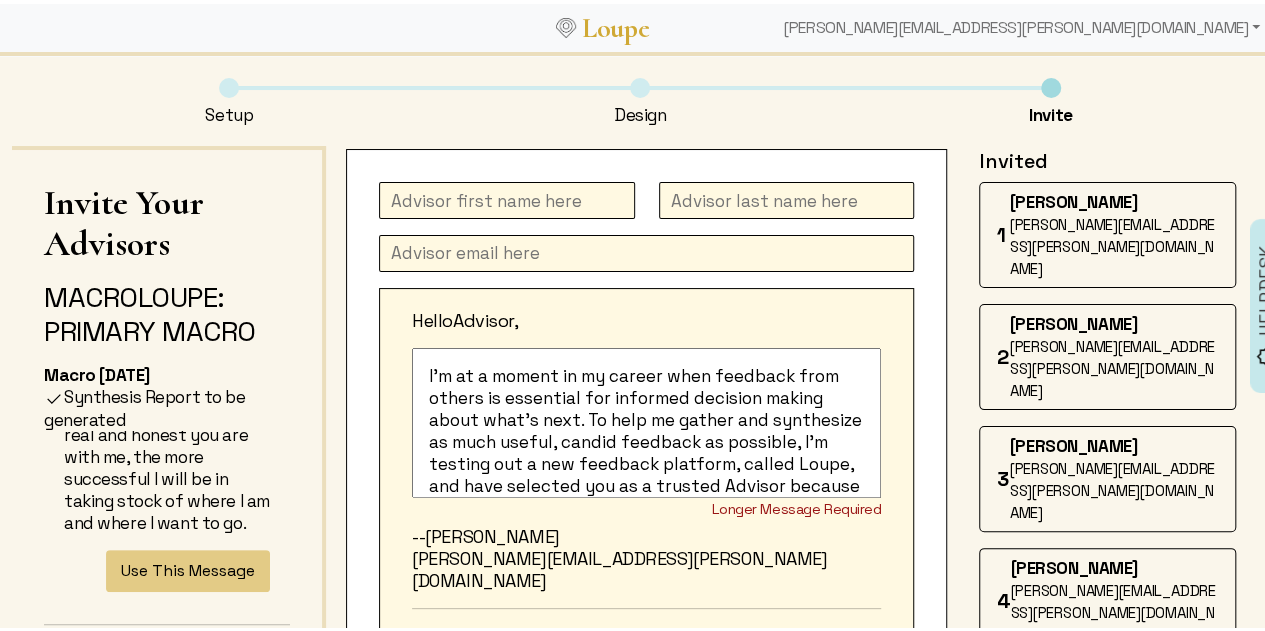click 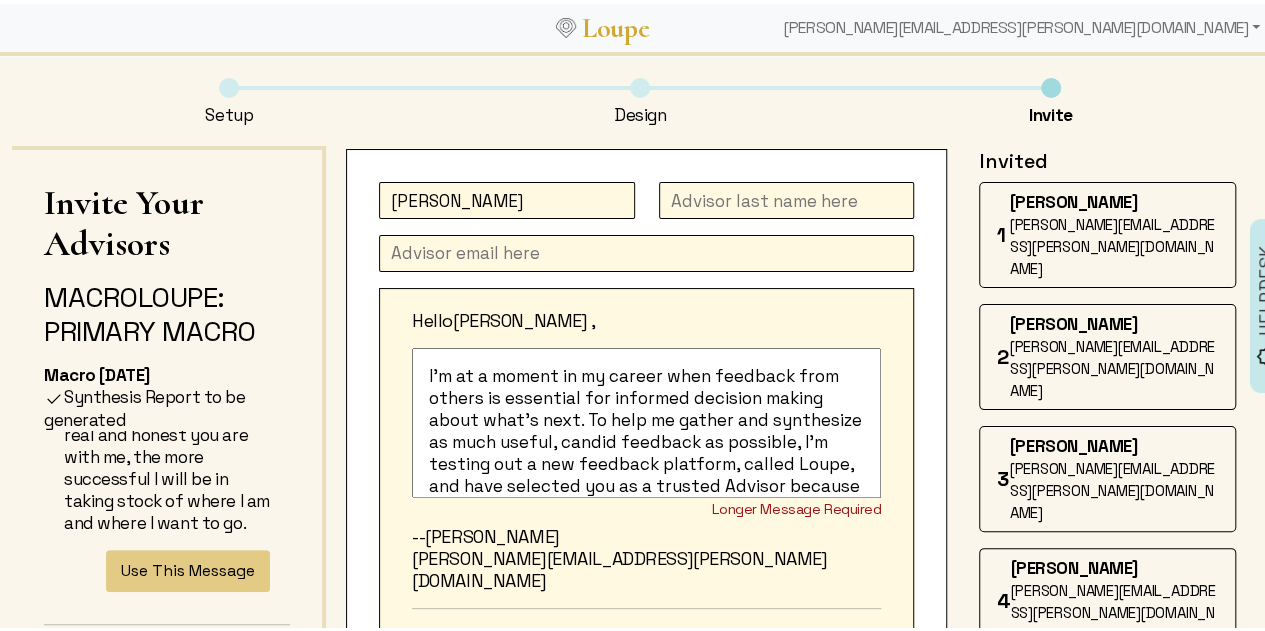 type on "[PERSON_NAME]" 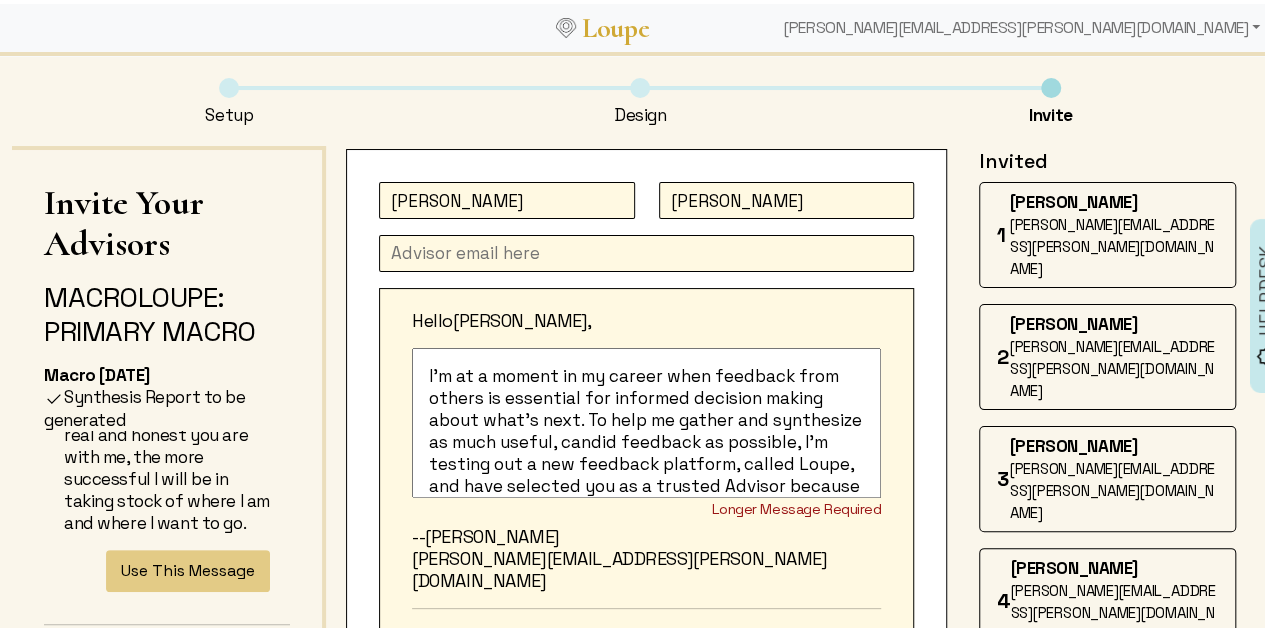 type on "[PERSON_NAME]" 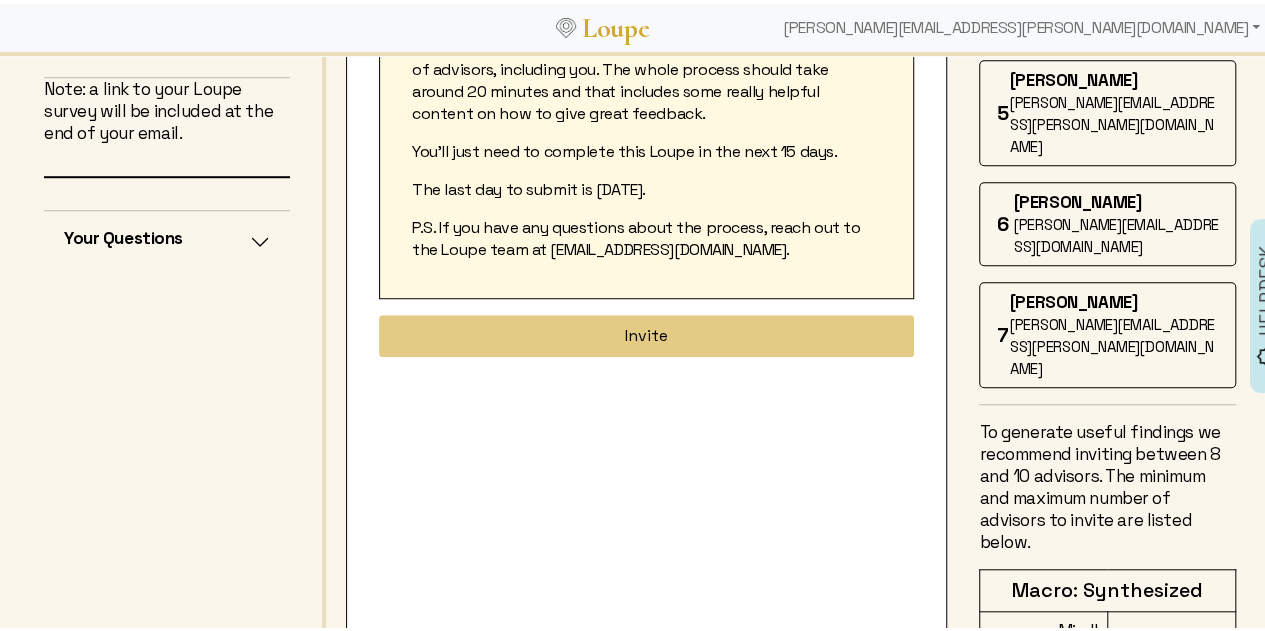 scroll, scrollTop: 618, scrollLeft: 0, axis: vertical 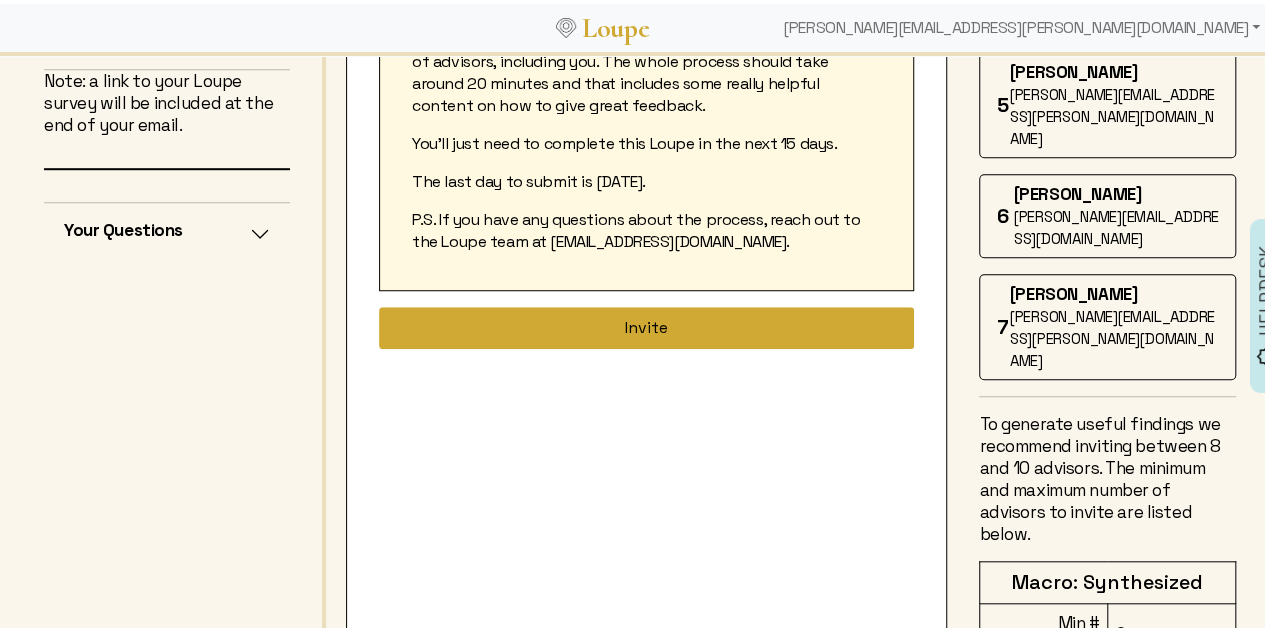type on "[PERSON_NAME][EMAIL_ADDRESS][PERSON_NAME][DOMAIN_NAME]" 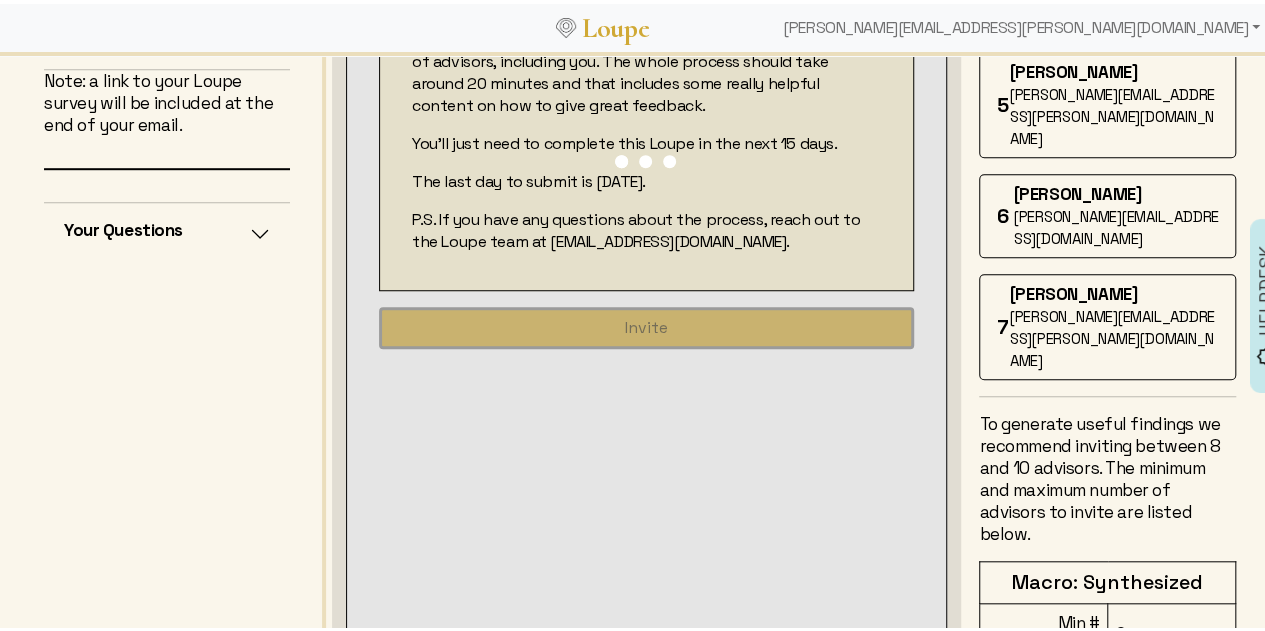 type 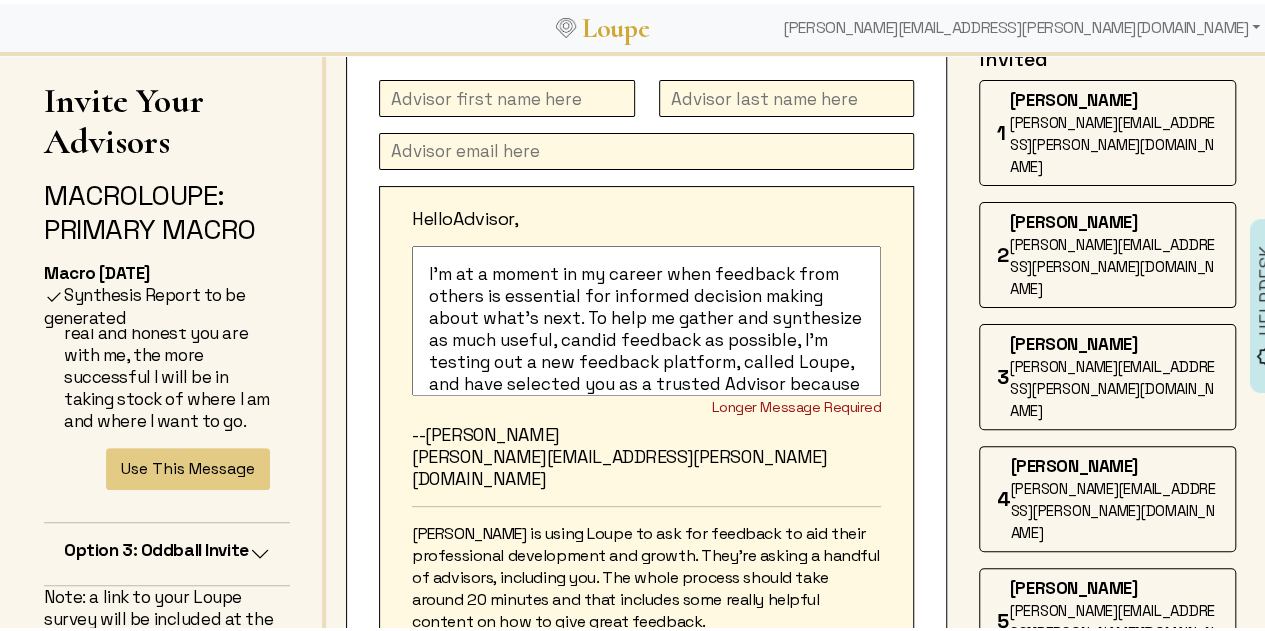 scroll, scrollTop: 0, scrollLeft: 0, axis: both 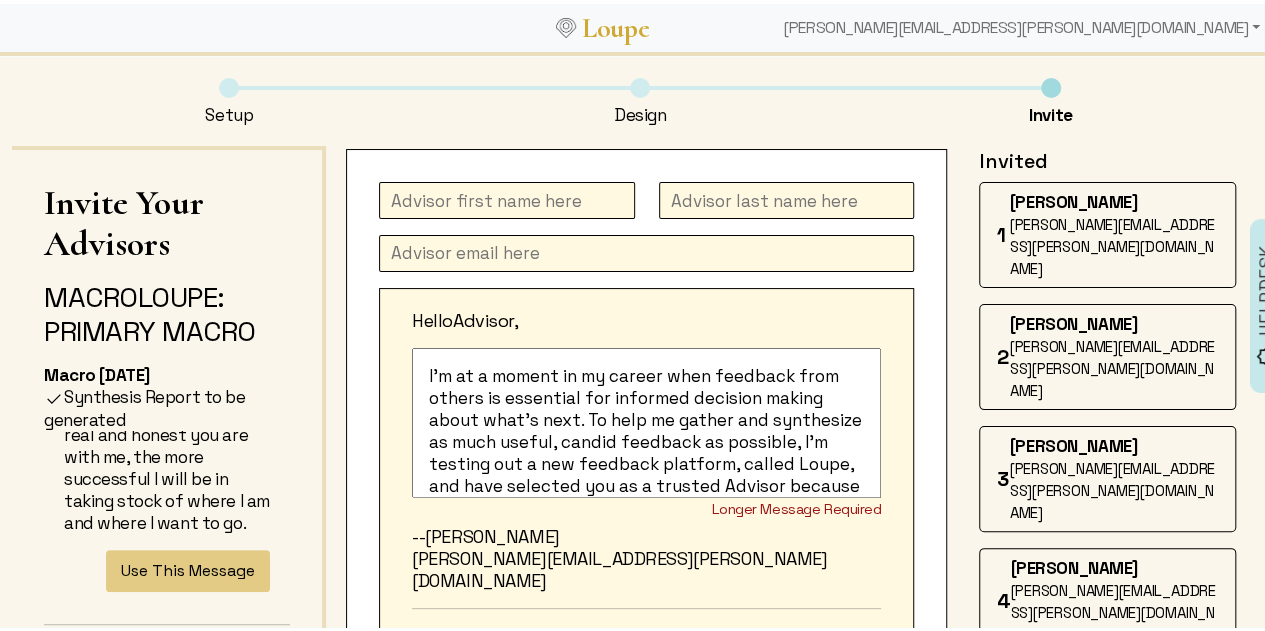 click 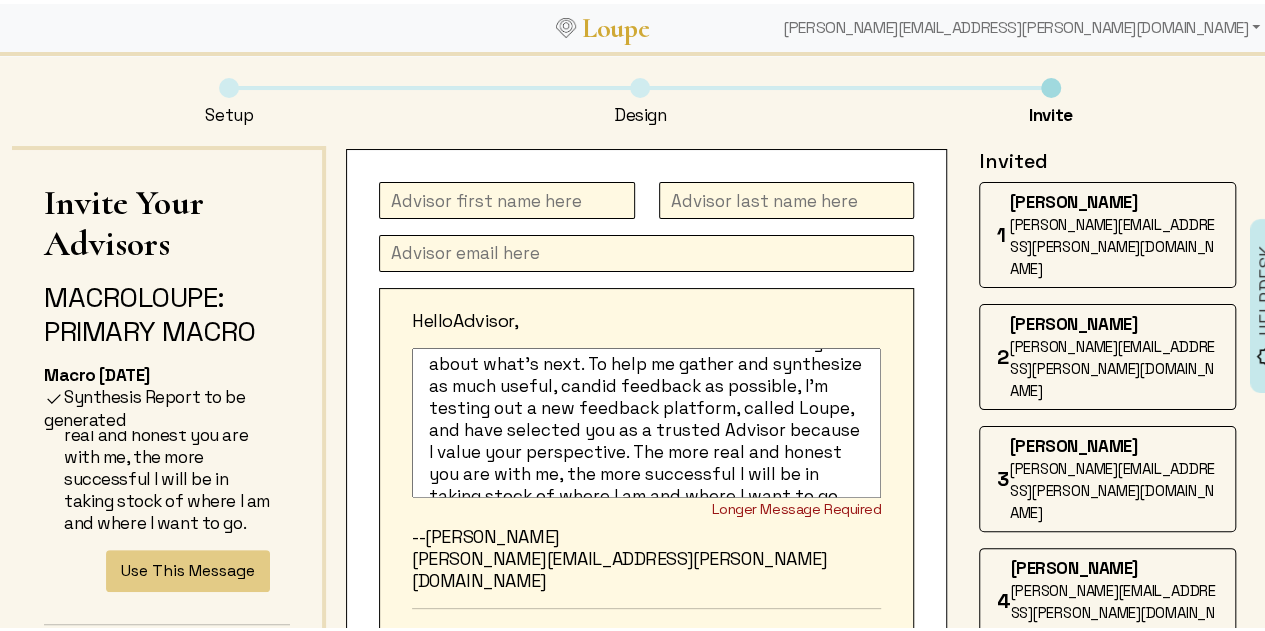 scroll, scrollTop: 57, scrollLeft: 0, axis: vertical 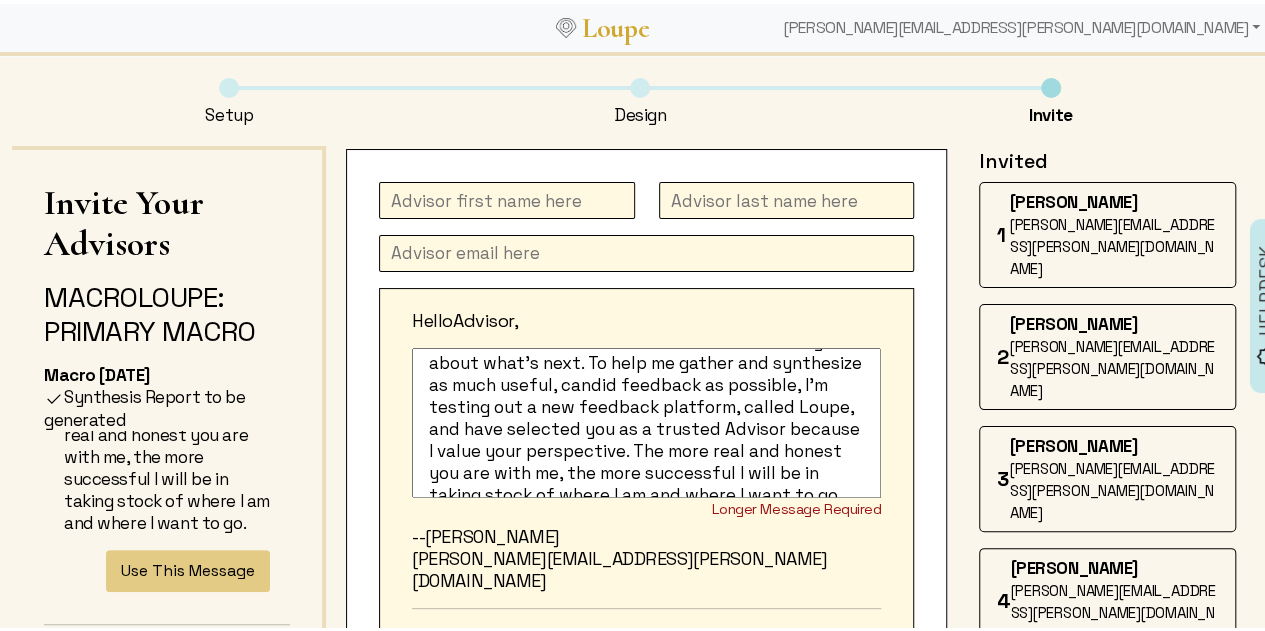 click 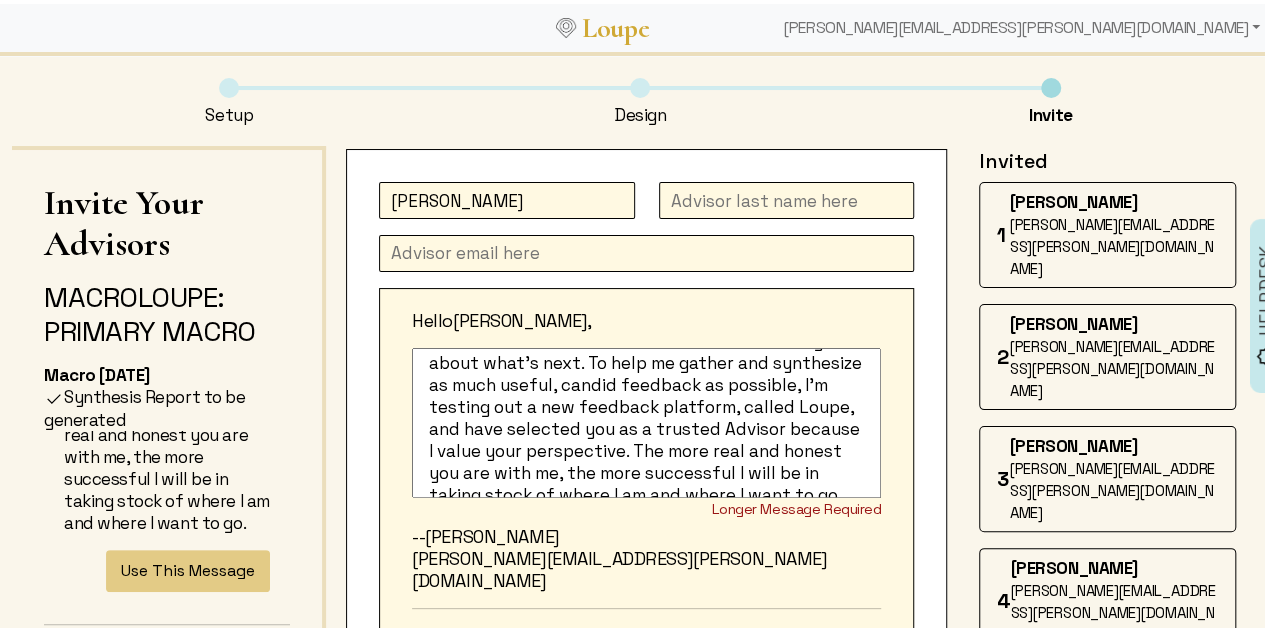 type on "[PERSON_NAME]" 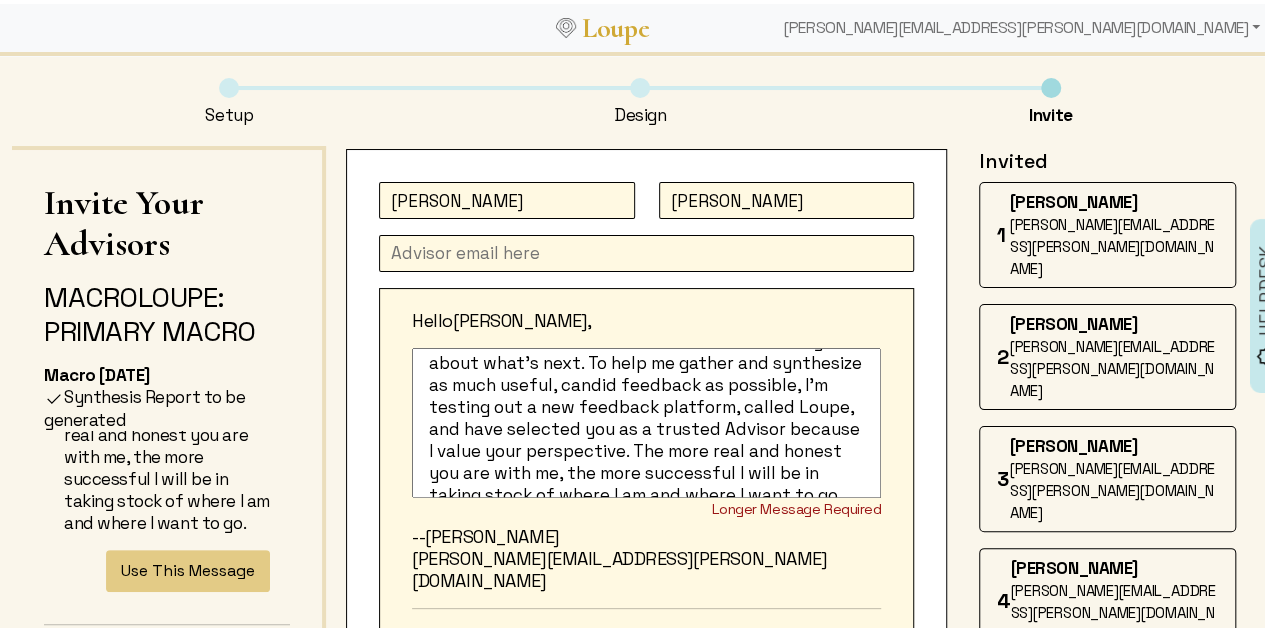 type on "[PERSON_NAME]" 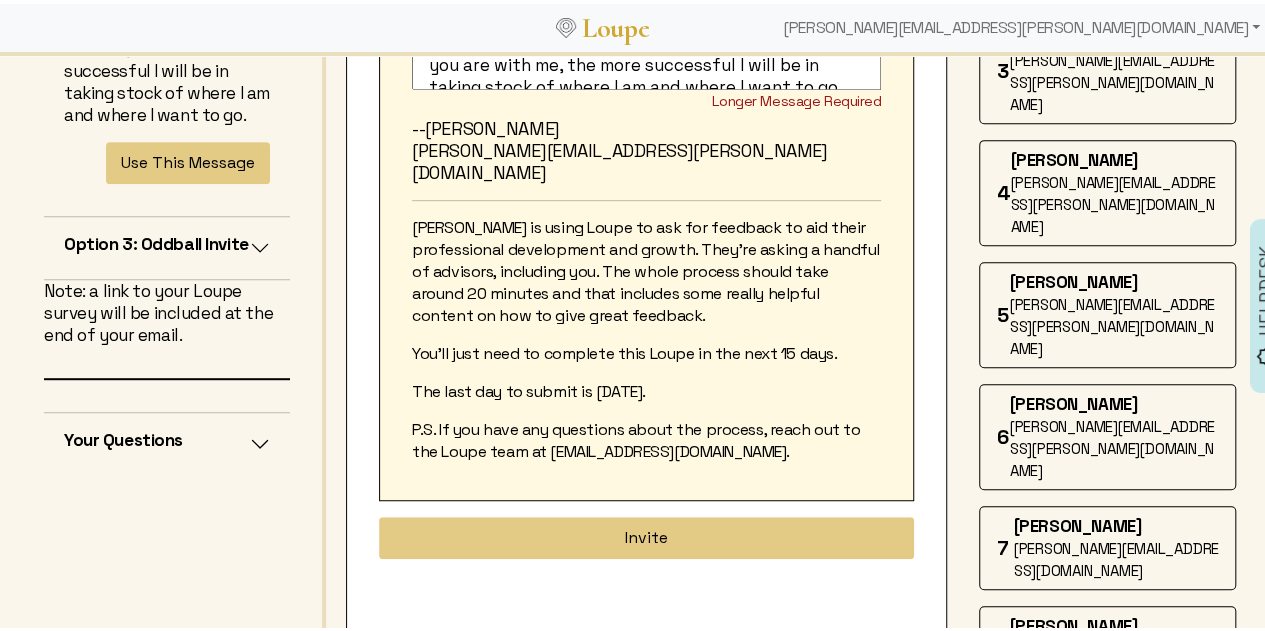 scroll, scrollTop: 409, scrollLeft: 0, axis: vertical 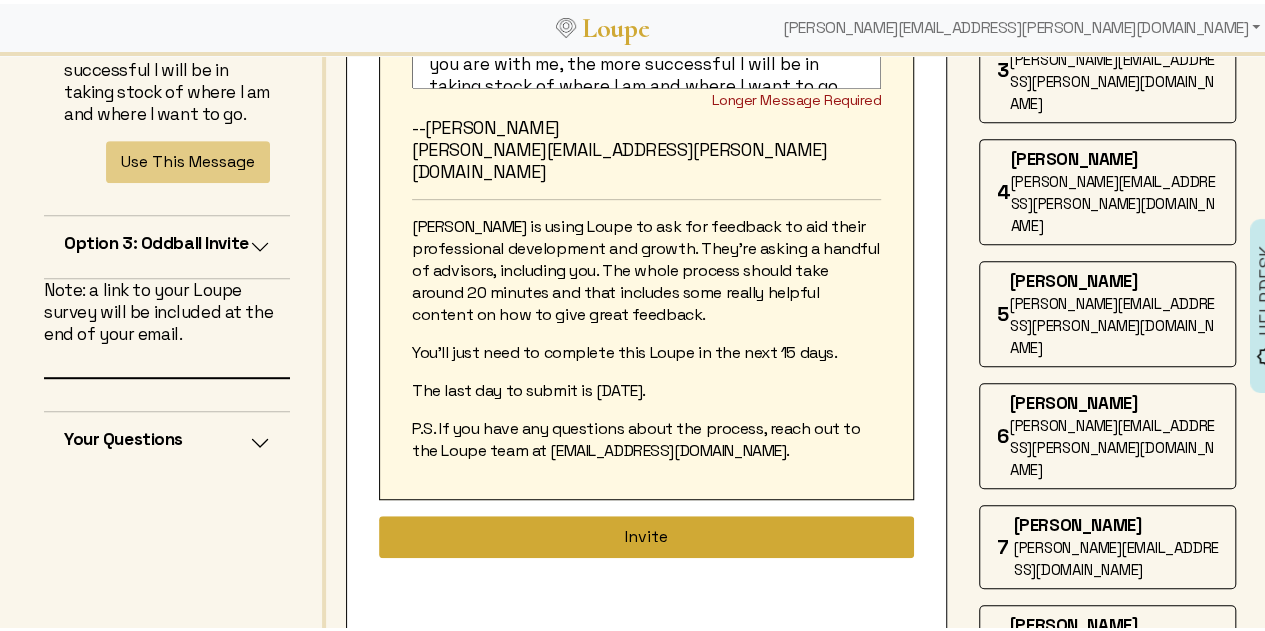 type on "[PERSON_NAME][EMAIL_ADDRESS][PERSON_NAME][DOMAIN_NAME]" 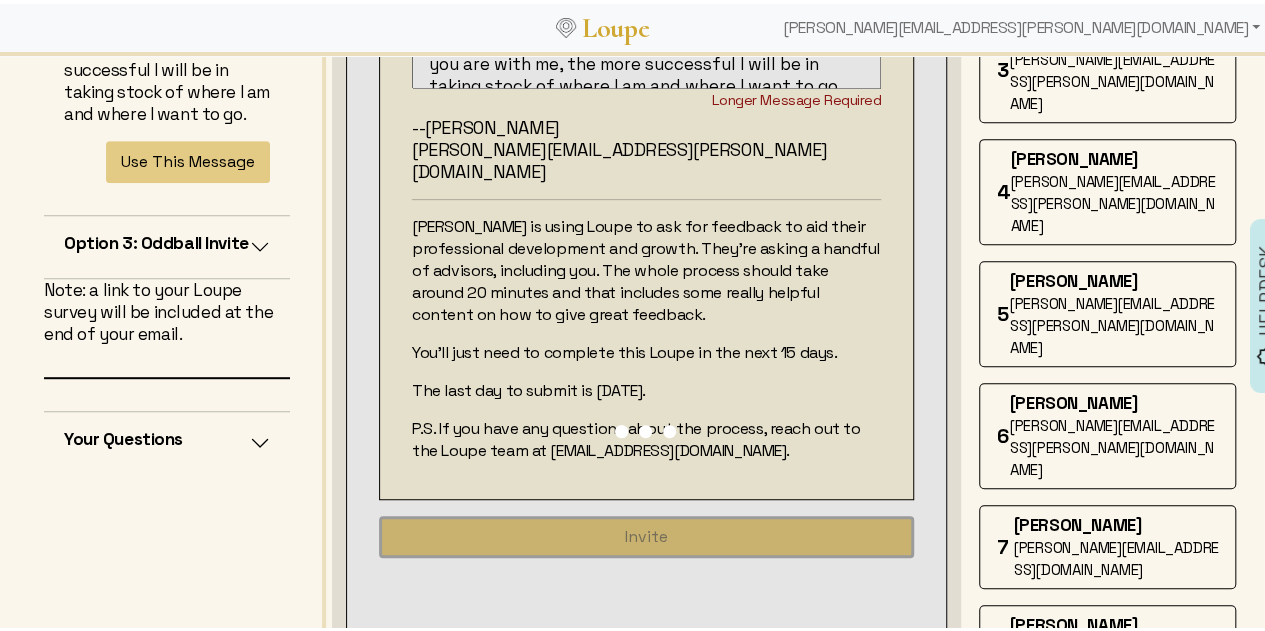 type 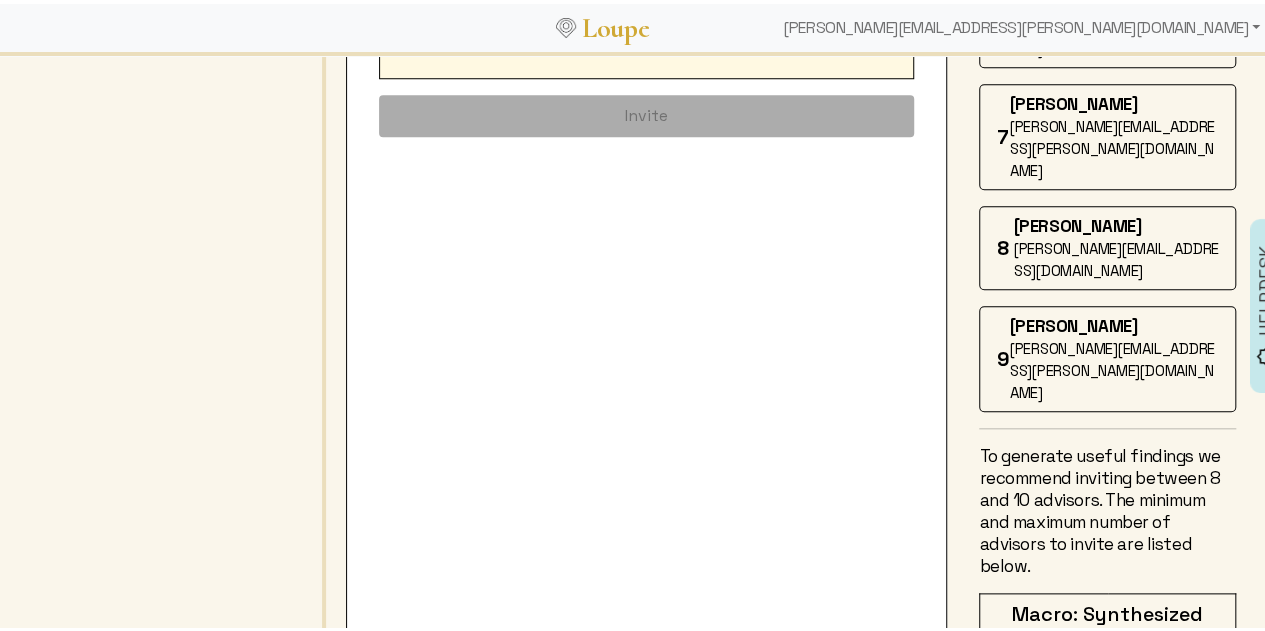 scroll, scrollTop: 866, scrollLeft: 0, axis: vertical 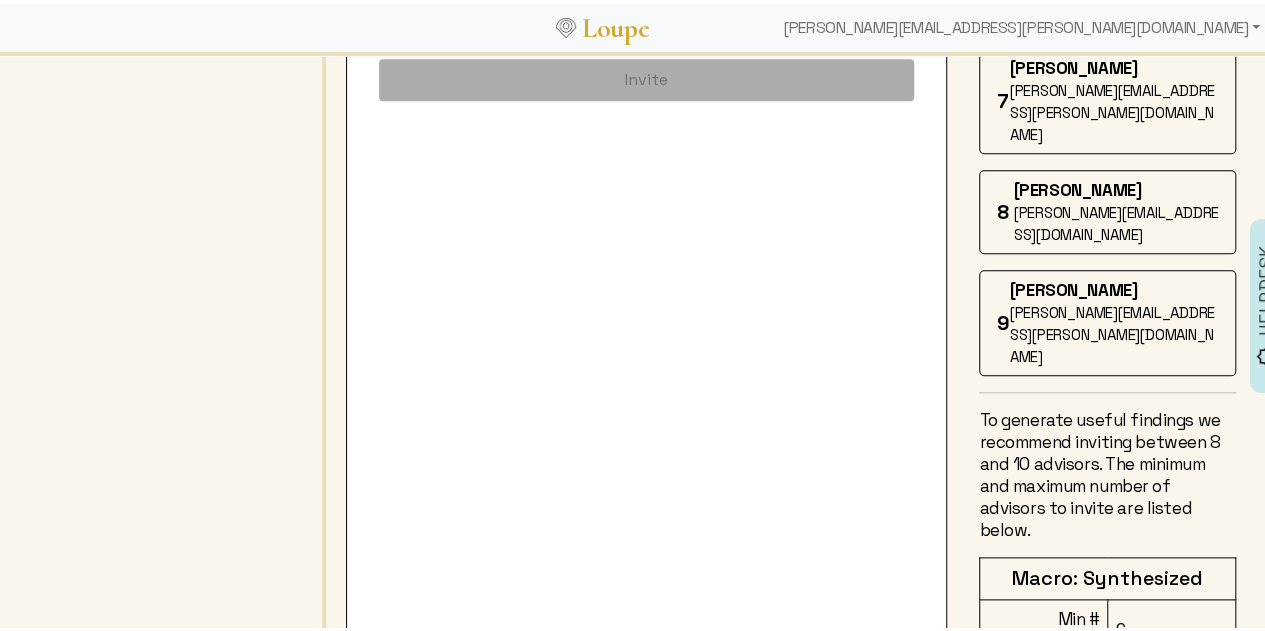 click on "Done" 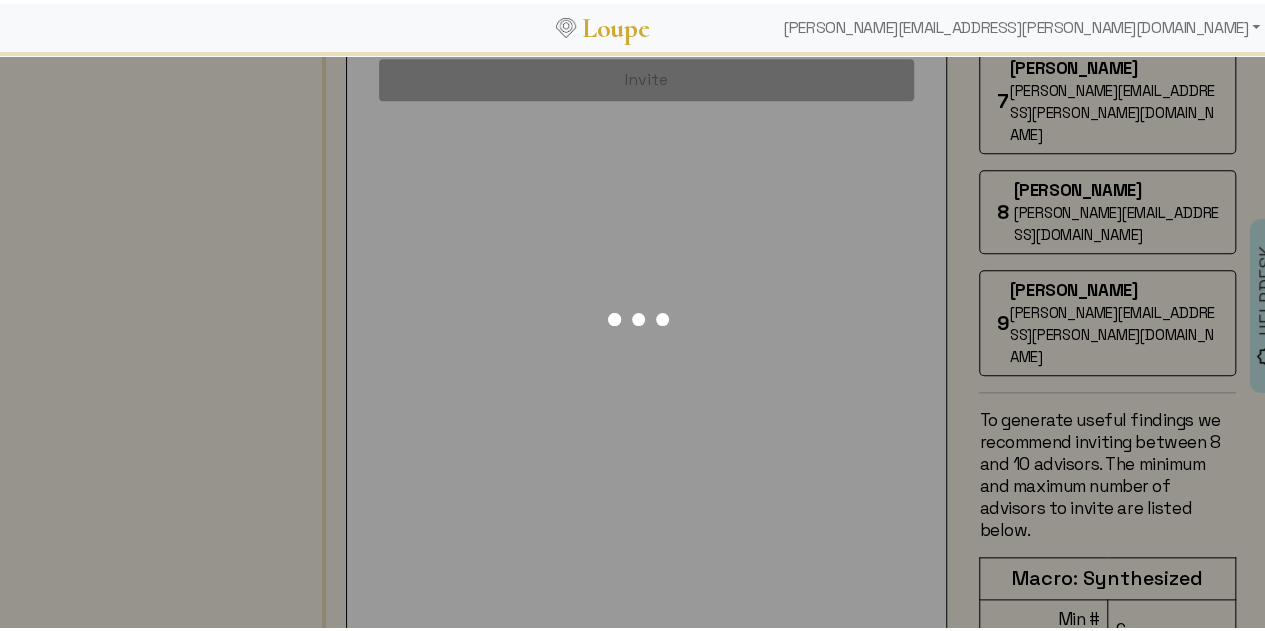scroll, scrollTop: 0, scrollLeft: 0, axis: both 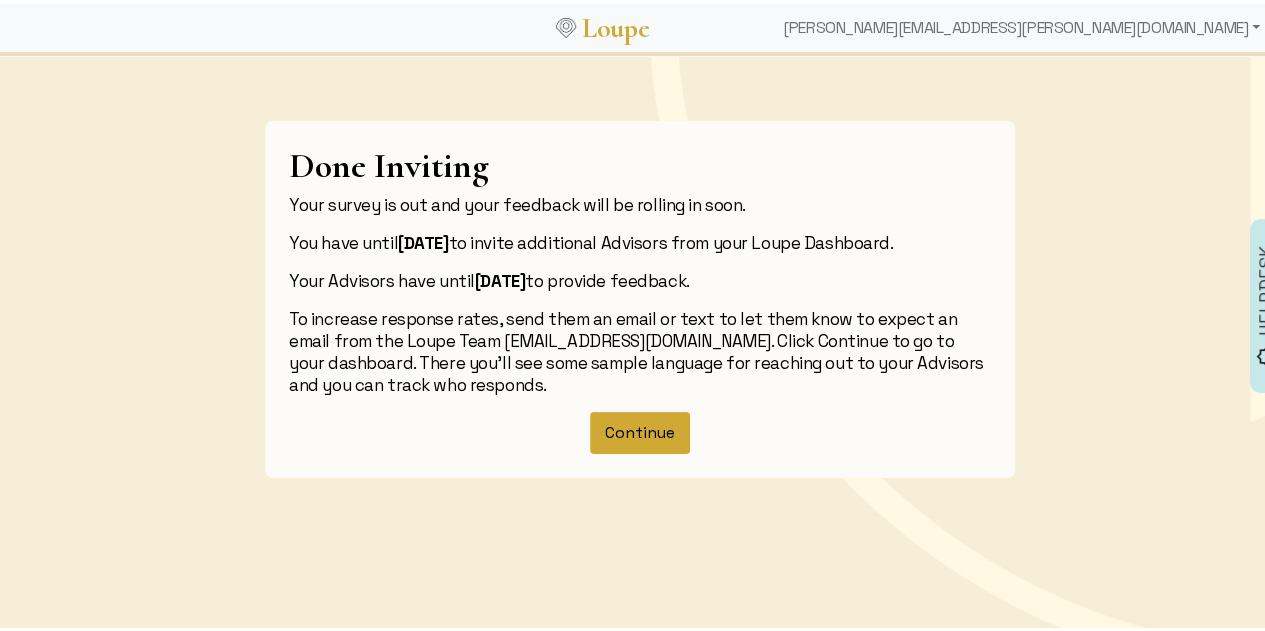 click on "Continue" 